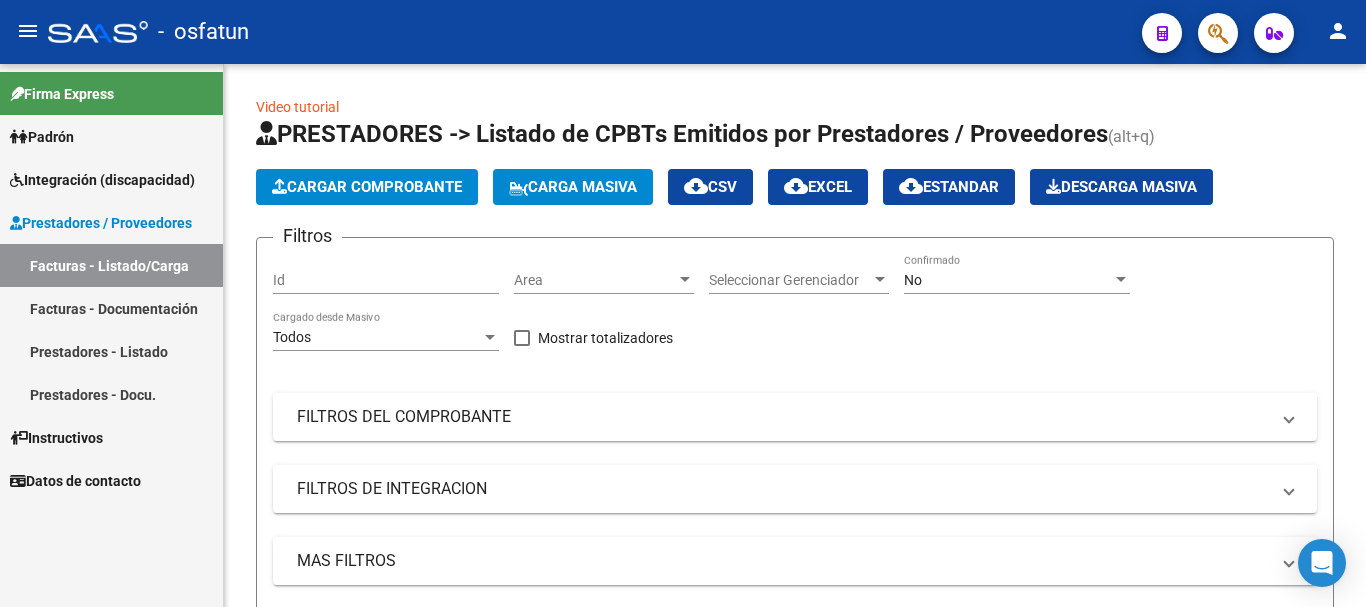 scroll, scrollTop: 0, scrollLeft: 0, axis: both 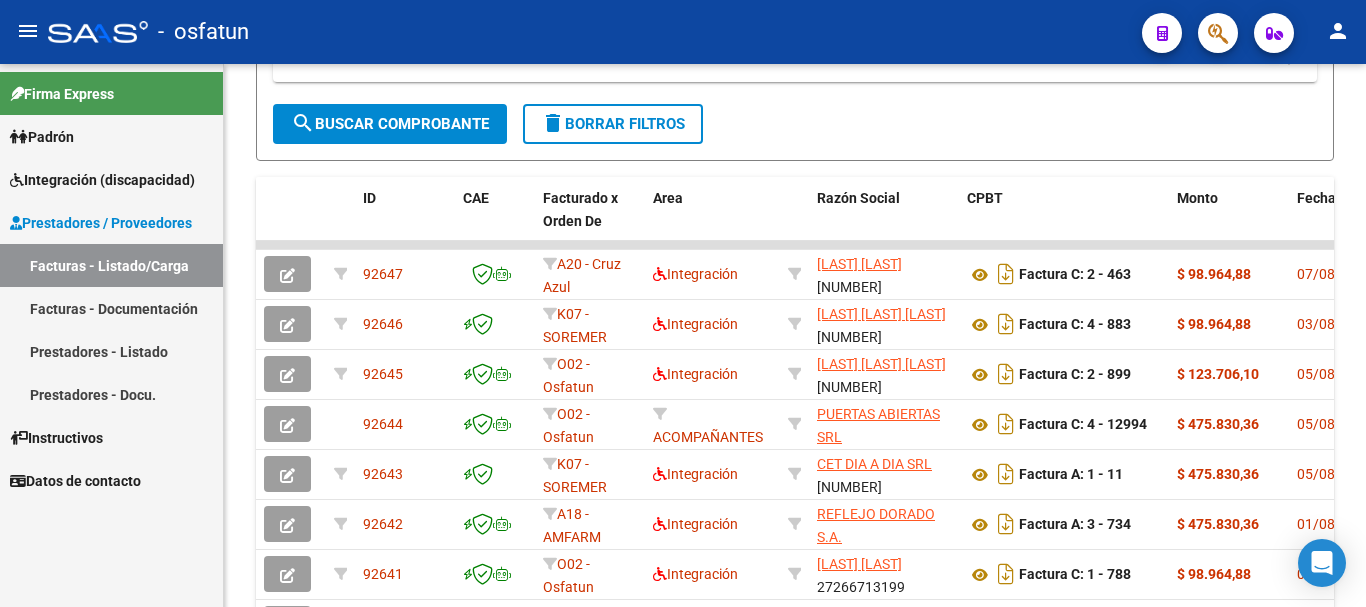 click on "Facturas - Listado/Carga" at bounding box center [111, 265] 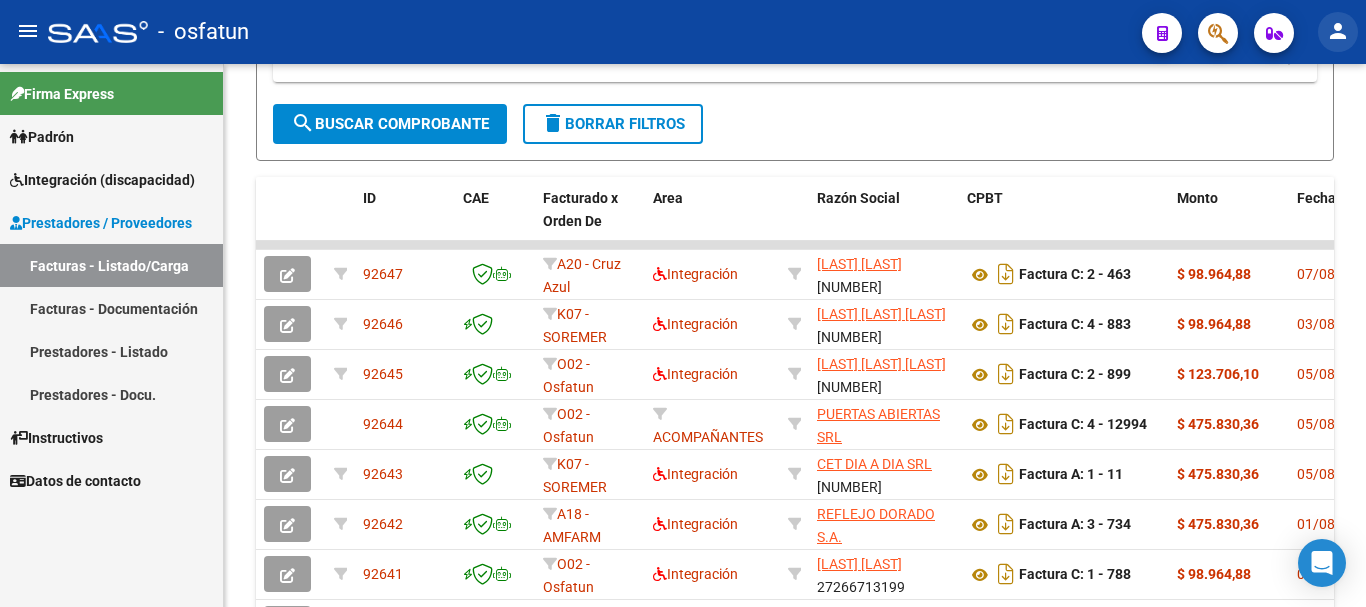 drag, startPoint x: 1329, startPoint y: 30, endPoint x: 1329, endPoint y: 41, distance: 11 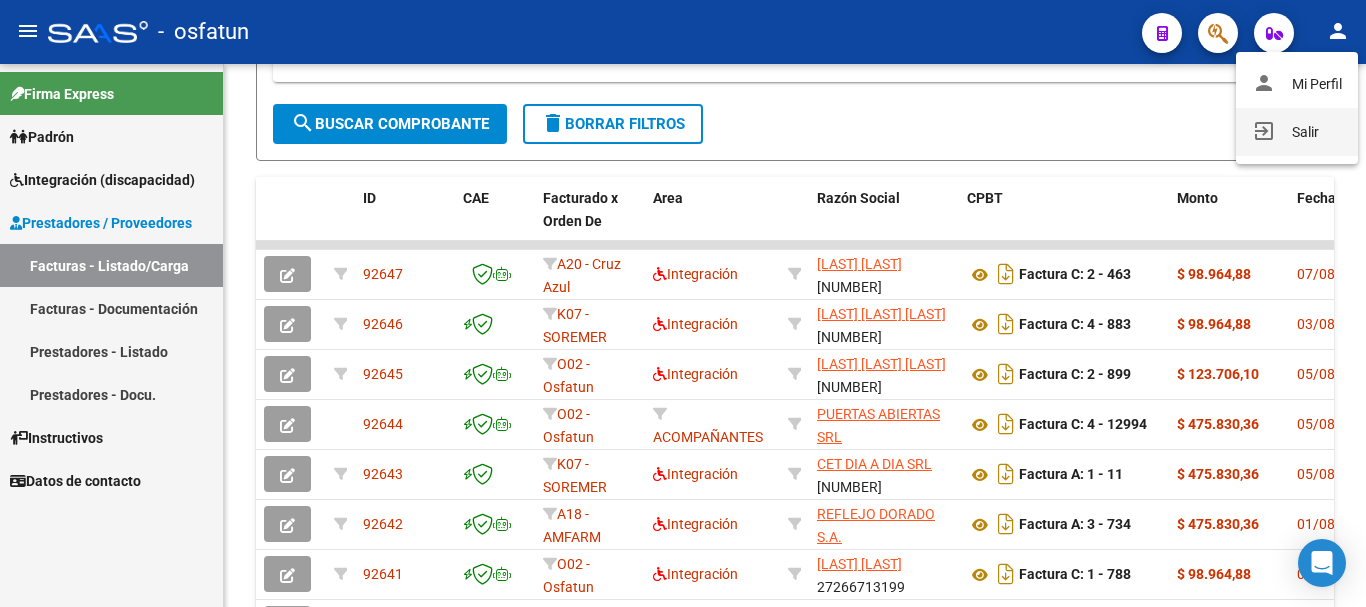 click on "exit_to_app  Salir" at bounding box center (1297, 132) 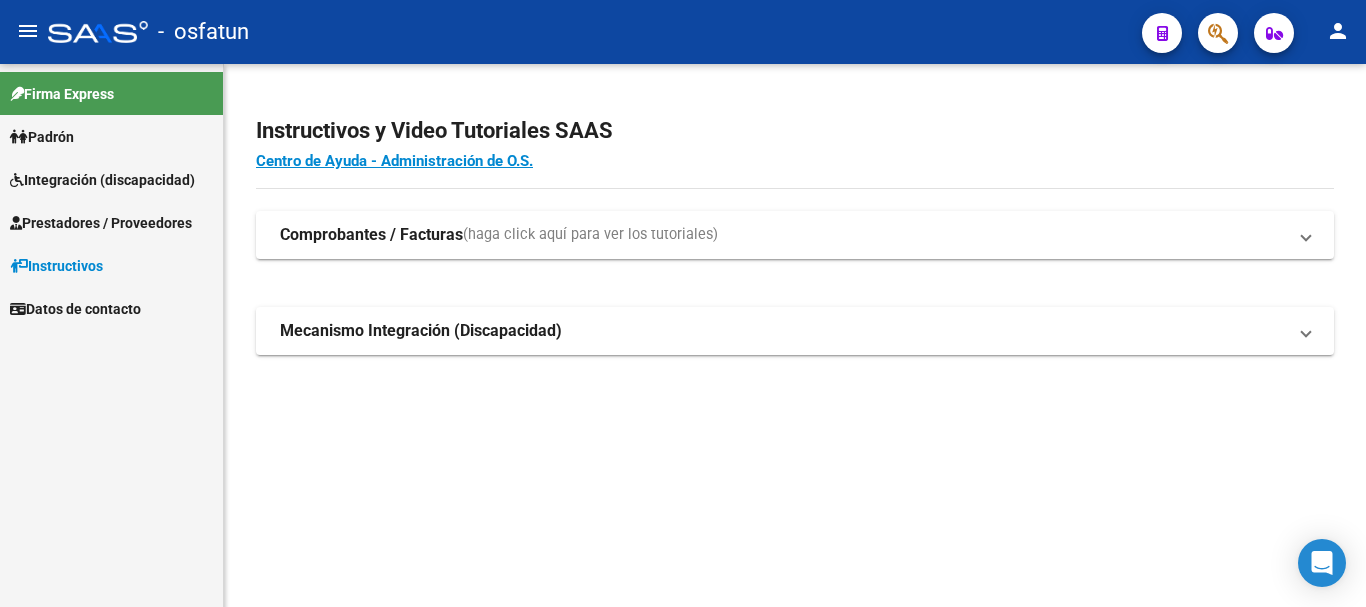 scroll, scrollTop: 0, scrollLeft: 0, axis: both 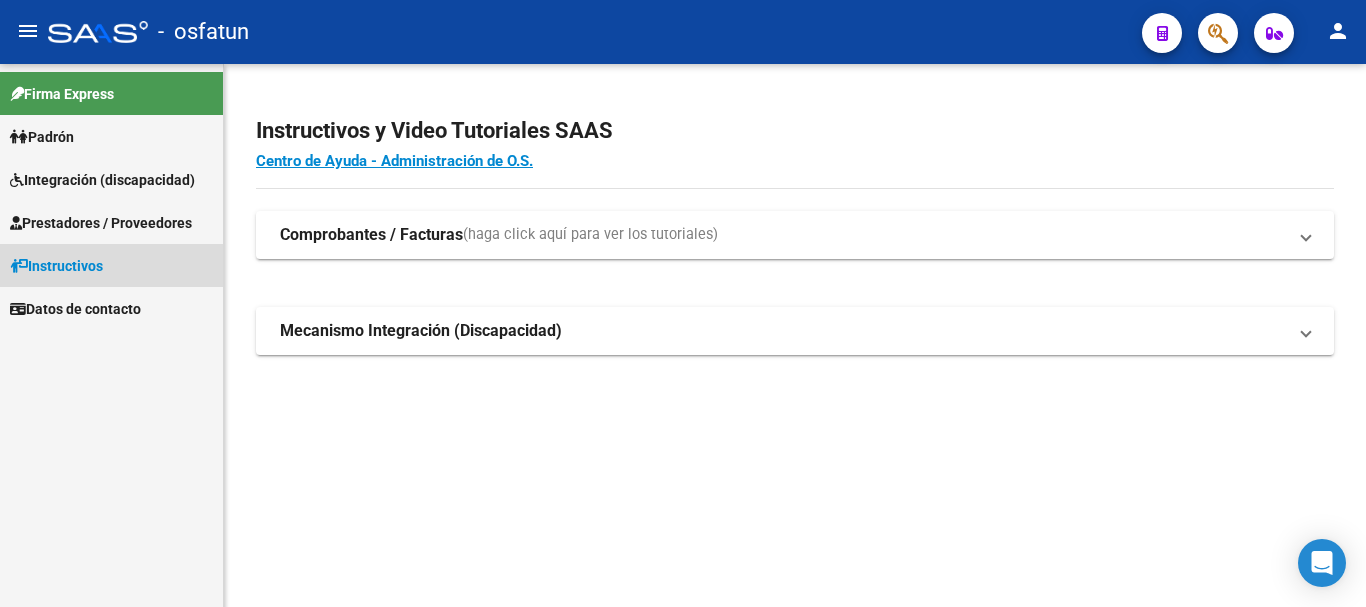 click on "Instructivos" at bounding box center (56, 266) 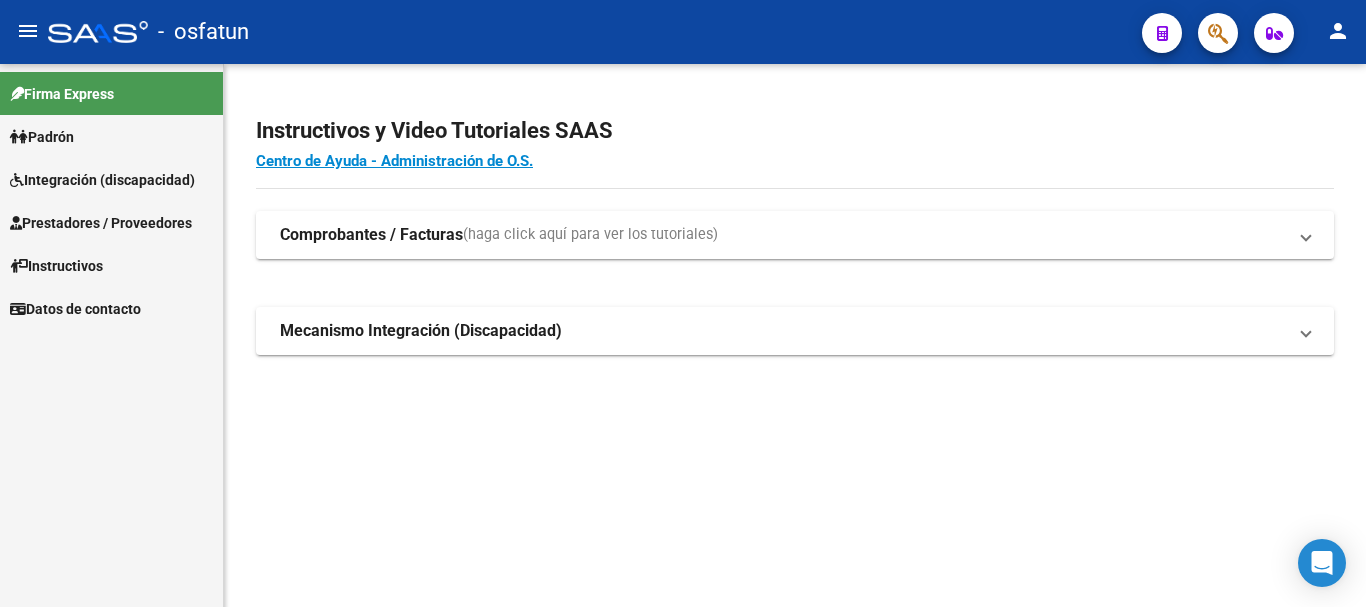 click on "Prestadores / Proveedores" at bounding box center (101, 223) 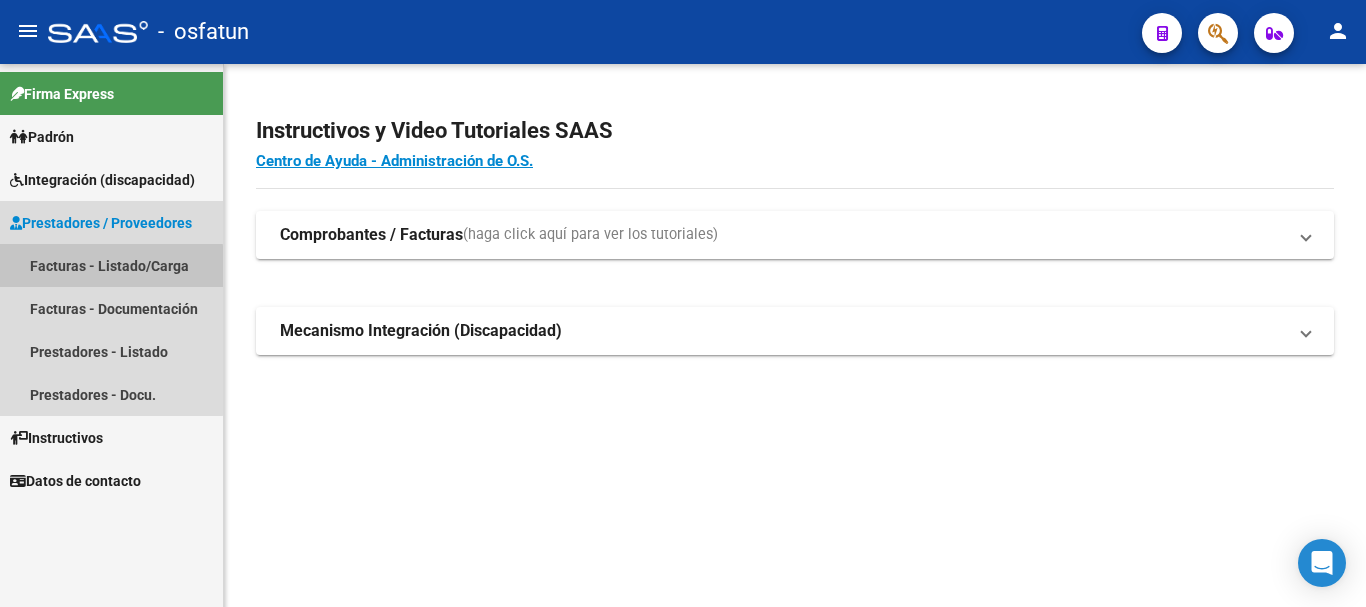 click on "Facturas - Listado/Carga" at bounding box center [111, 265] 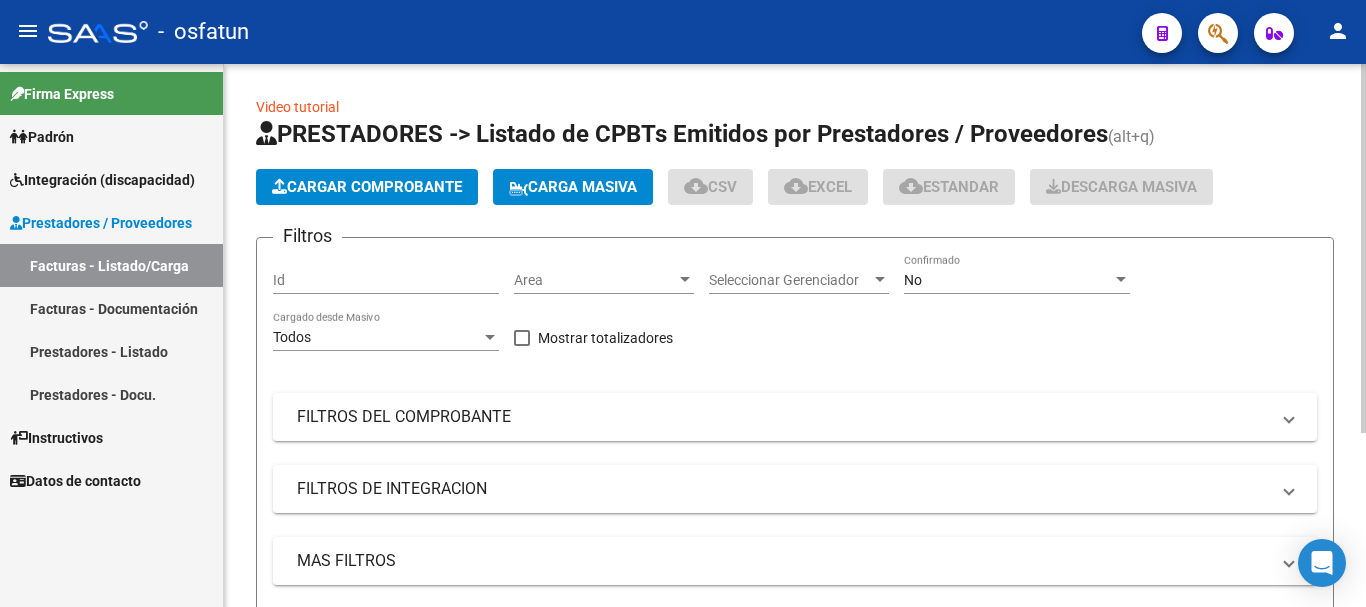 click on "Cargar Comprobante" 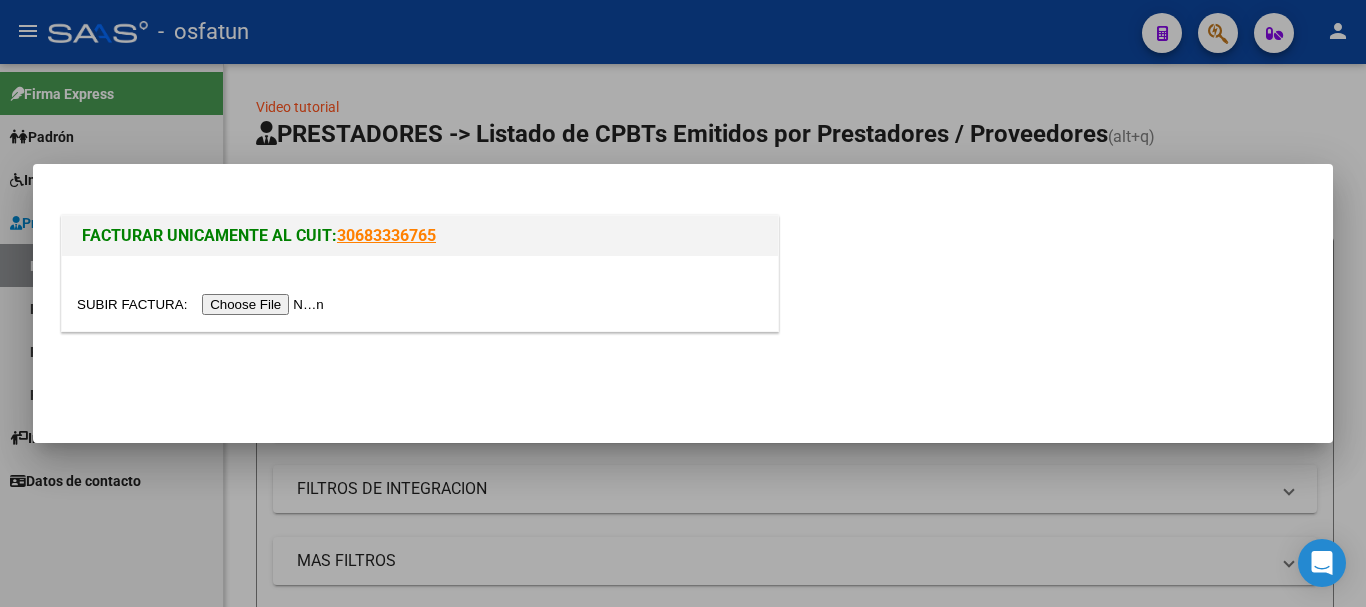 click at bounding box center (203, 304) 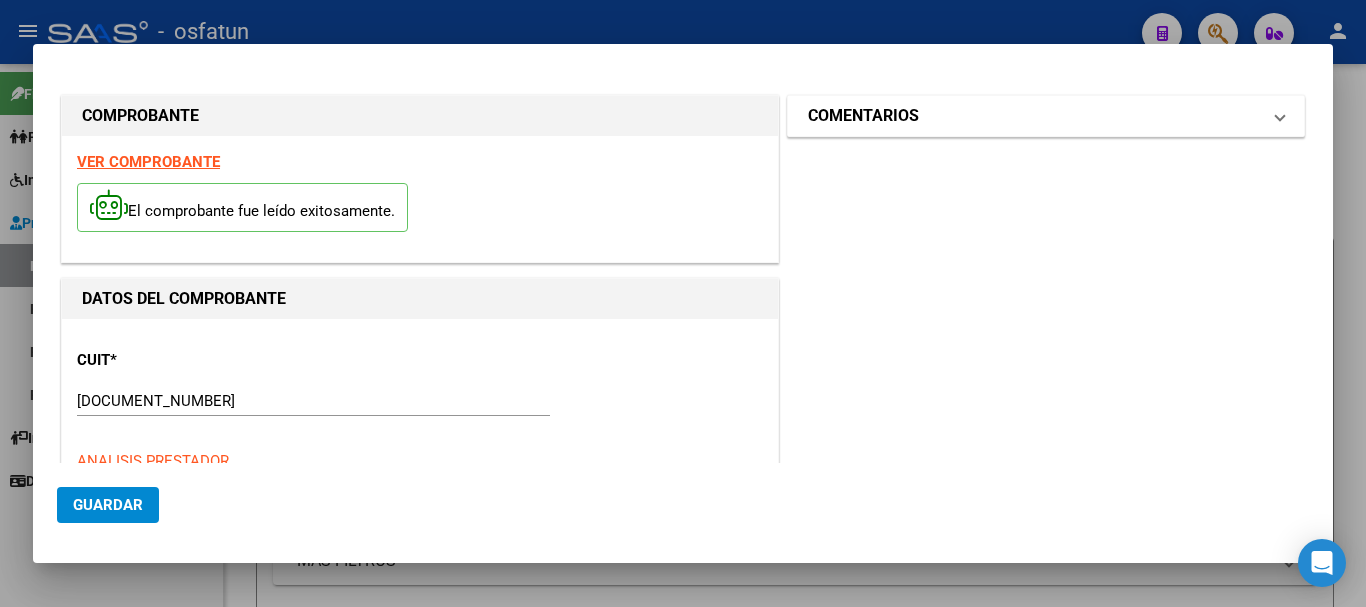 click on "COMENTARIOS" at bounding box center (1046, 116) 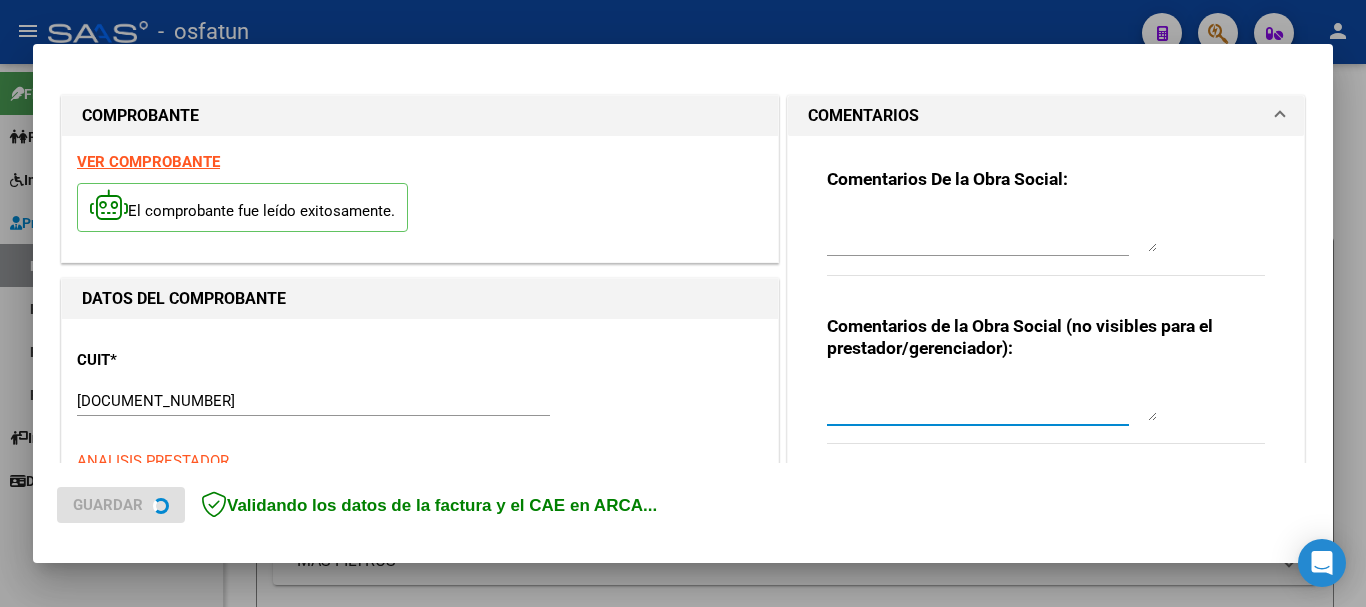 click at bounding box center [992, 401] 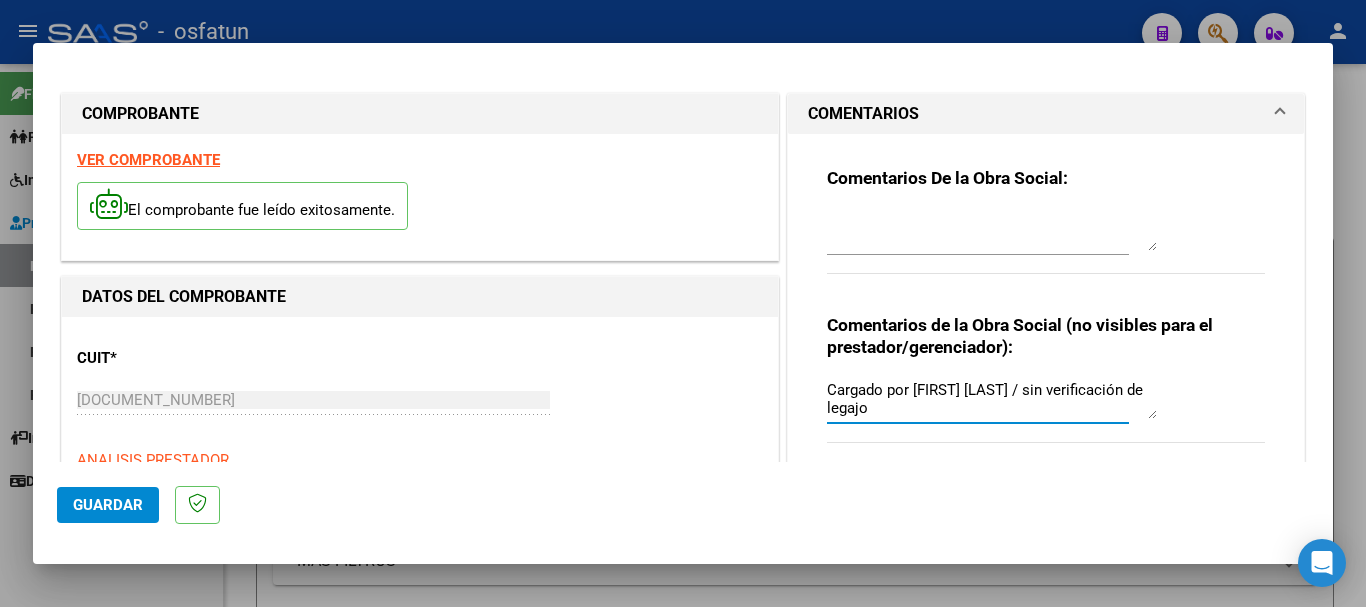 type on "Cargado por [FIRST] [LAST] / sin verificación de legajo" 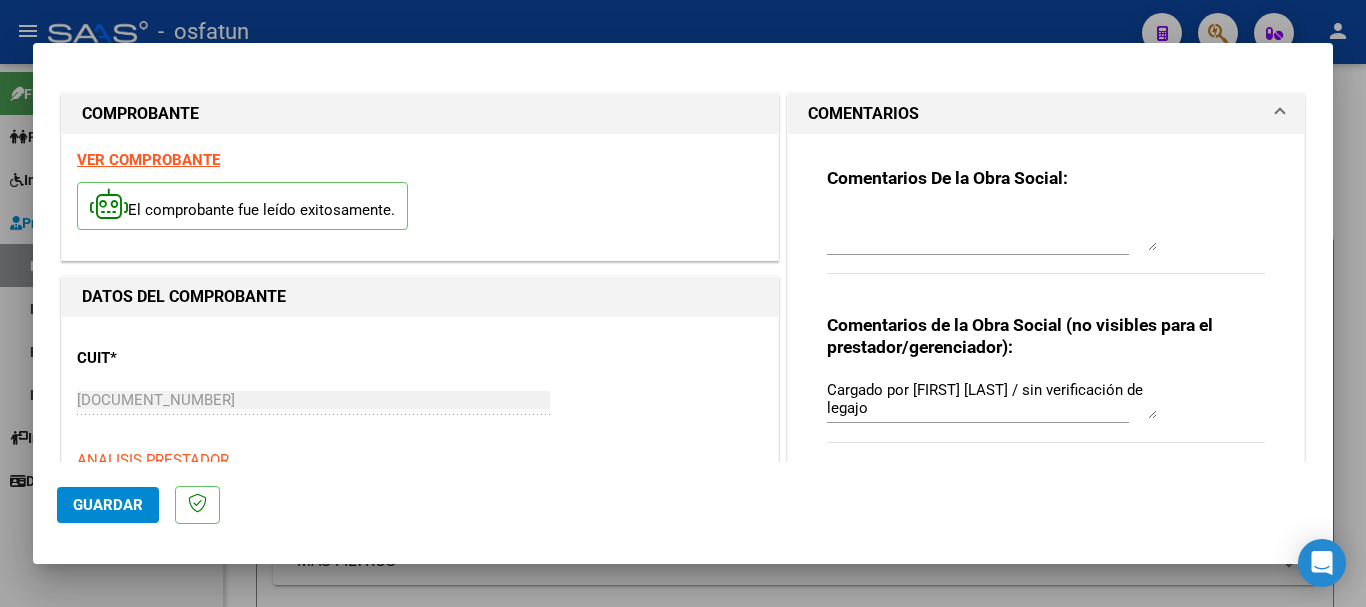 drag, startPoint x: 190, startPoint y: 409, endPoint x: 55, endPoint y: 403, distance: 135.13327 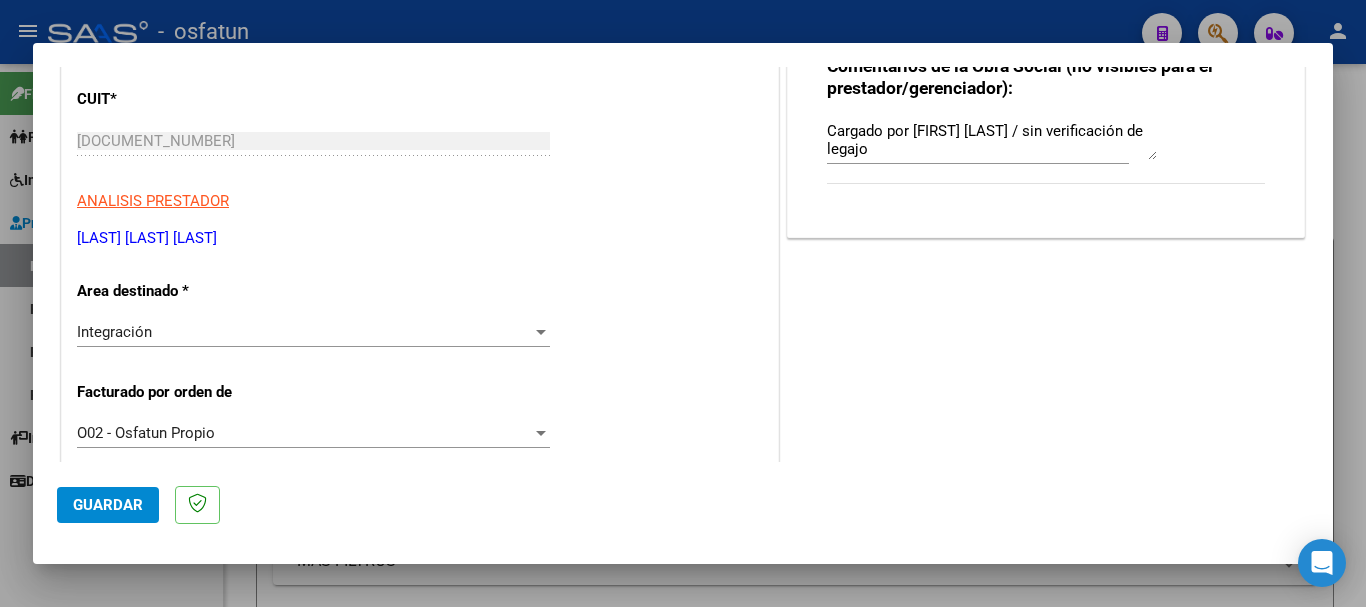 scroll, scrollTop: 270, scrollLeft: 0, axis: vertical 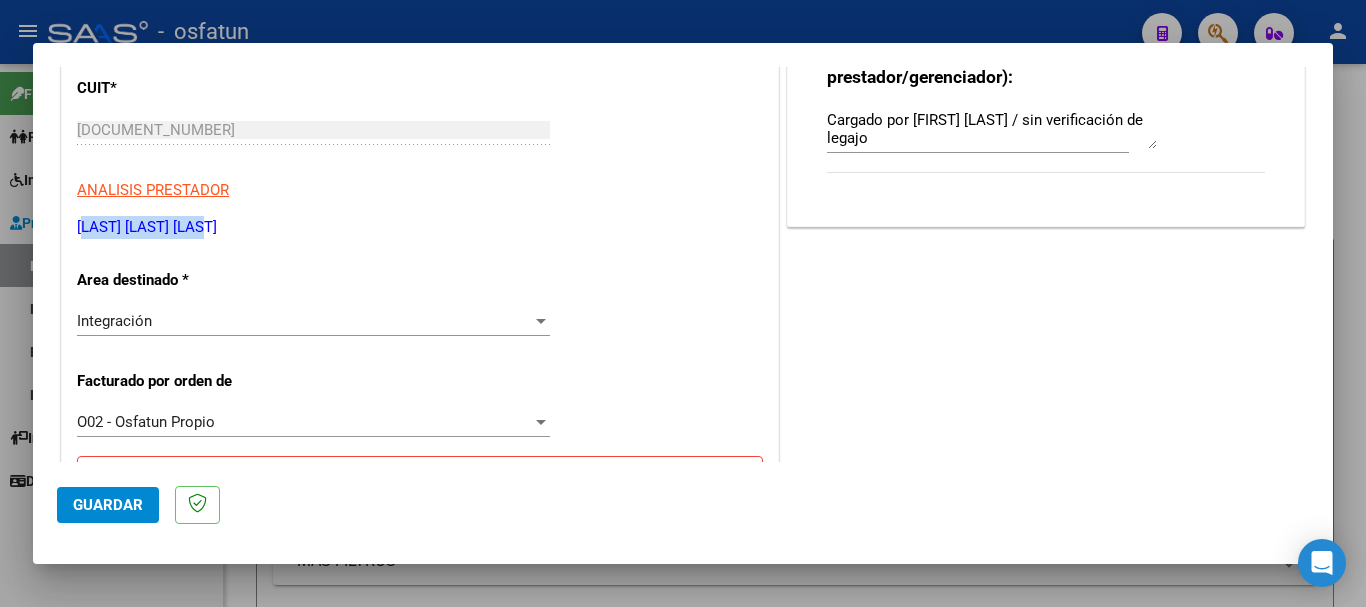 drag, startPoint x: 243, startPoint y: 237, endPoint x: 76, endPoint y: 229, distance: 167.19151 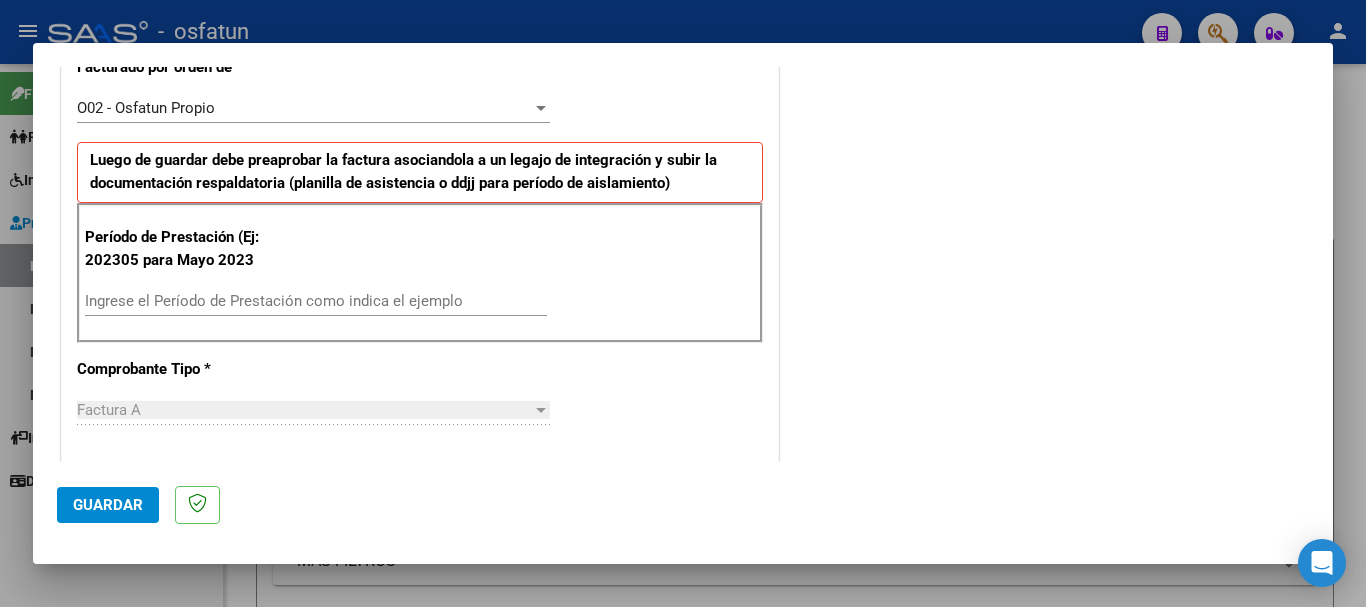 scroll, scrollTop: 606, scrollLeft: 0, axis: vertical 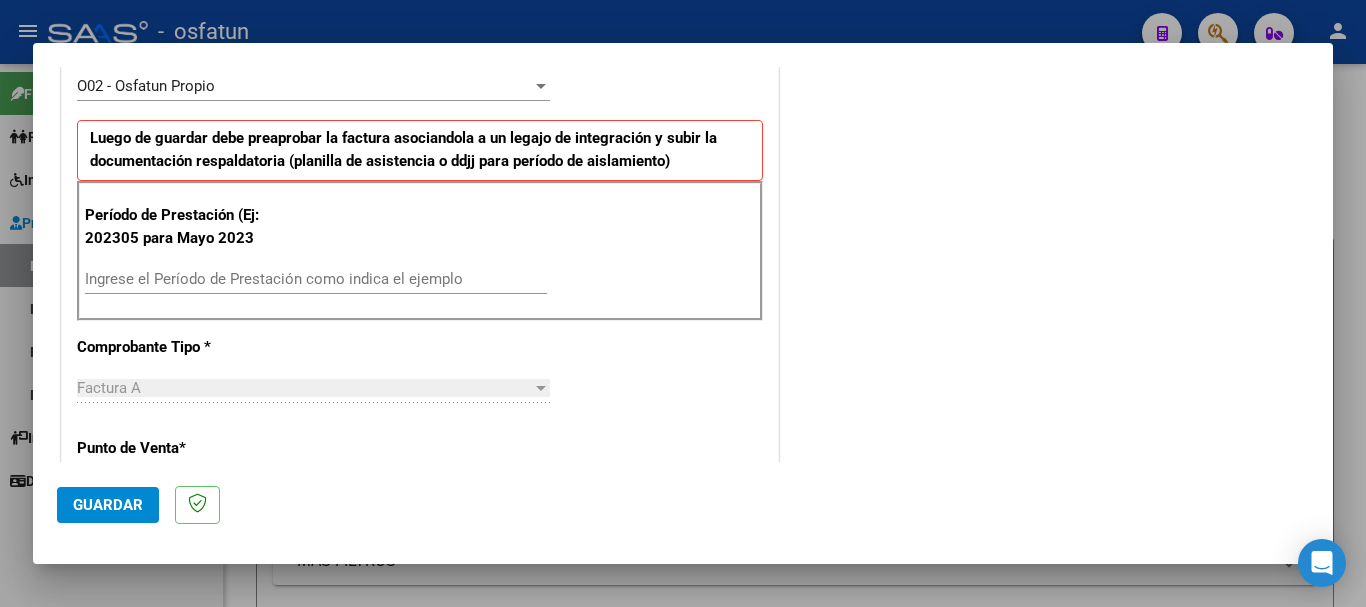 click on "Ingrese el Período de Prestación como indica el ejemplo" at bounding box center [316, 279] 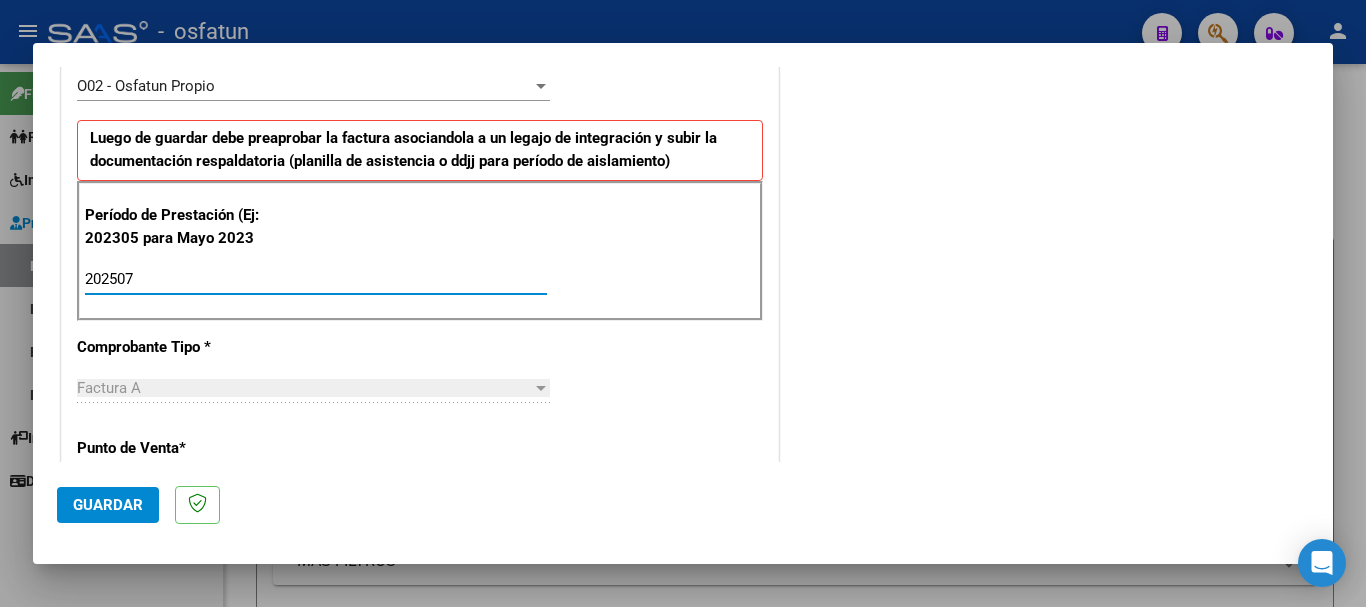 type on "202507" 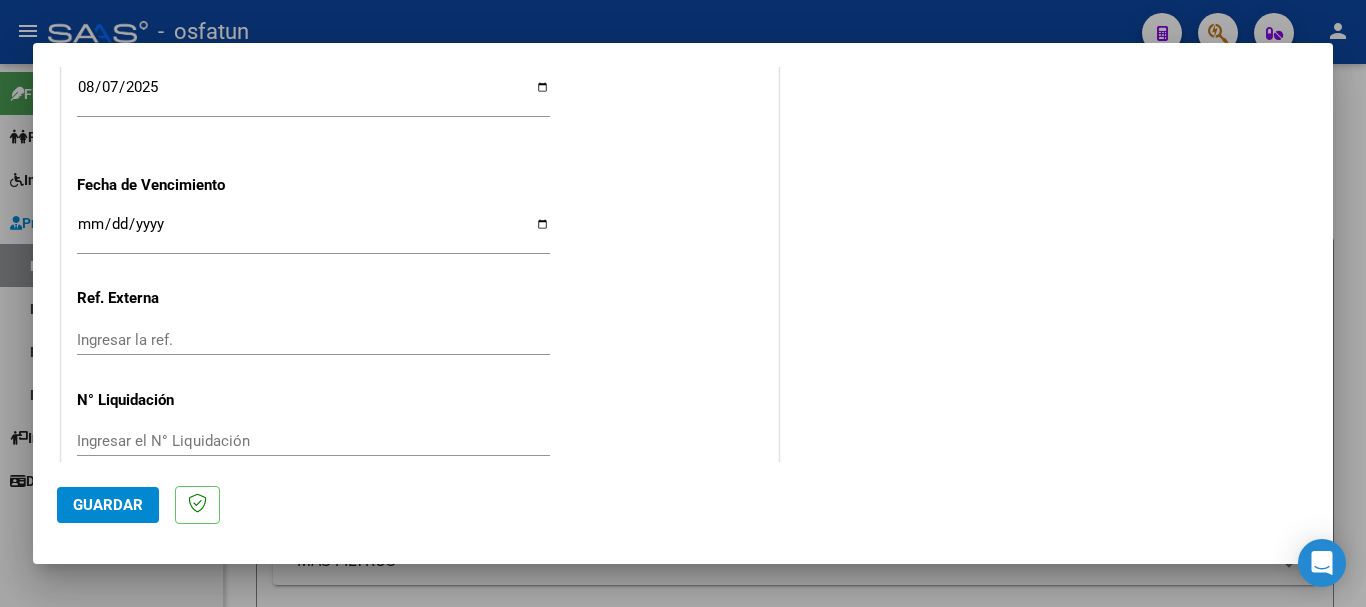 scroll, scrollTop: 1580, scrollLeft: 0, axis: vertical 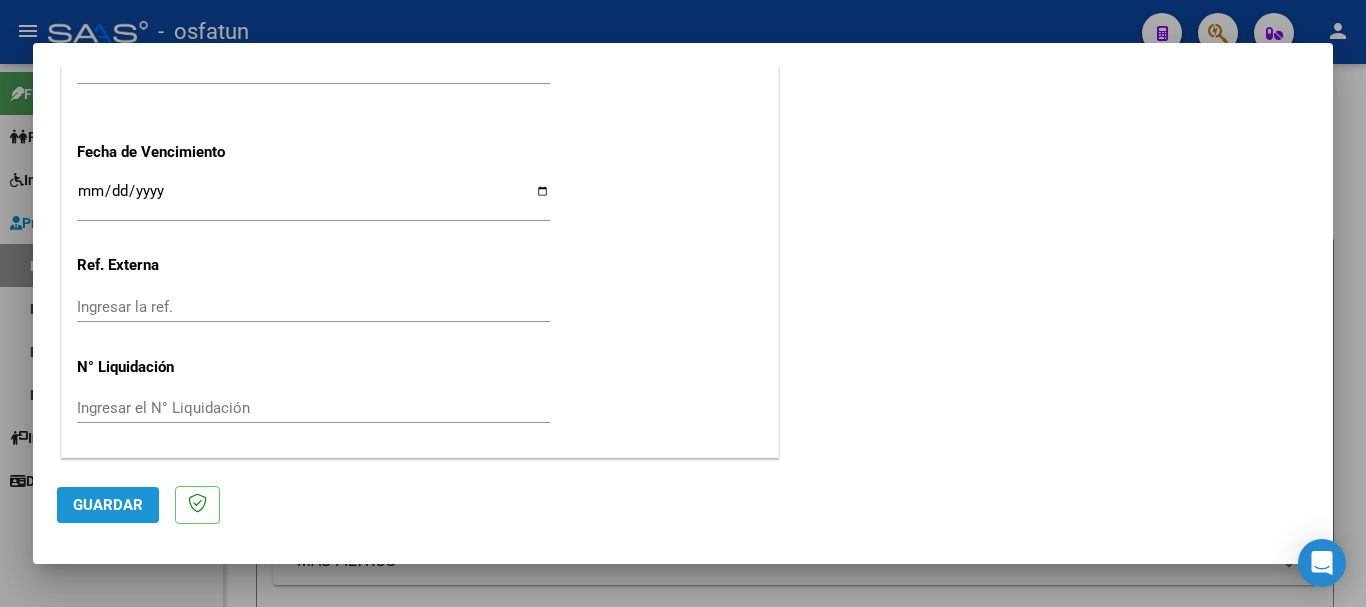 click on "Guardar" 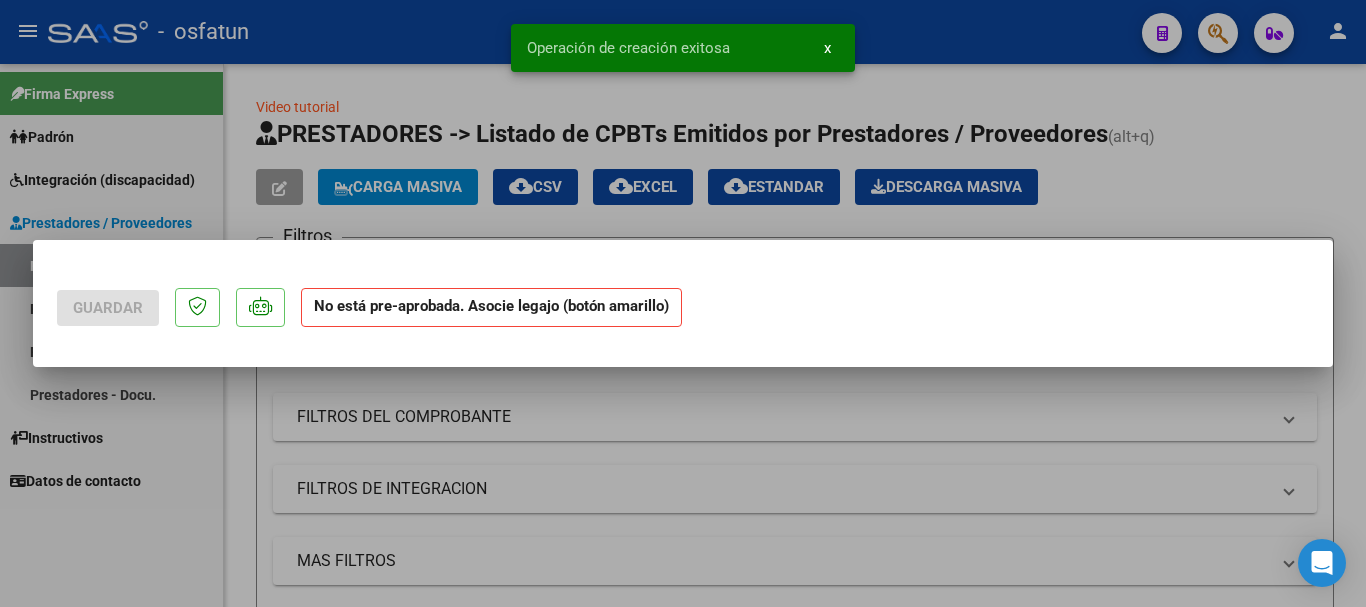 scroll, scrollTop: 0, scrollLeft: 0, axis: both 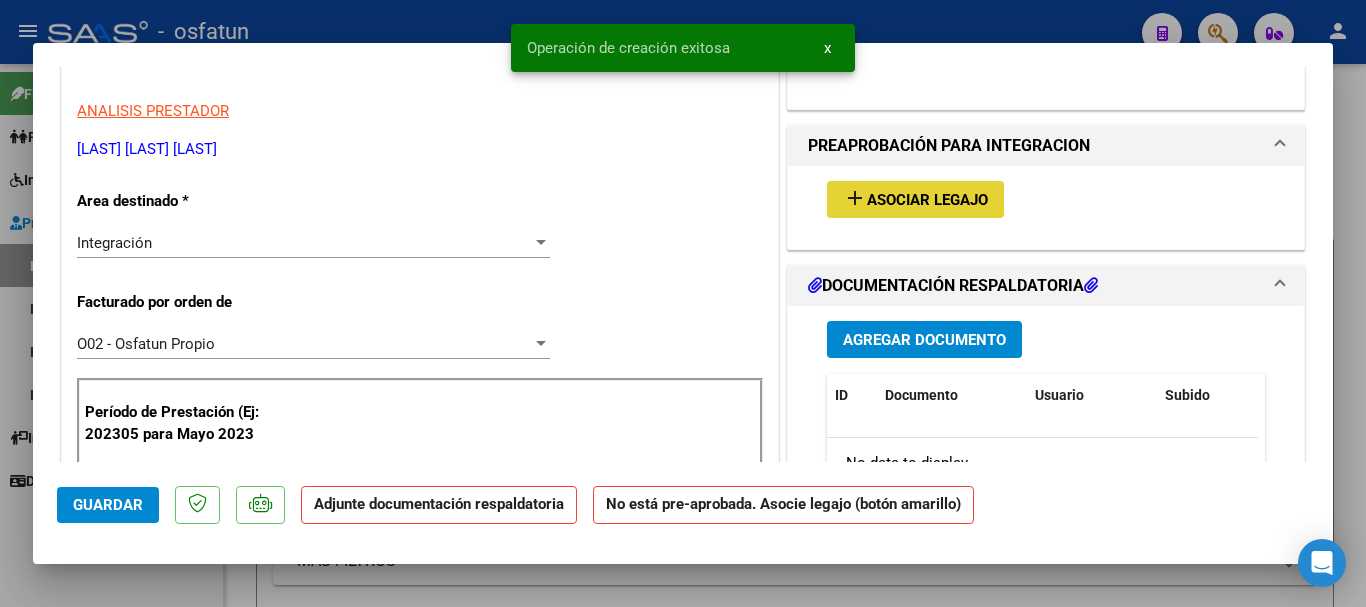 click on "Asociar Legajo" at bounding box center (927, 200) 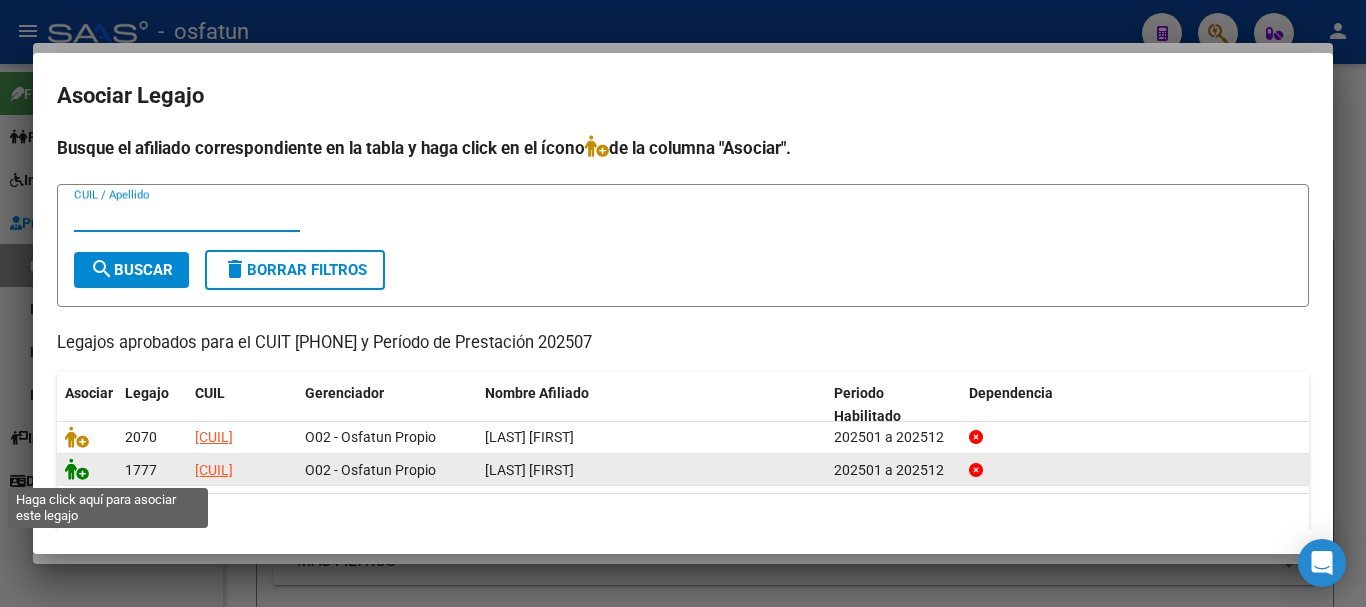 drag, startPoint x: 73, startPoint y: 475, endPoint x: 104, endPoint y: 498, distance: 38.600517 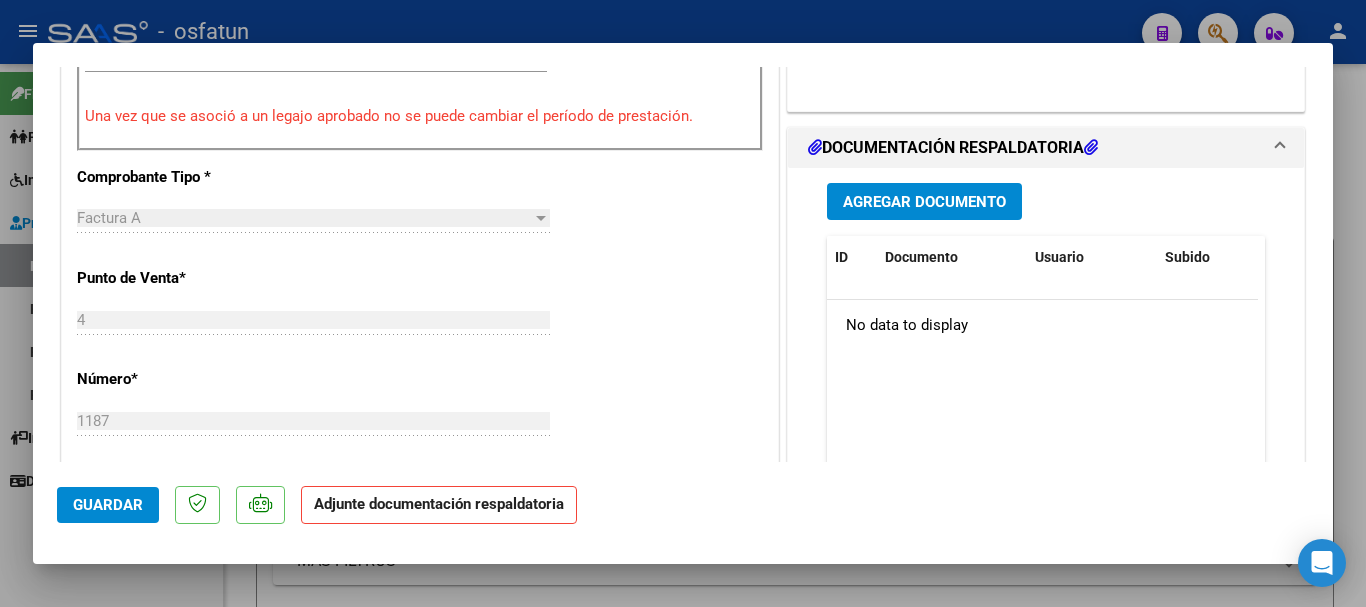 scroll, scrollTop: 823, scrollLeft: 0, axis: vertical 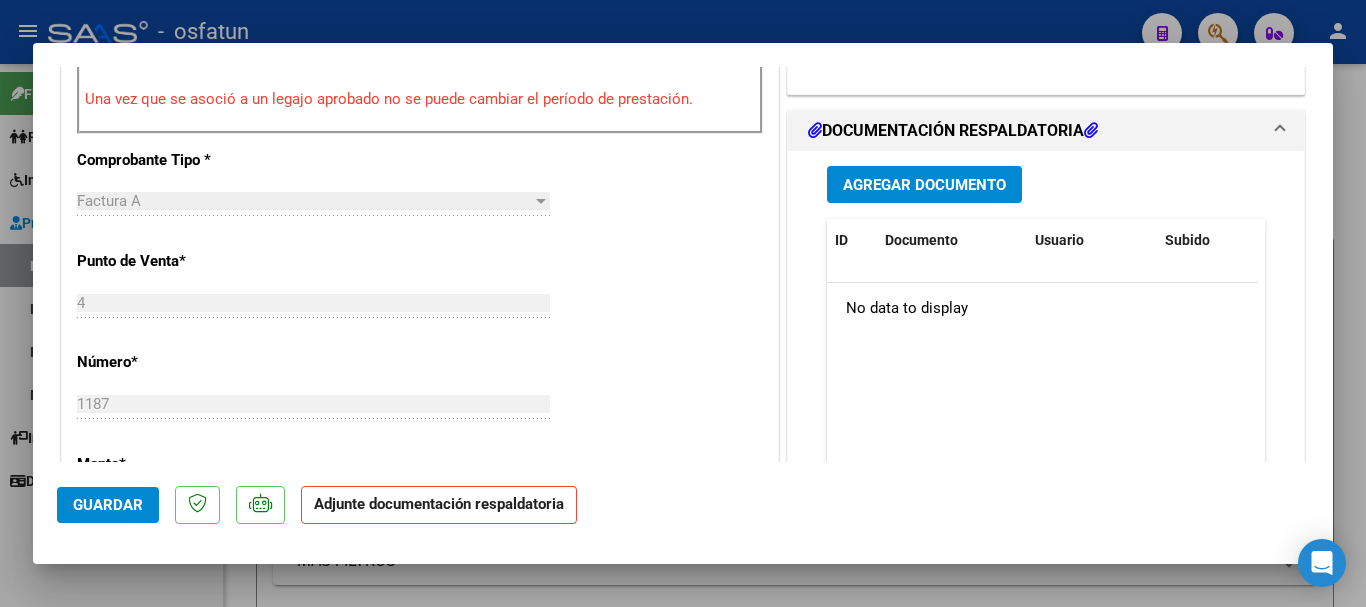 click on "Agregar Documento" at bounding box center (924, 185) 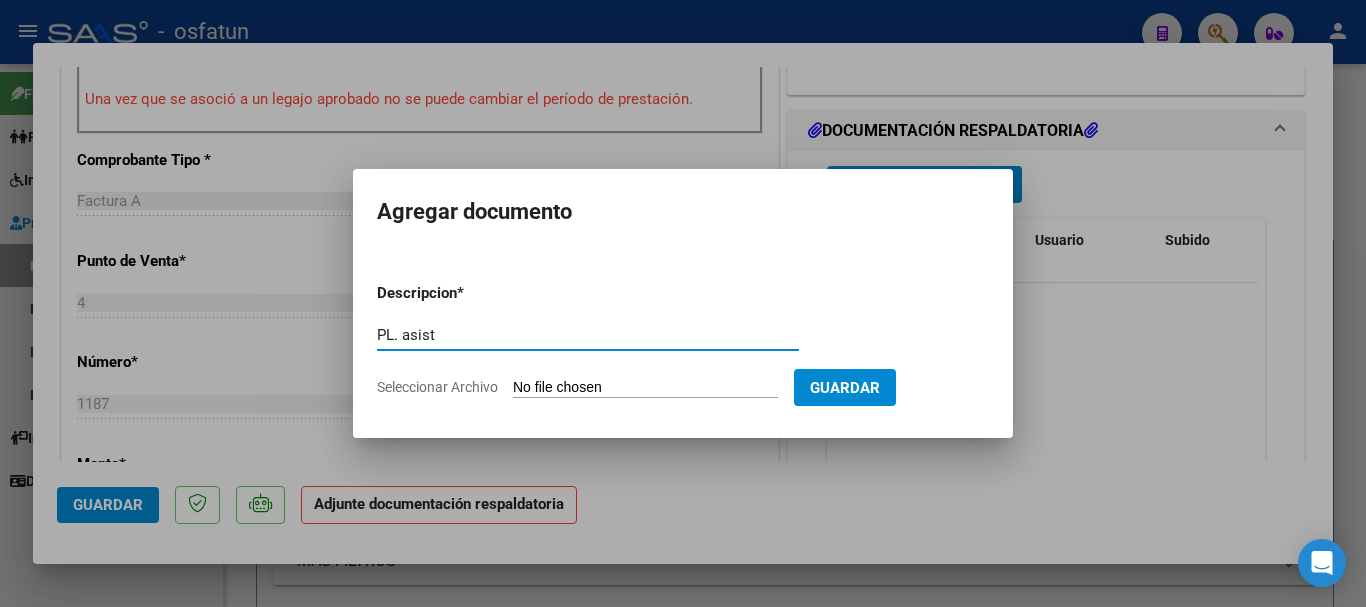 type on "PL. asist" 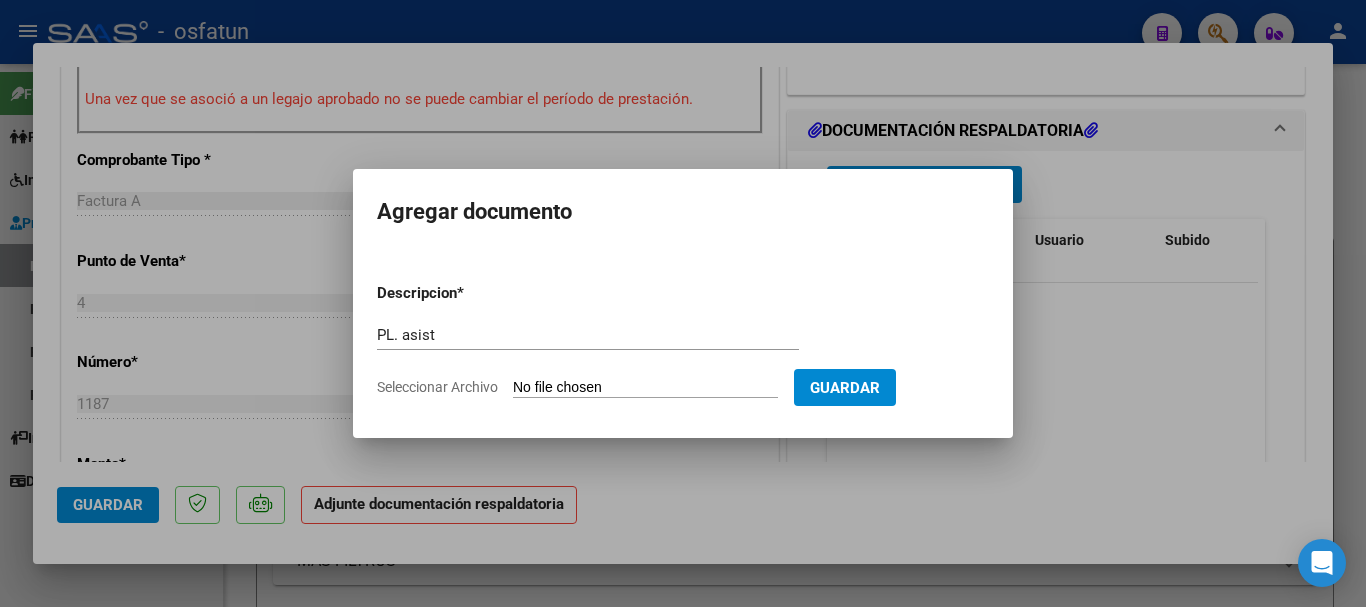 type on "C:\fakepath\PLANILLA DE ASISTENCIA [FIRST] [LAST] INTEGRACIÓN .pdf" 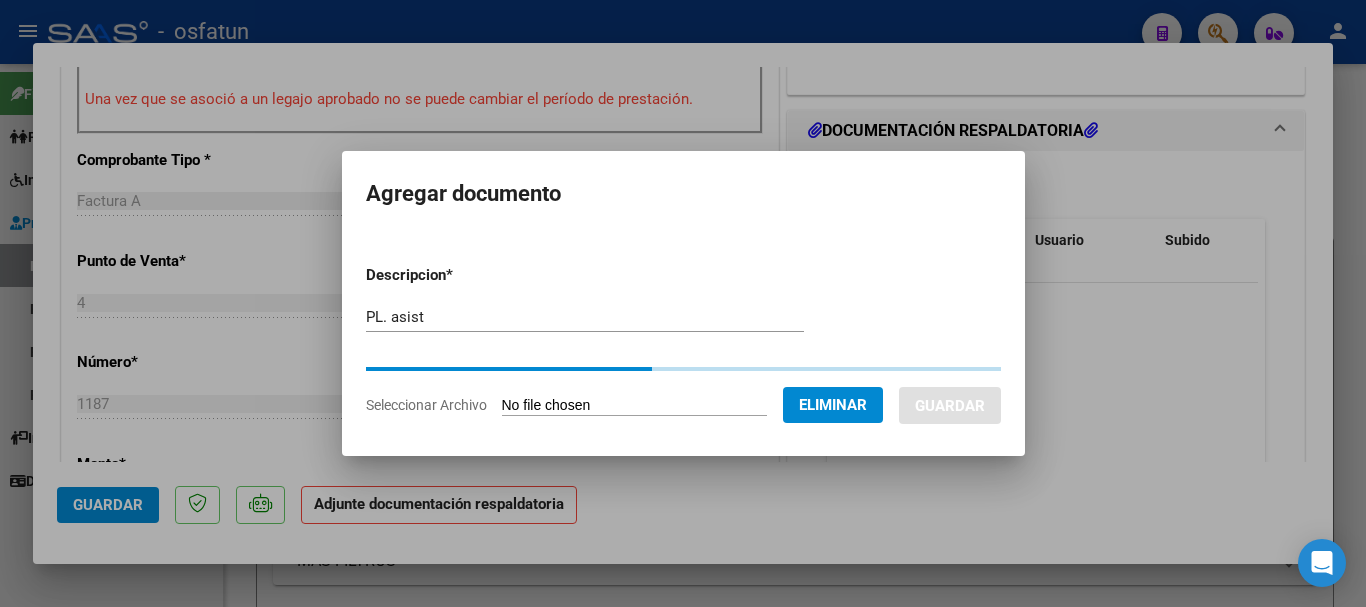 click on "PL. asist" at bounding box center (585, 317) 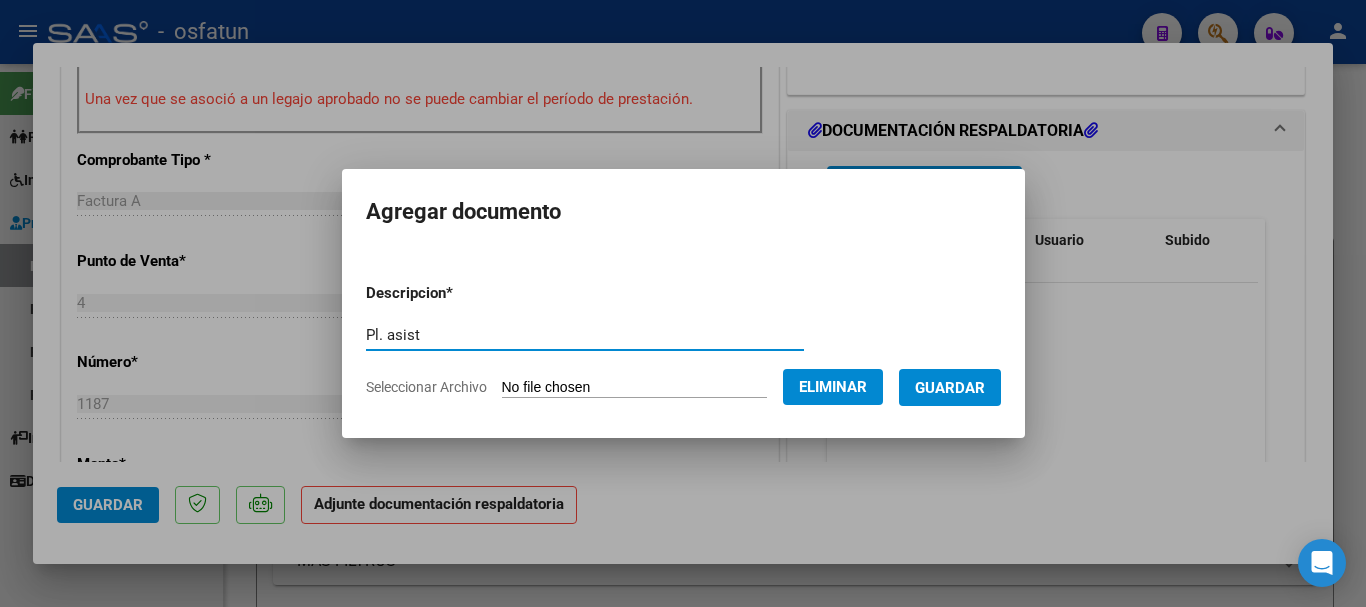 click on "Pl. asist" at bounding box center (585, 335) 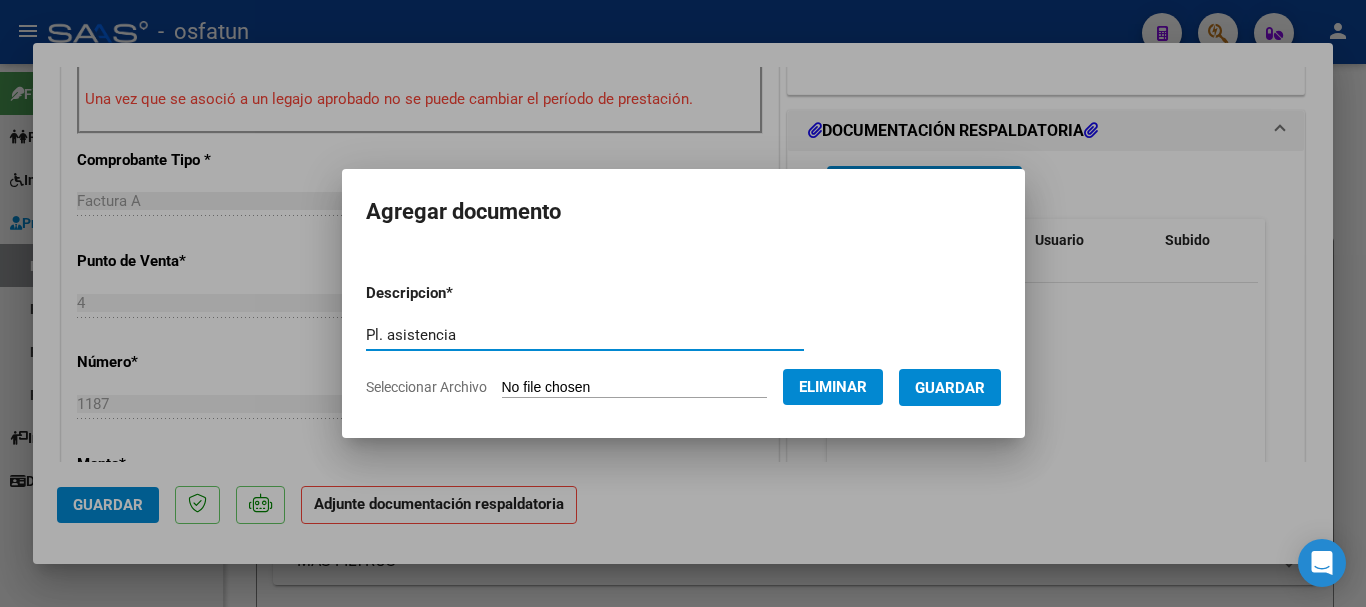 type on "Pl. asistencia" 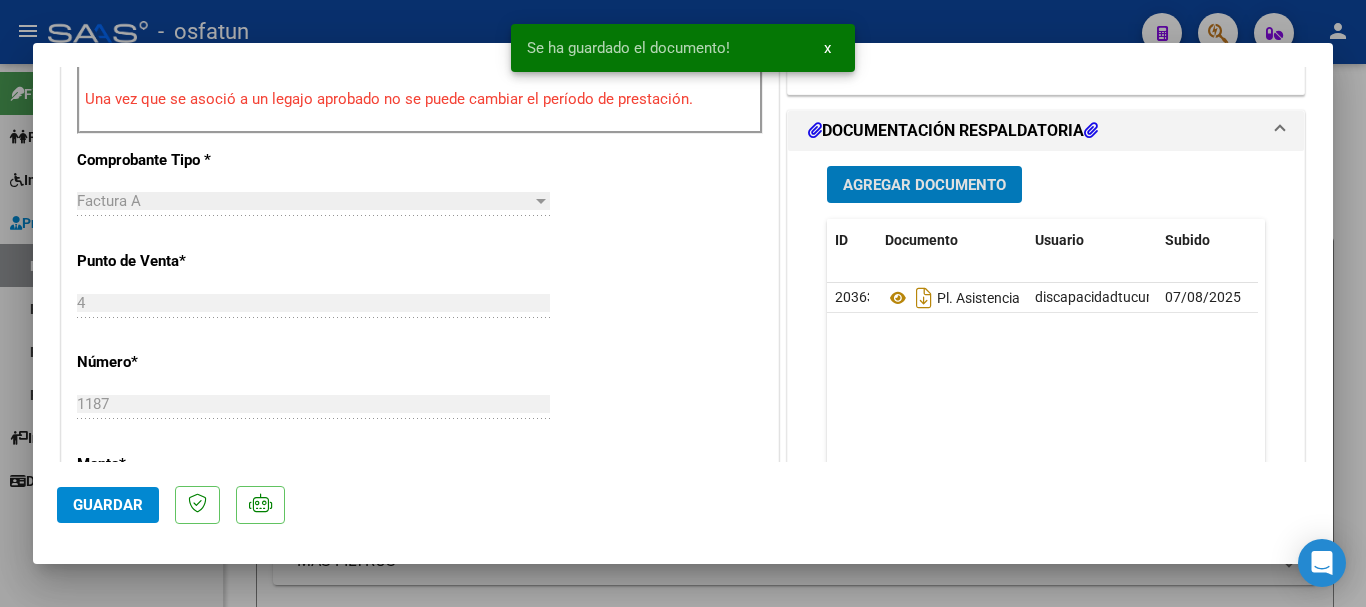 click on "Agregar Documento" at bounding box center (924, 185) 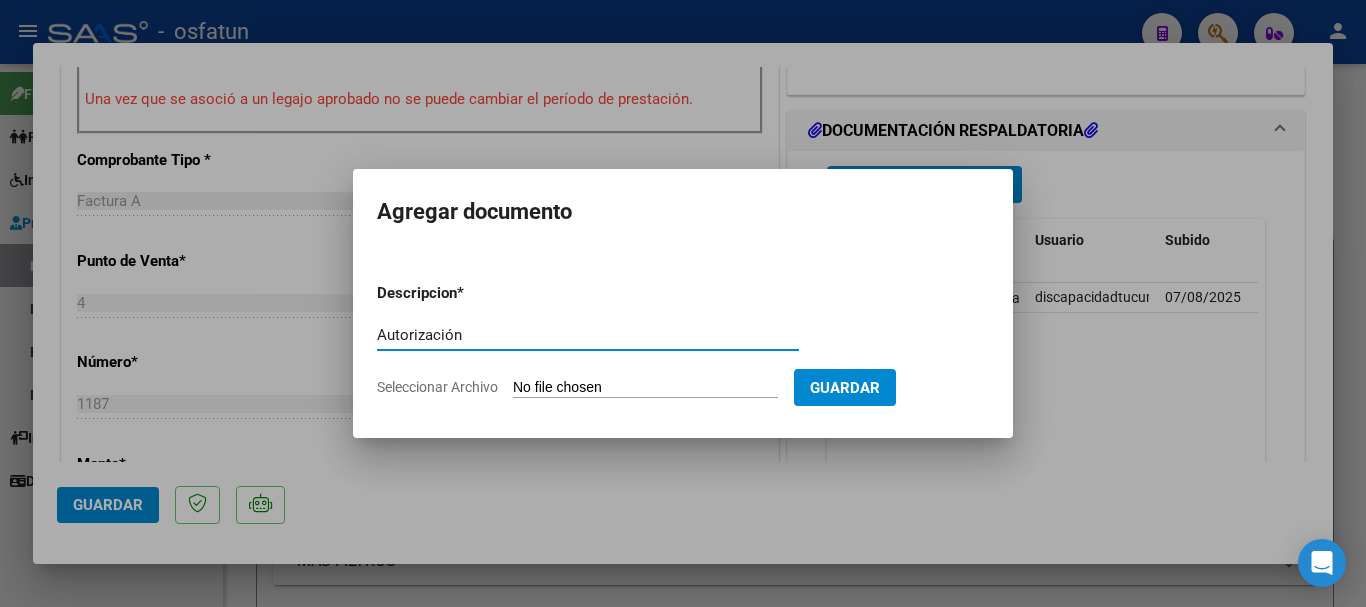 type on "Autorización" 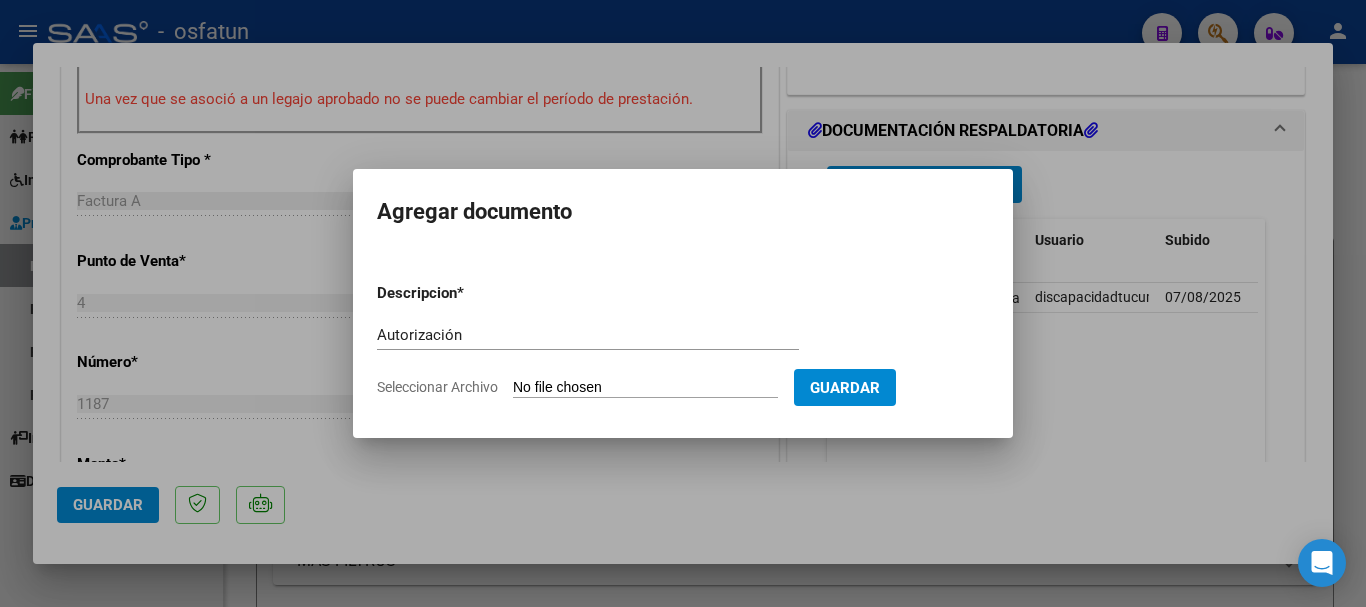 type on "C:\fakepath\autorizacion [LAST] [LAST].pdf" 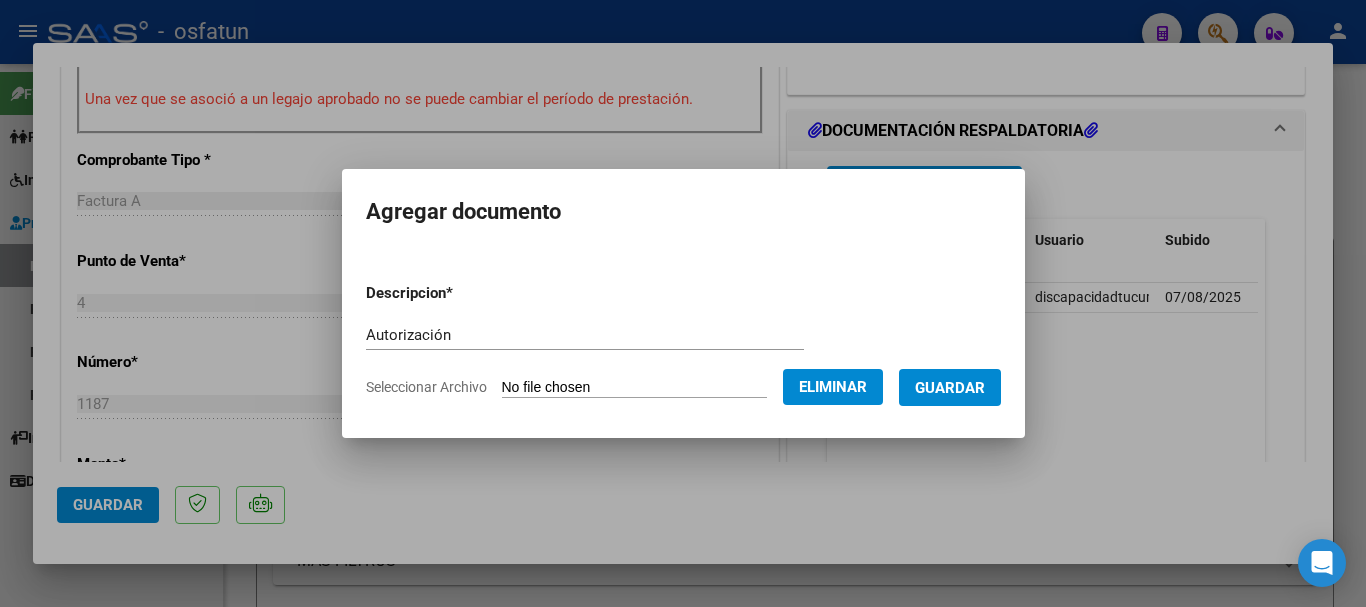 click on "Guardar" at bounding box center (950, 387) 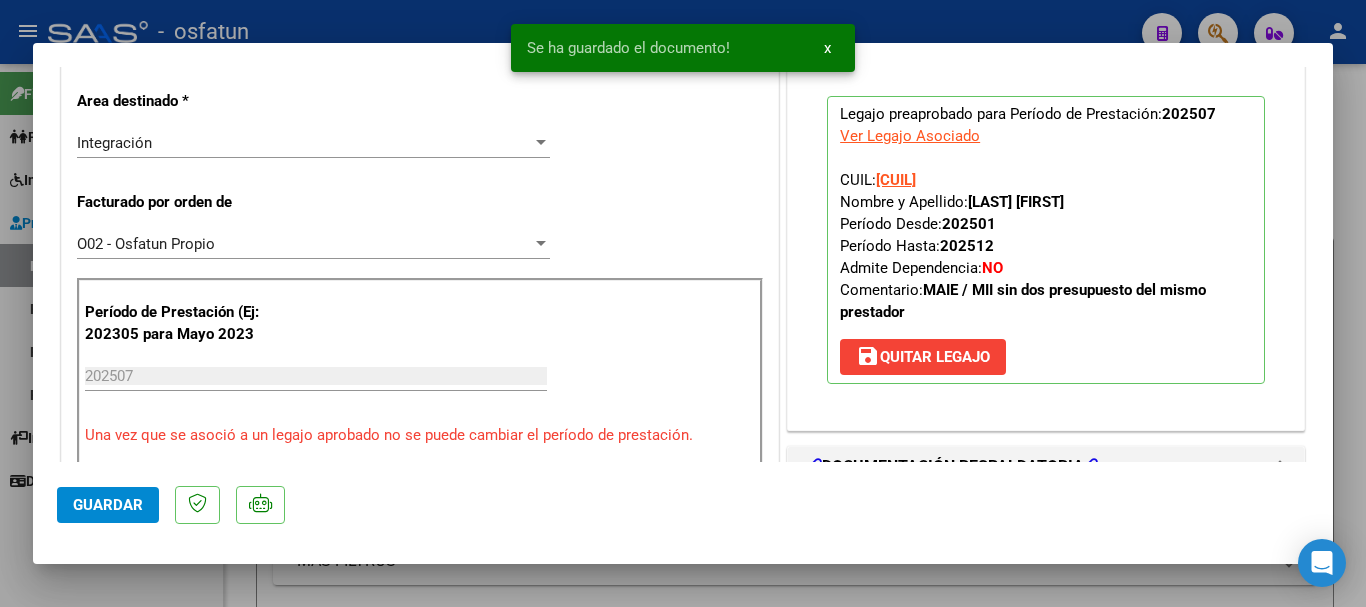 scroll, scrollTop: 480, scrollLeft: 0, axis: vertical 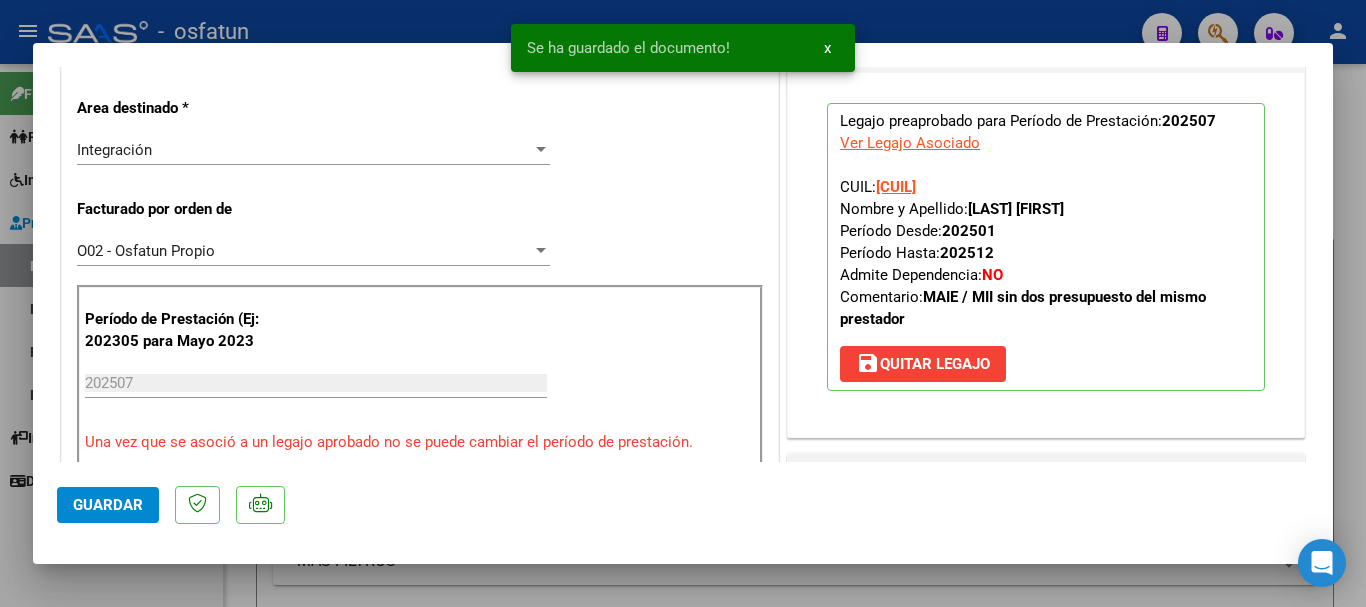 drag, startPoint x: 1066, startPoint y: 214, endPoint x: 1081, endPoint y: 204, distance: 18.027756 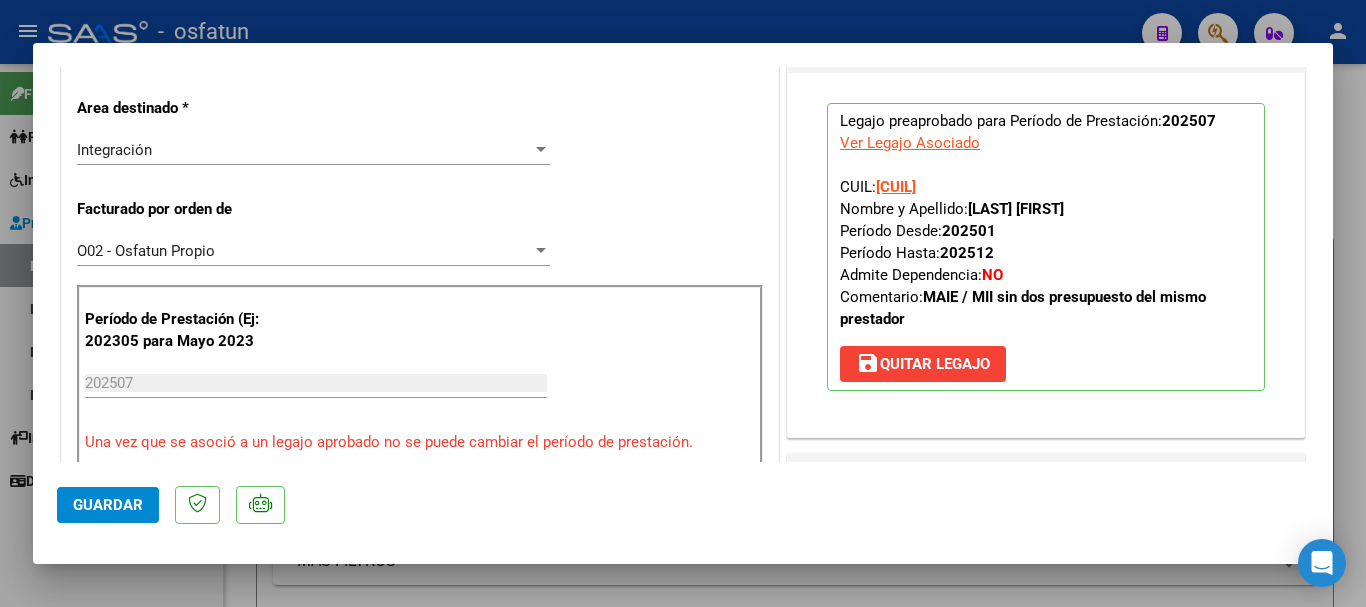 copy on "[LAST] [FIRST]" 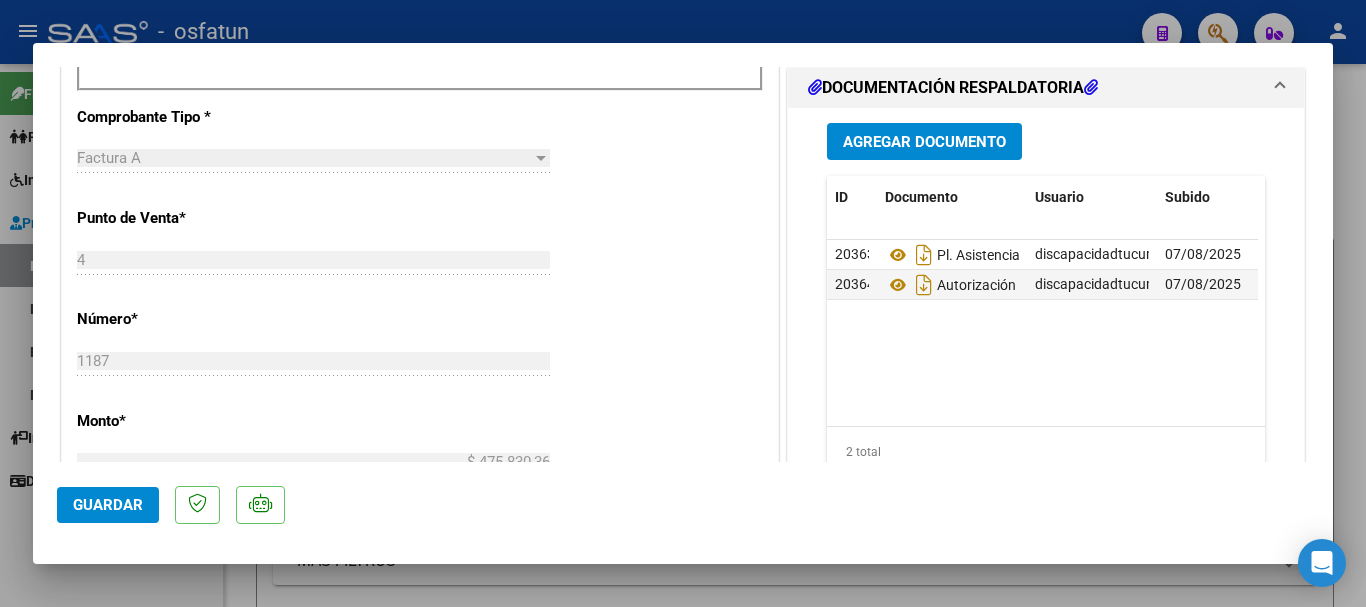 scroll, scrollTop: 944, scrollLeft: 0, axis: vertical 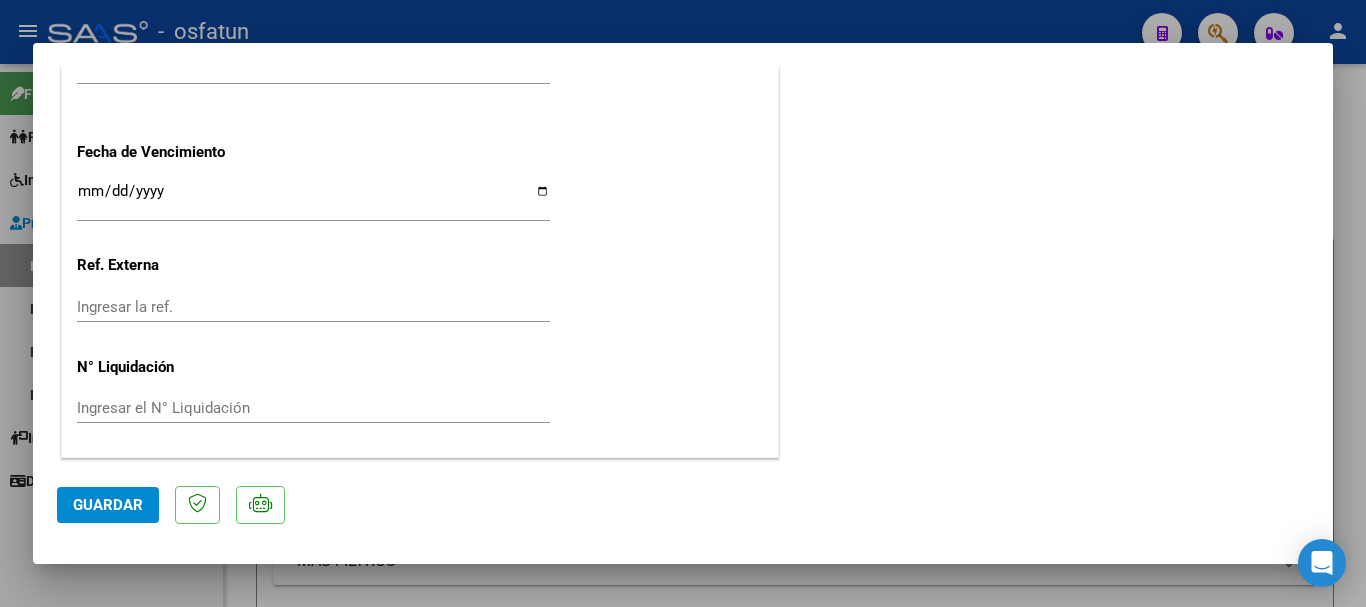 click on "Guardar" 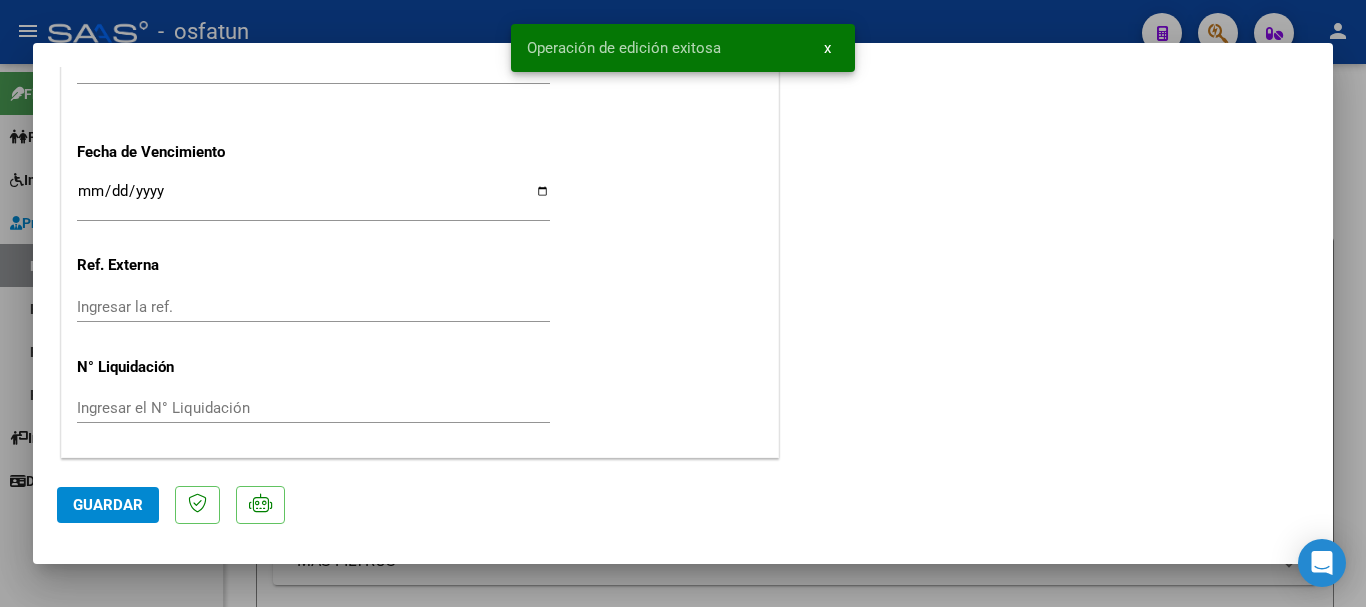 click at bounding box center (683, 303) 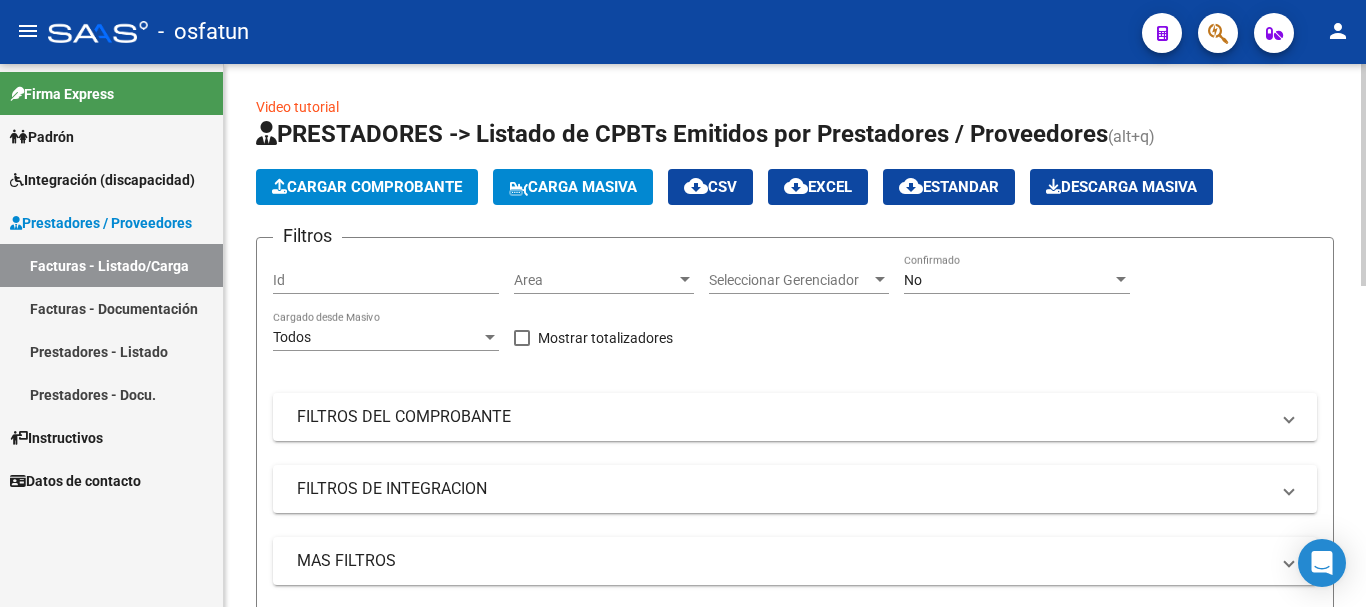click on "Cargar Comprobante" 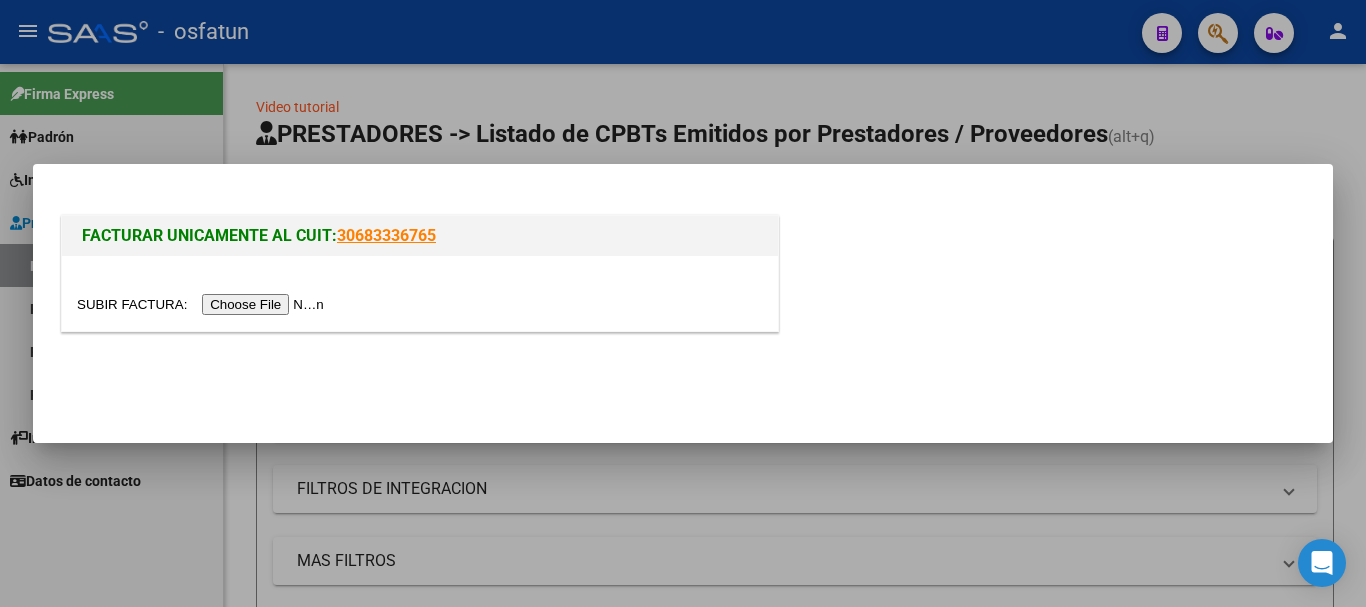 click at bounding box center (420, 304) 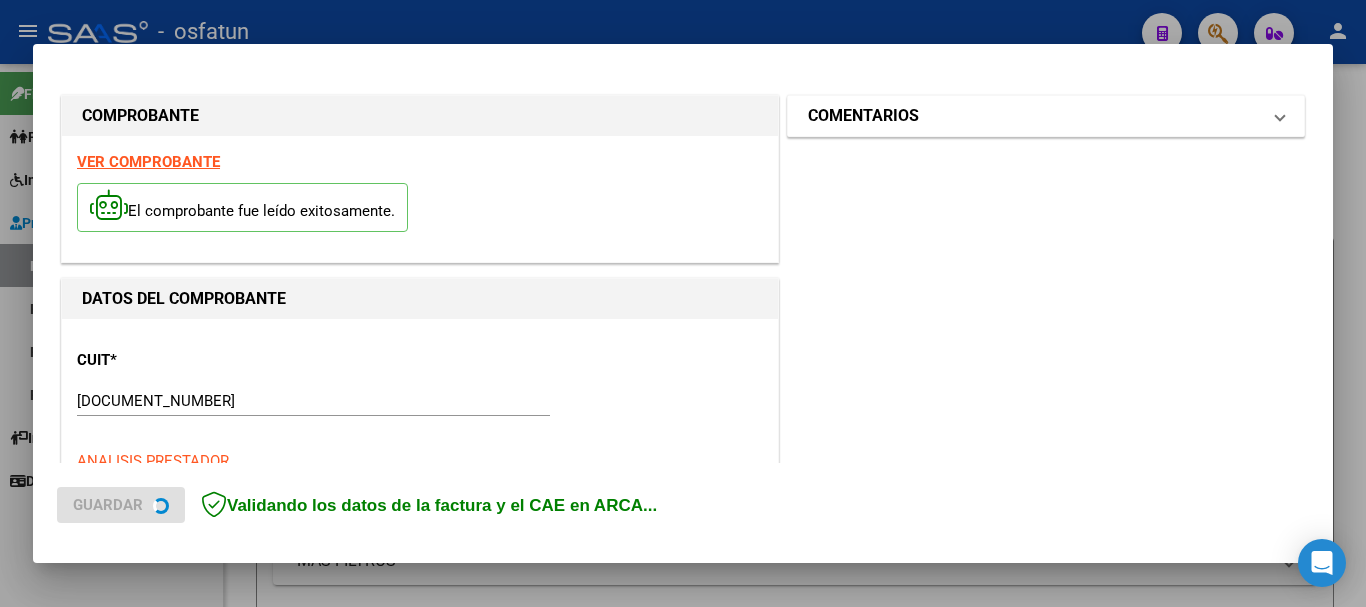 click on "COMENTARIOS" at bounding box center (1034, 116) 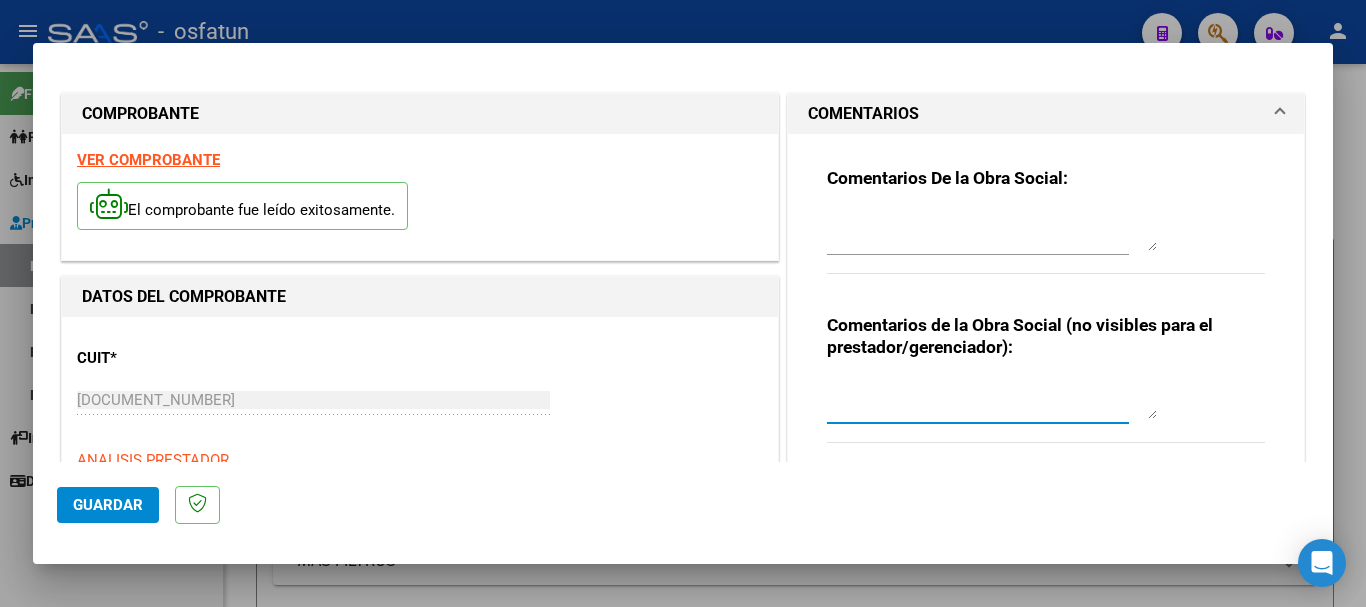 click at bounding box center (992, 399) 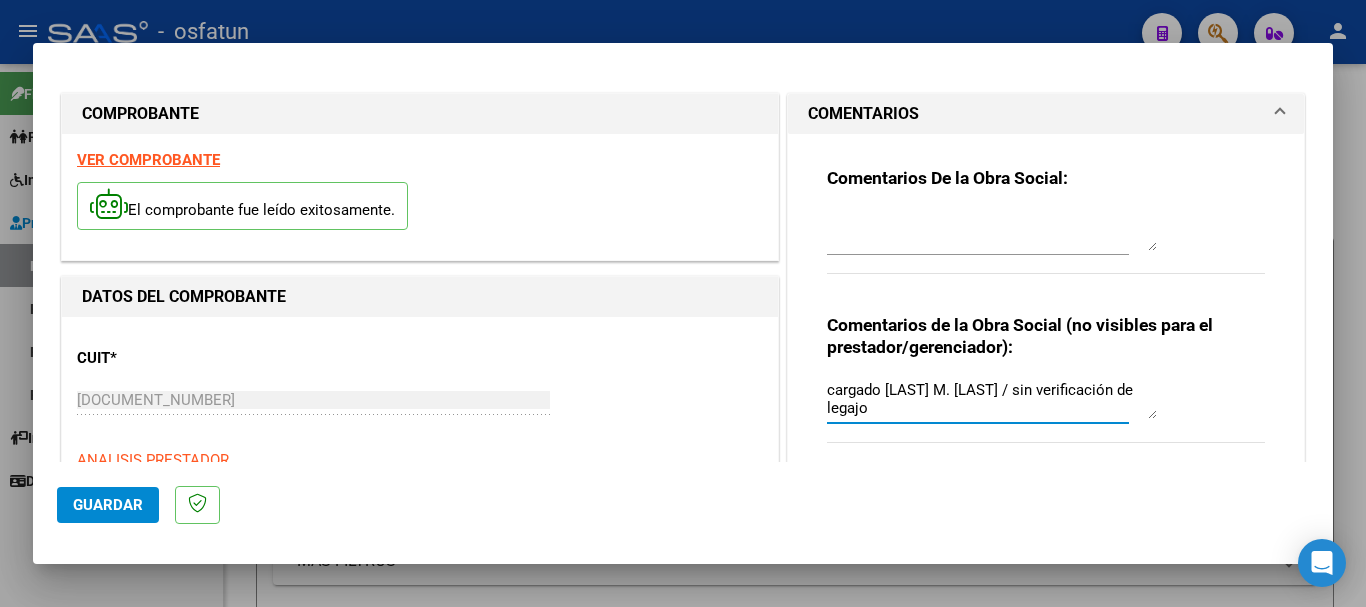 type on "cargado [LAST] M. [LAST] / sin verificación de legajo" 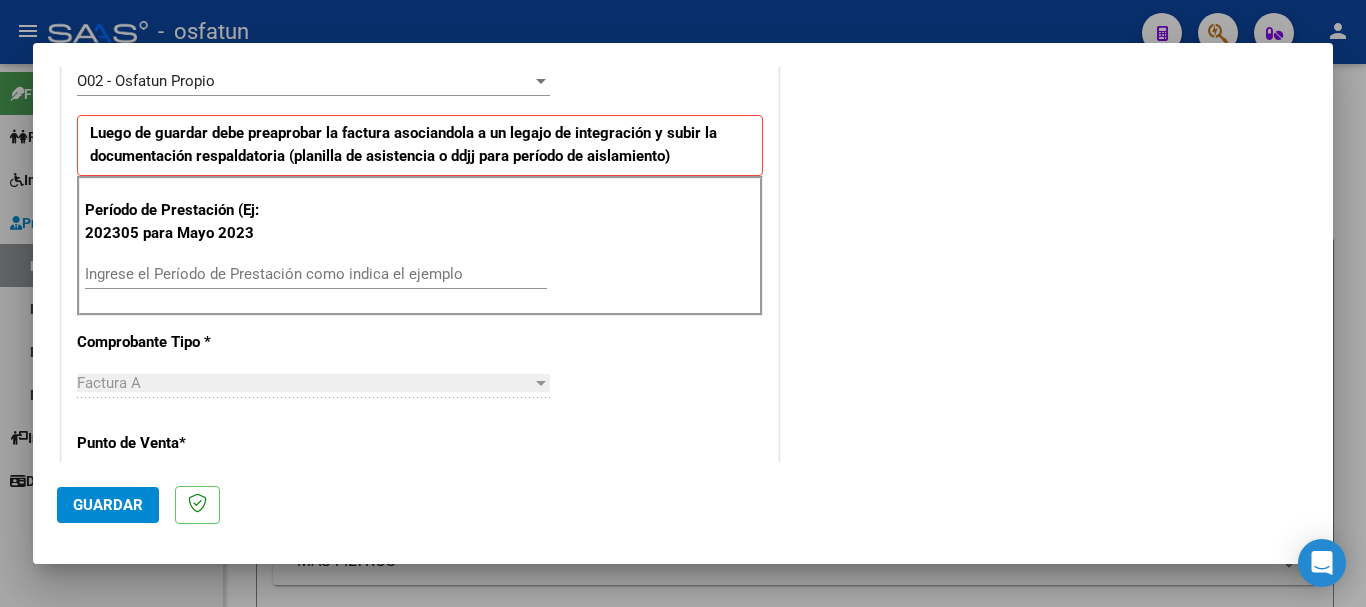 scroll, scrollTop: 644, scrollLeft: 0, axis: vertical 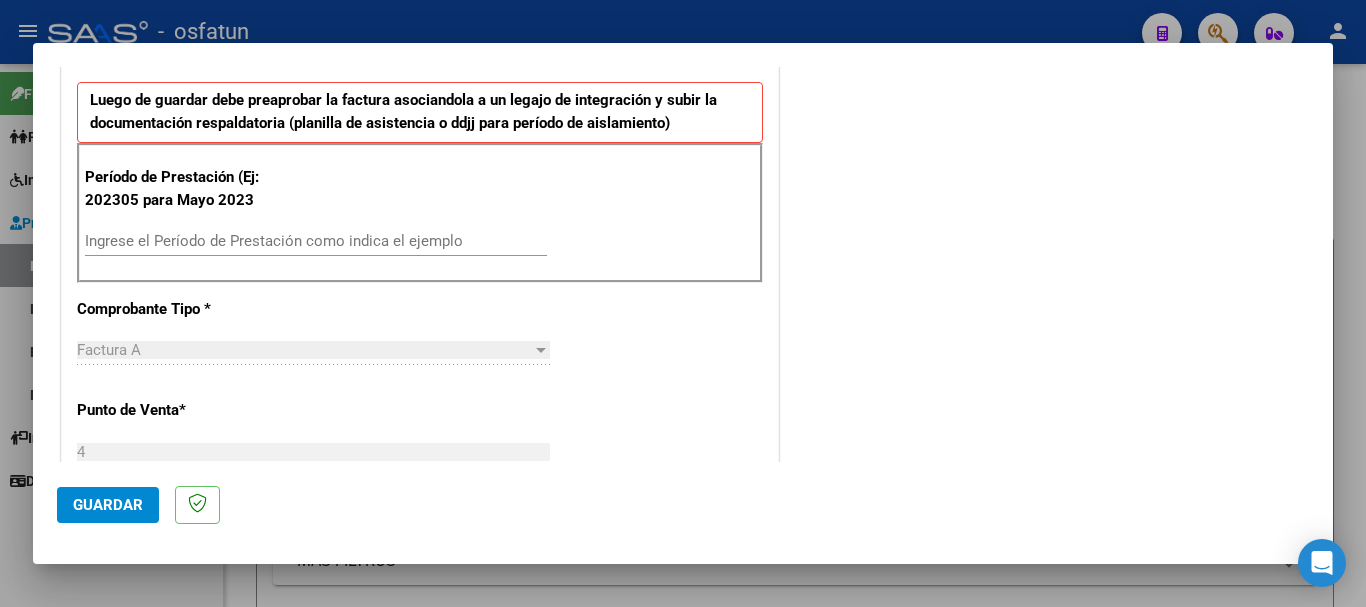 click on "Ingrese el Período de Prestación como indica el ejemplo" at bounding box center (316, 241) 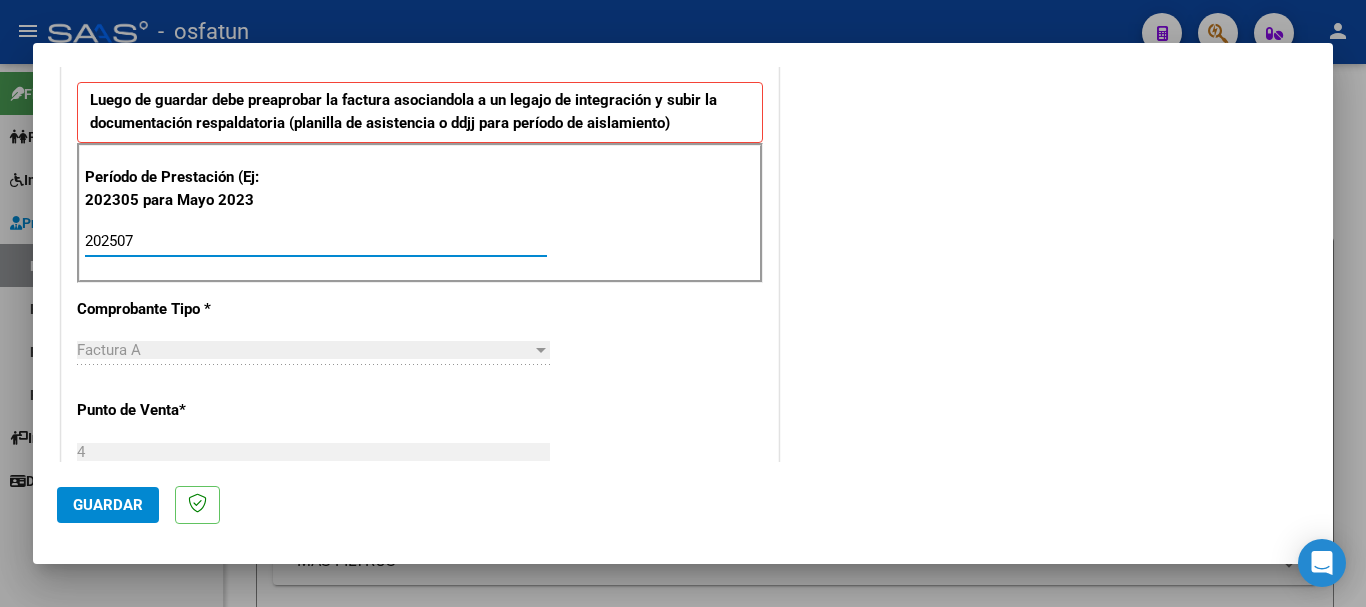 type on "202507" 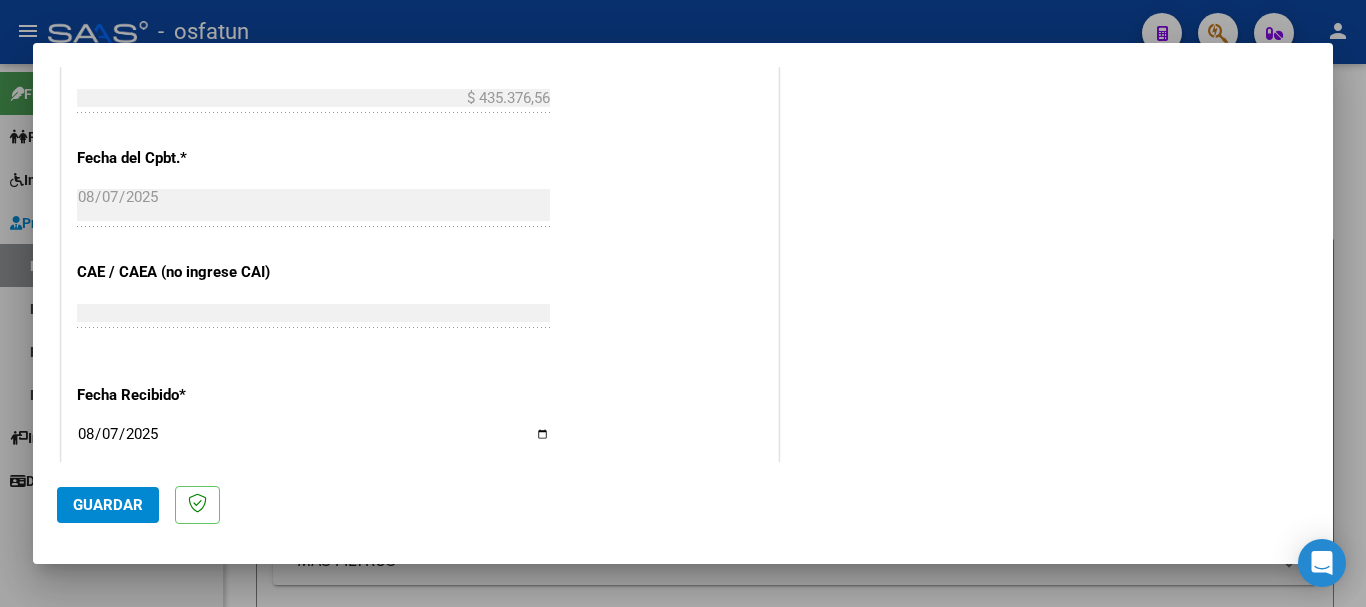 scroll, scrollTop: 1580, scrollLeft: 0, axis: vertical 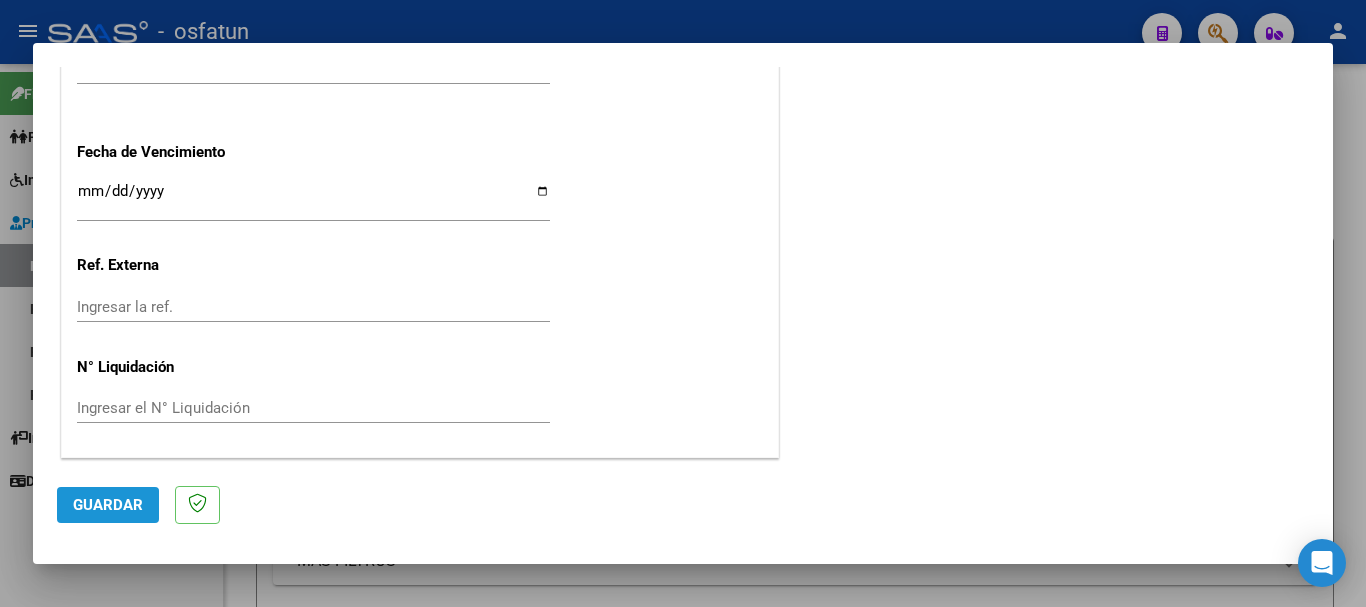 click on "Guardar" 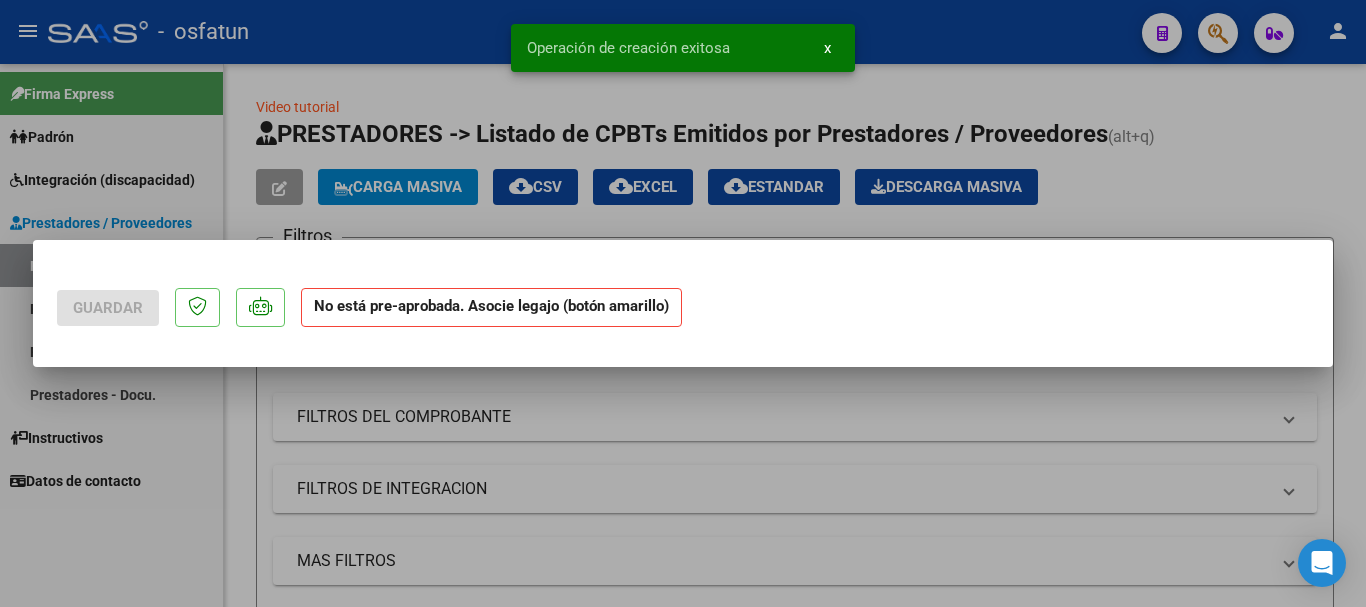 scroll, scrollTop: 0, scrollLeft: 0, axis: both 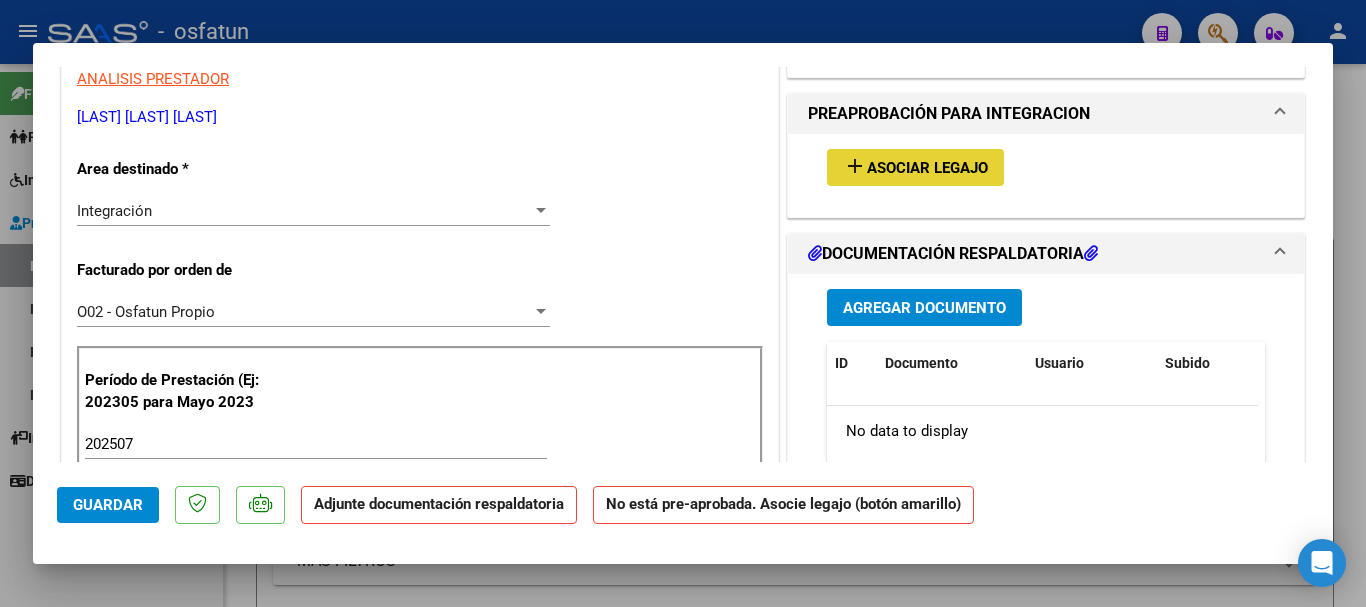 click on "Asociar Legajo" at bounding box center (927, 168) 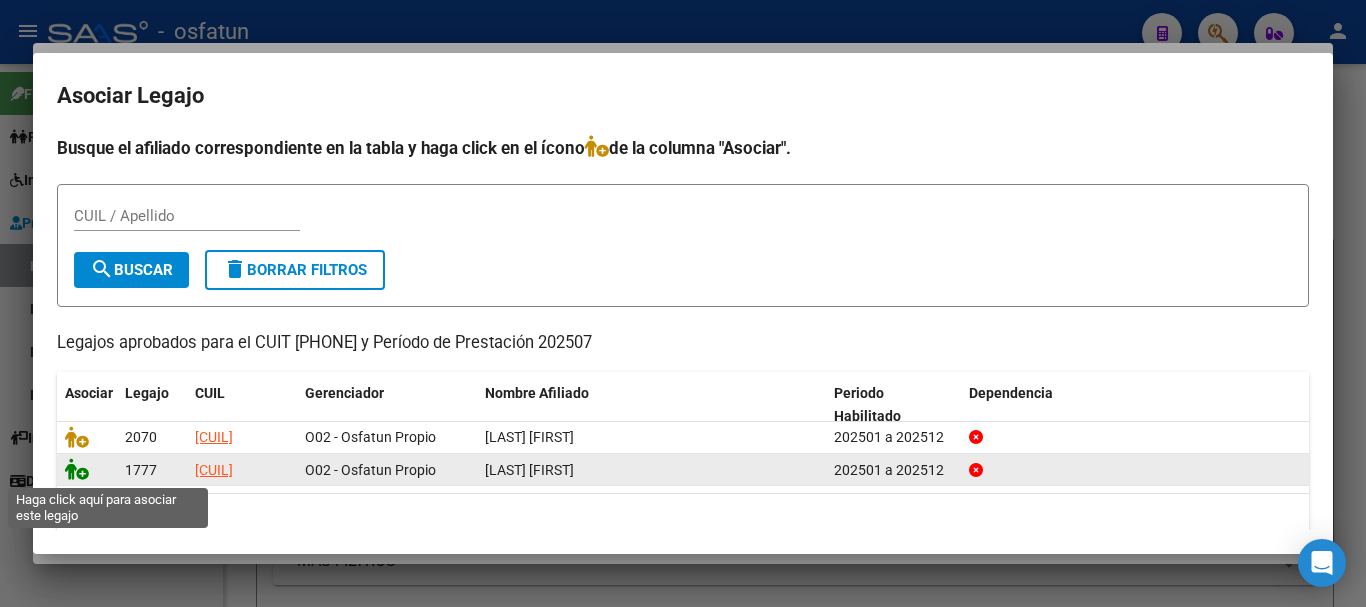 click 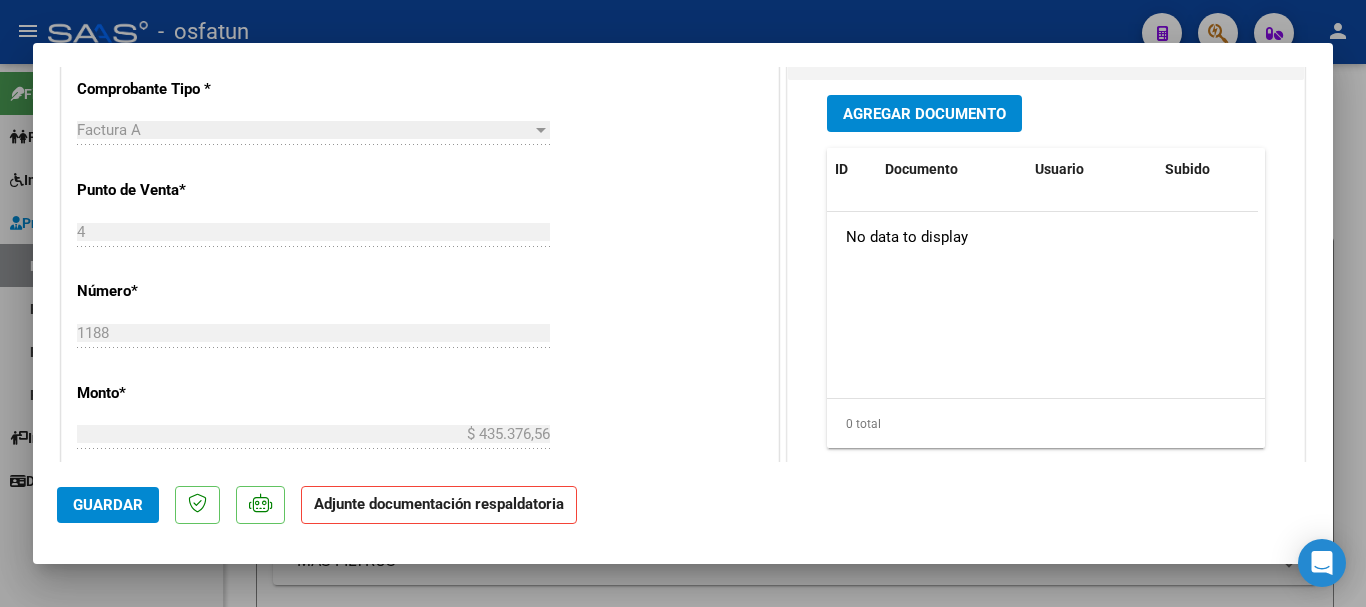 scroll, scrollTop: 900, scrollLeft: 0, axis: vertical 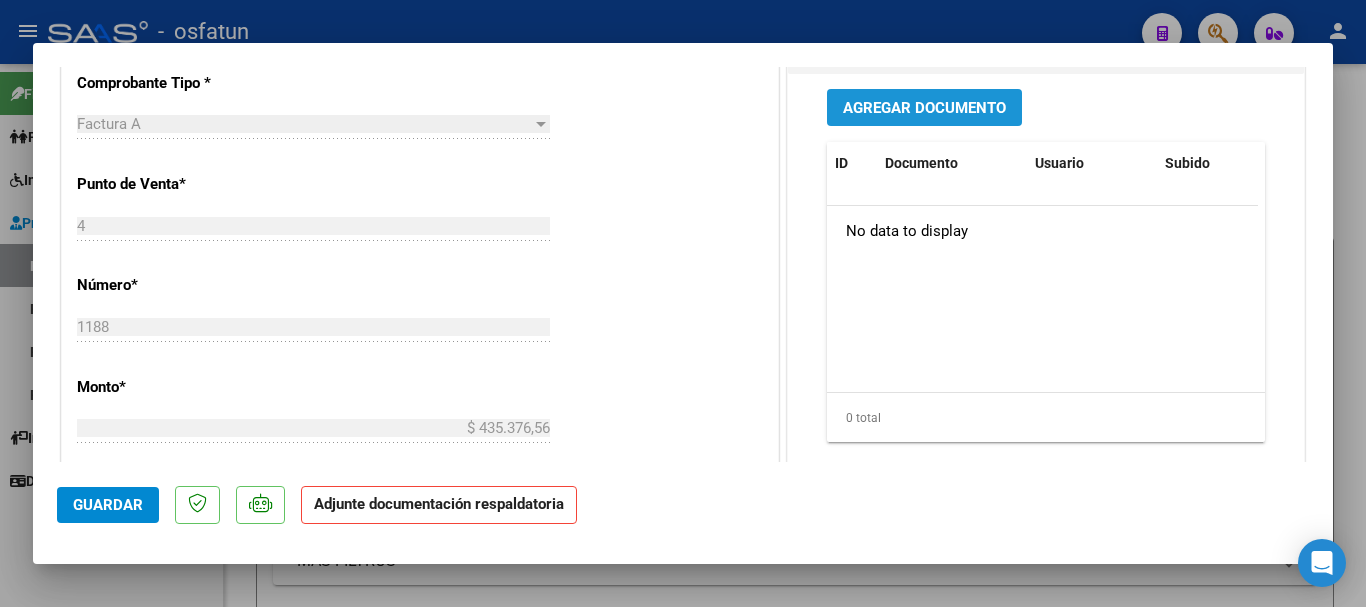 click on "Agregar Documento" at bounding box center (924, 108) 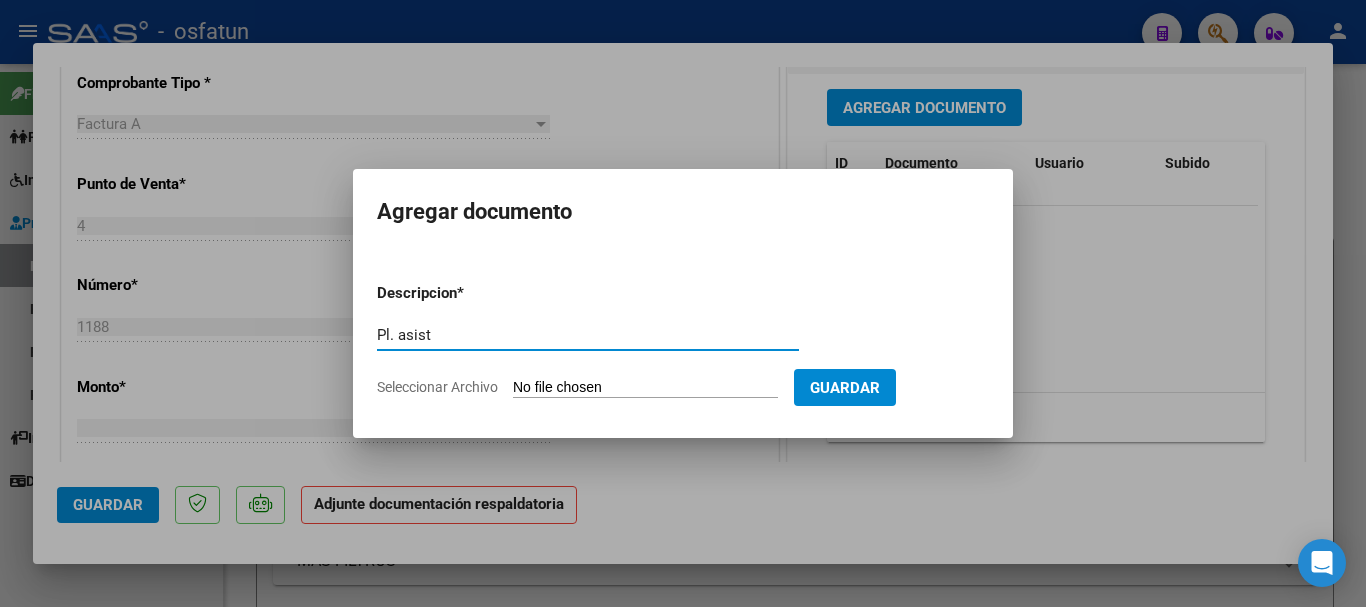 type on "Pl. asist" 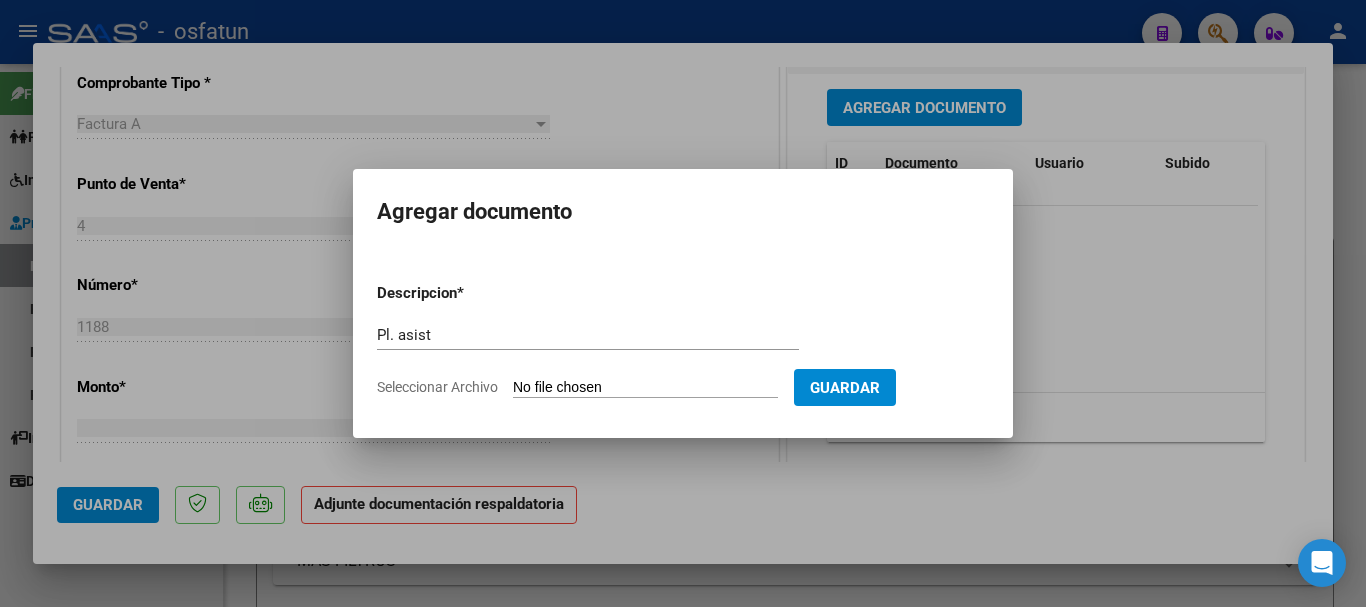 type on "C:\fakepath\PLANILLA DE ASISTENCIA [LAST] [FIRST] REHABILITACION .pdf" 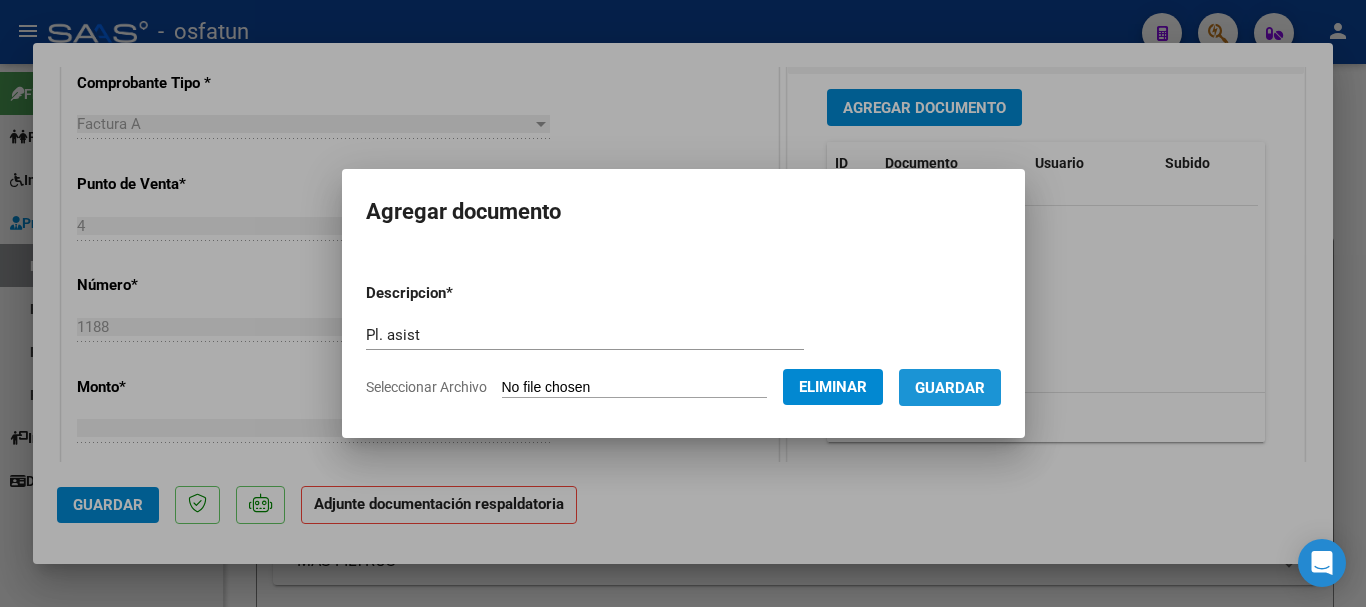 click on "Guardar" at bounding box center (950, 388) 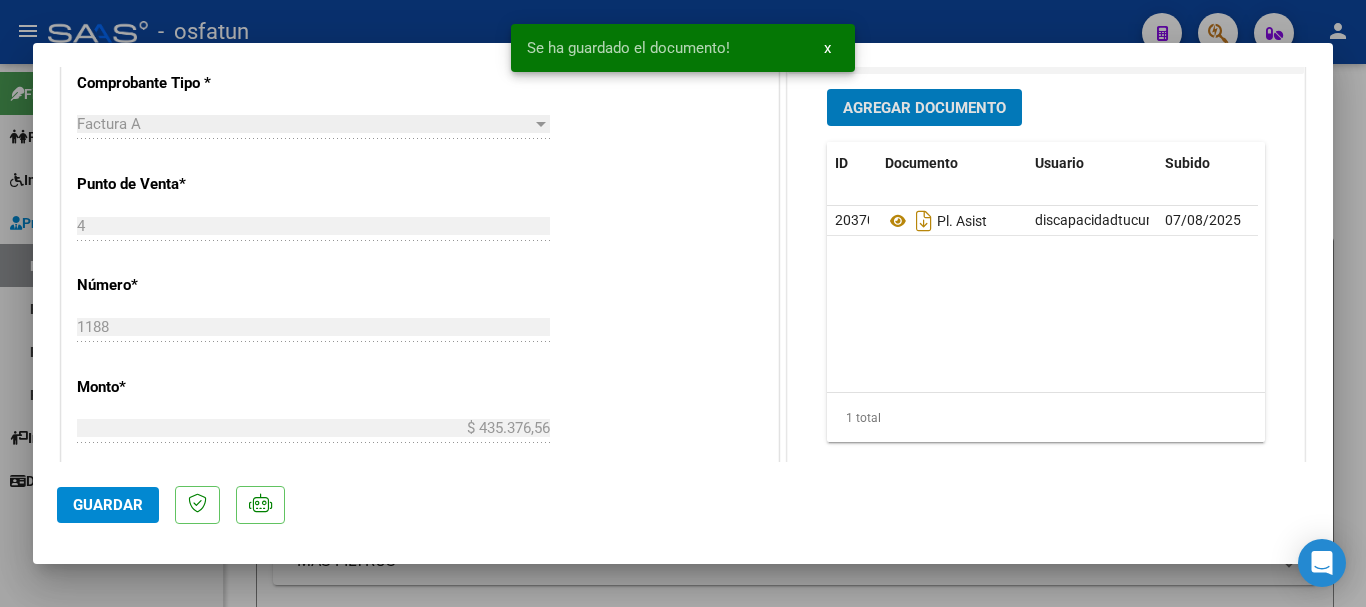click on "Agregar Documento" at bounding box center (924, 108) 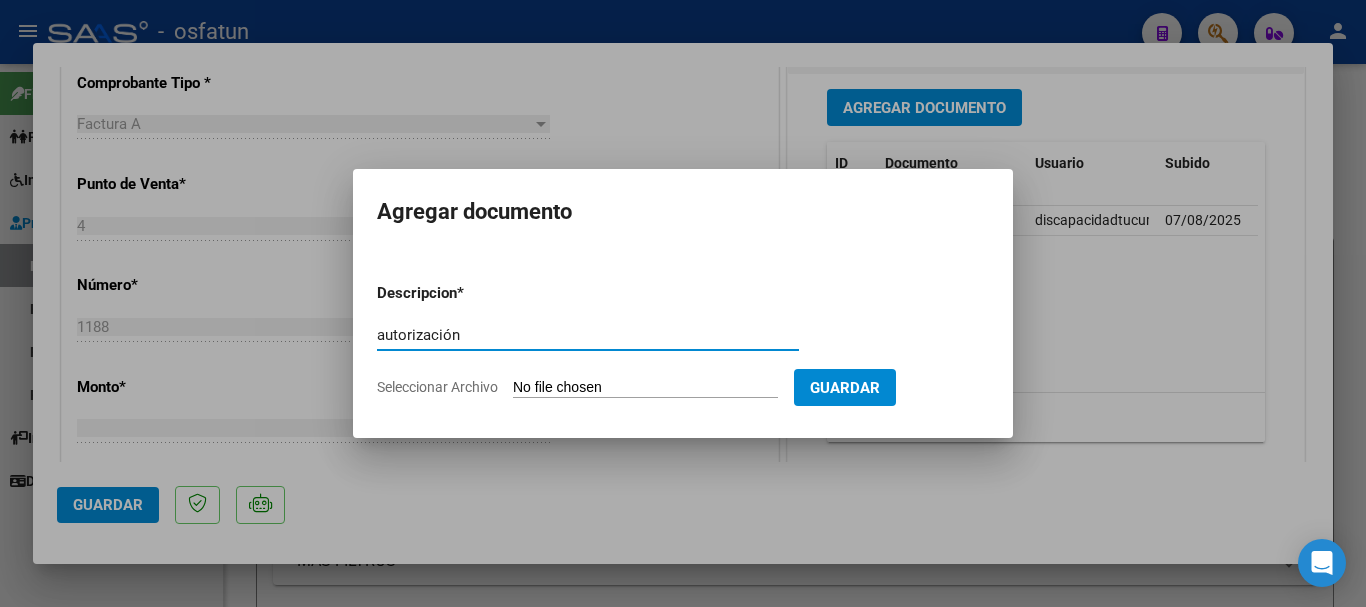 type on "autorización" 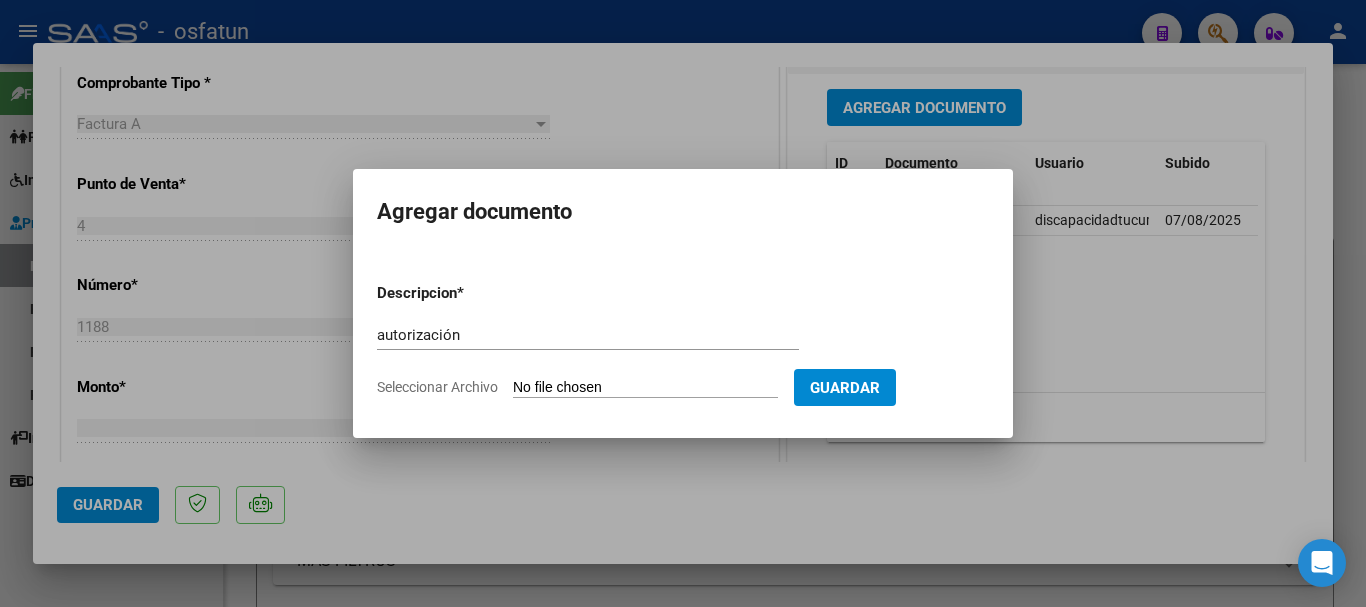 type on "C:\fakepath\autorizacion [LAST] [LAST] MIR.pdf" 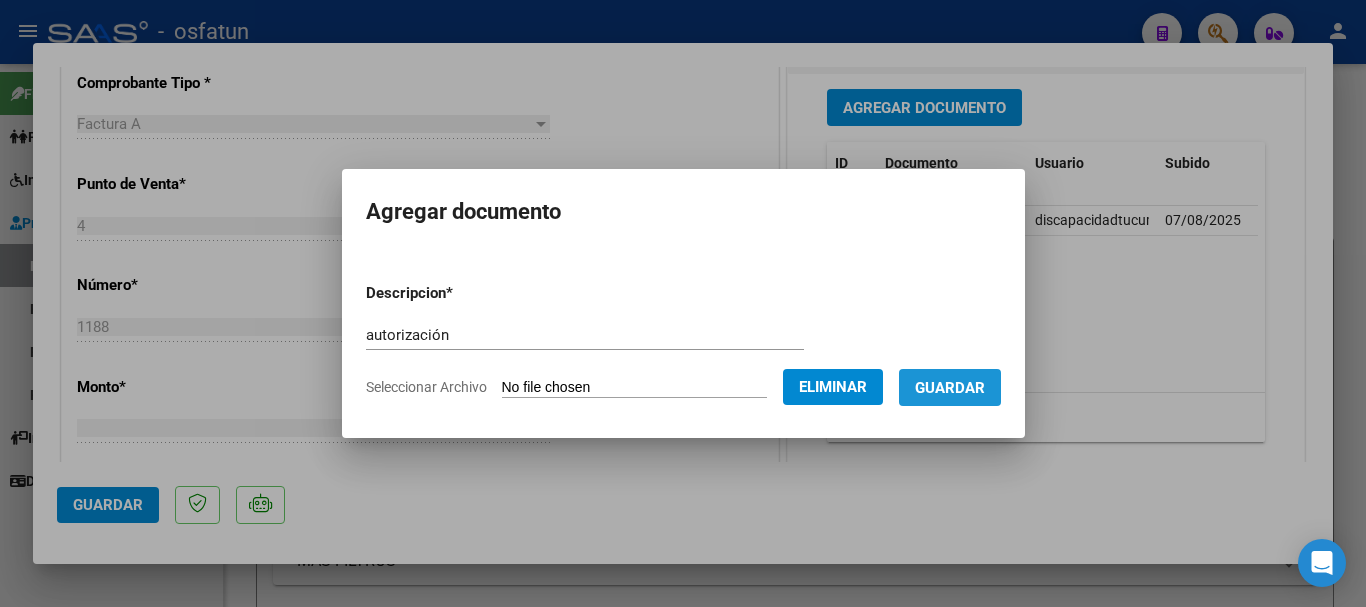 click on "Guardar" at bounding box center [950, 387] 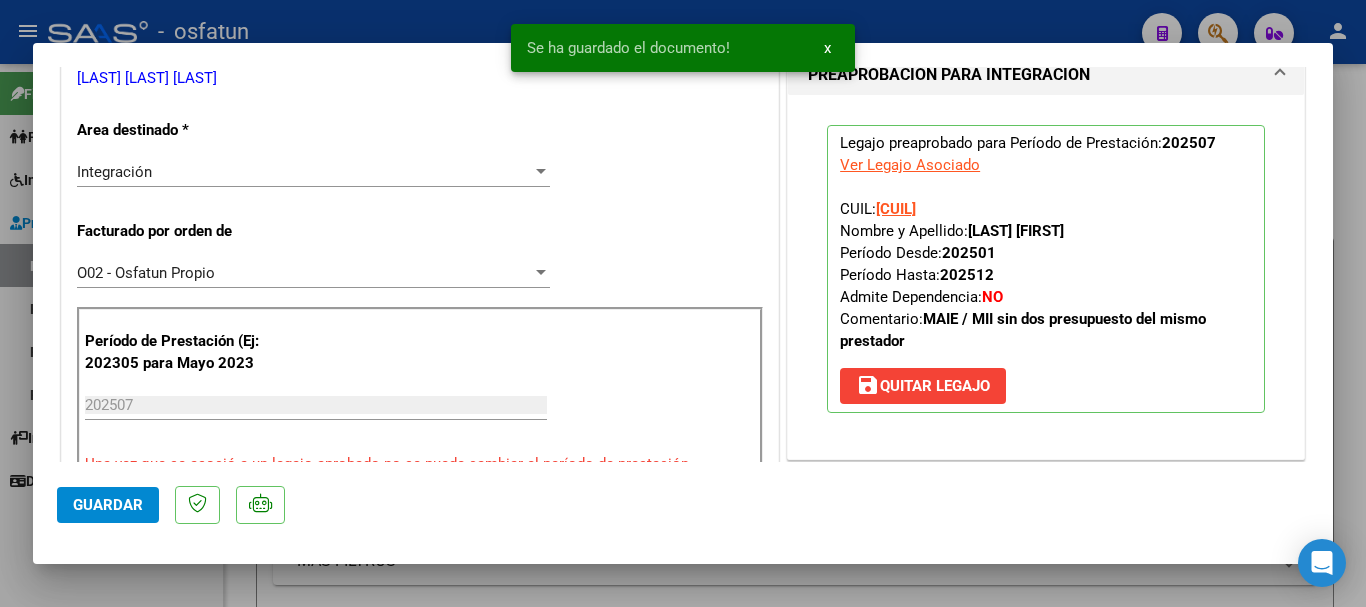 scroll, scrollTop: 425, scrollLeft: 0, axis: vertical 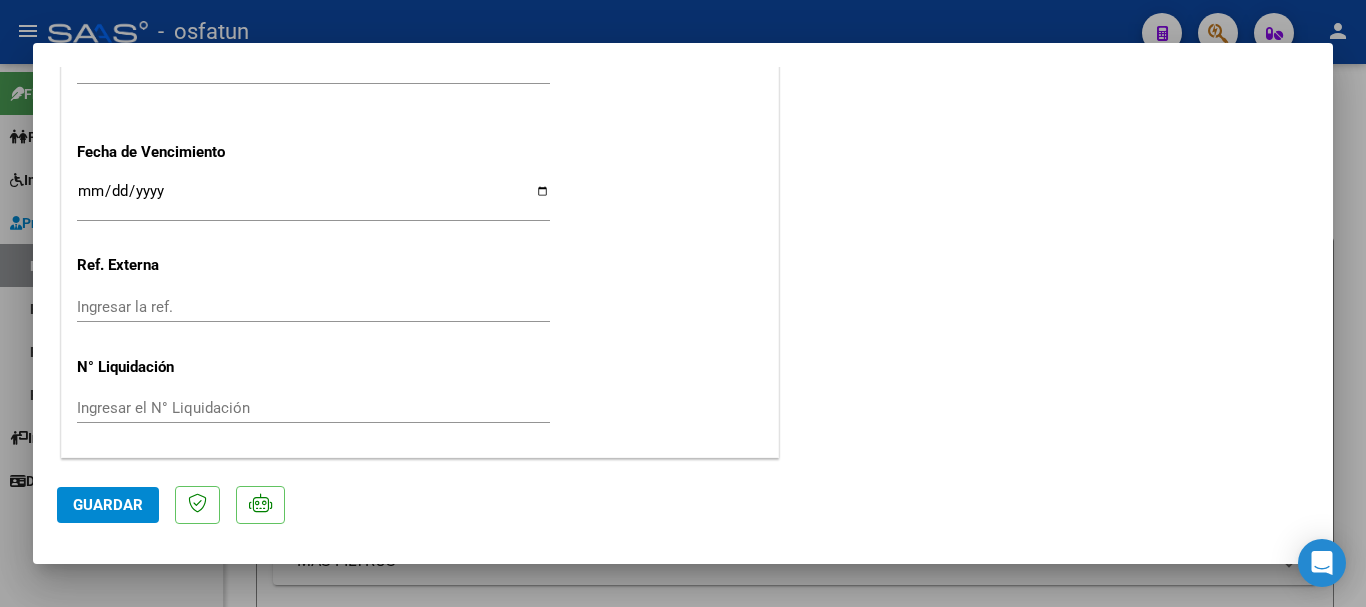 click on "Guardar" 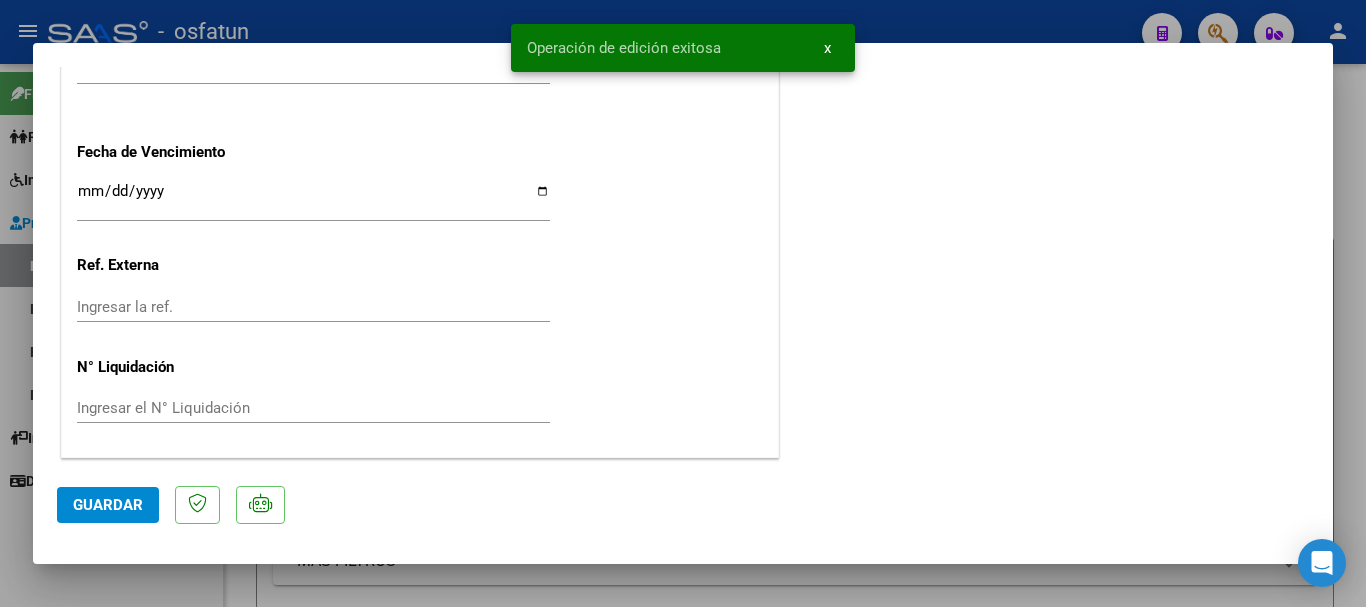 click at bounding box center (683, 303) 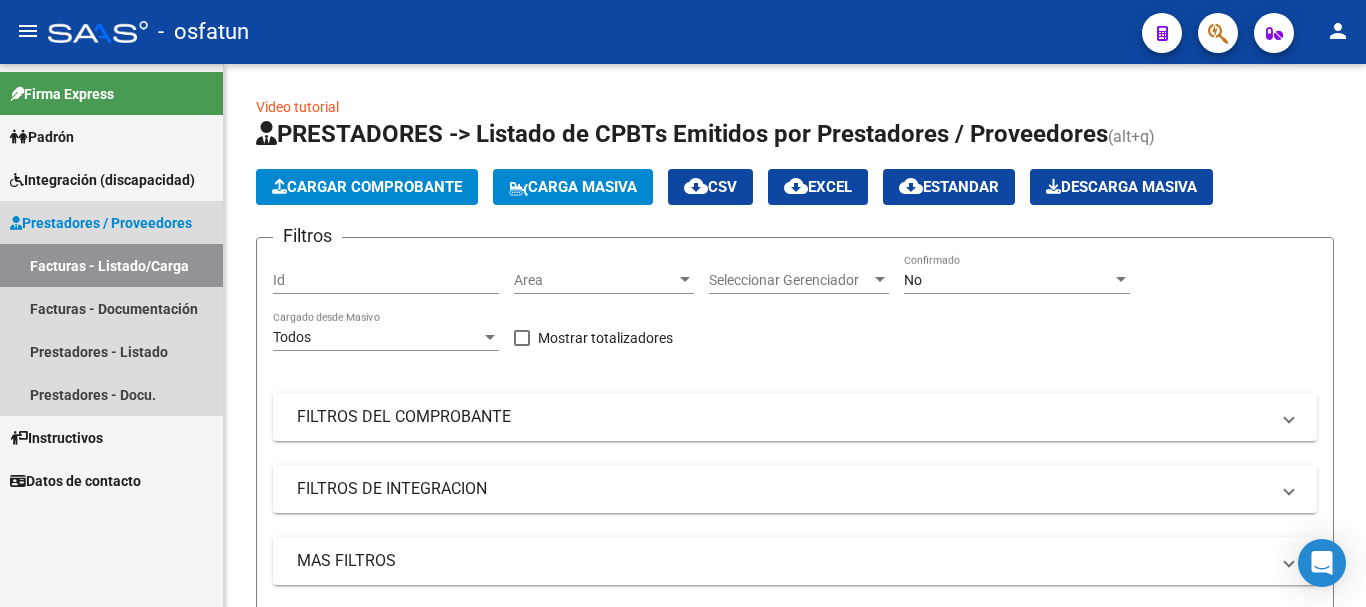 click on "Facturas - Listado/Carga" at bounding box center [111, 265] 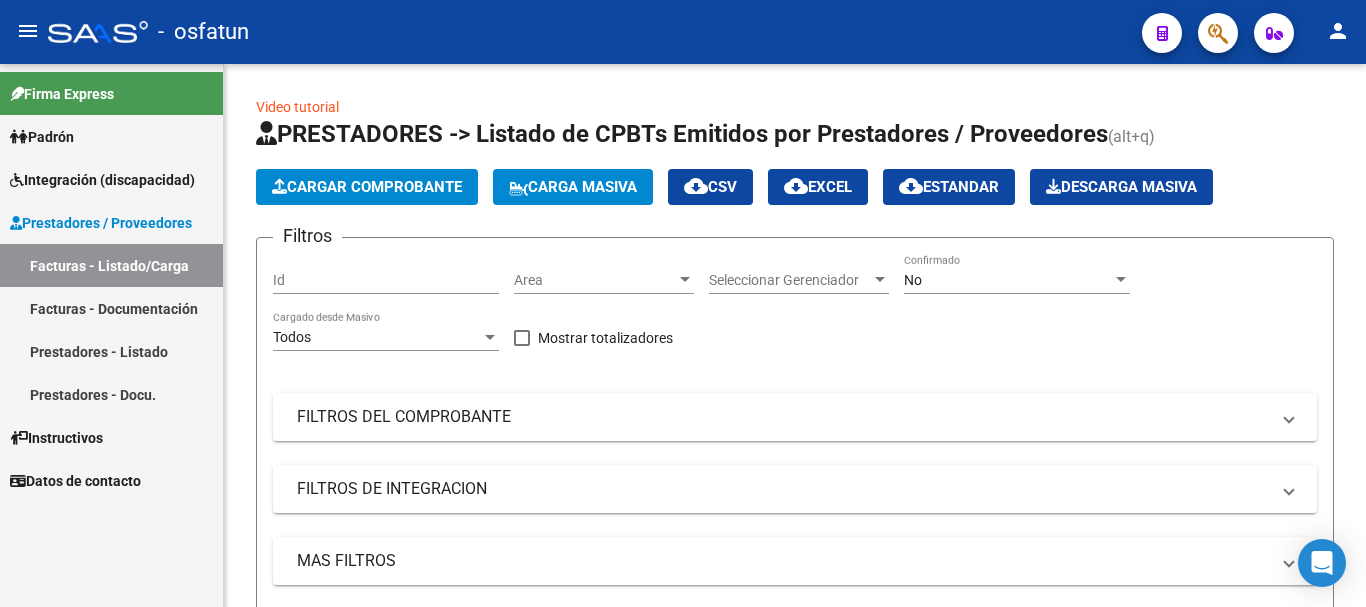 click on "Integración (discapacidad)" at bounding box center (102, 180) 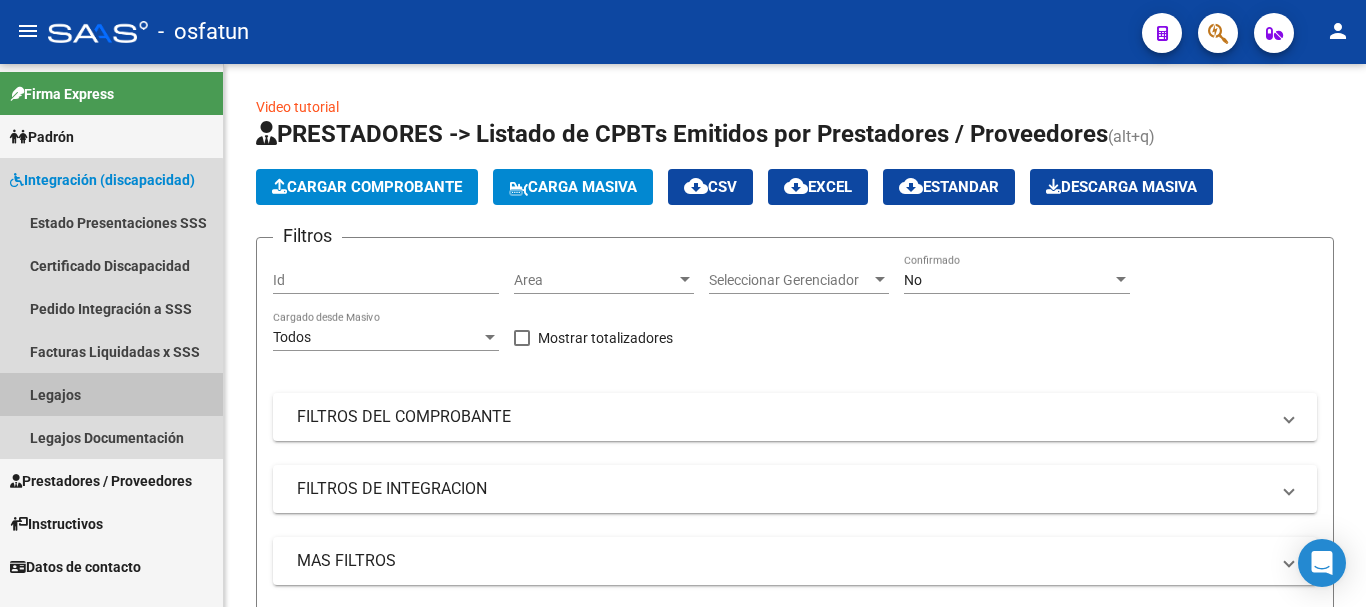 click on "Legajos" at bounding box center (111, 394) 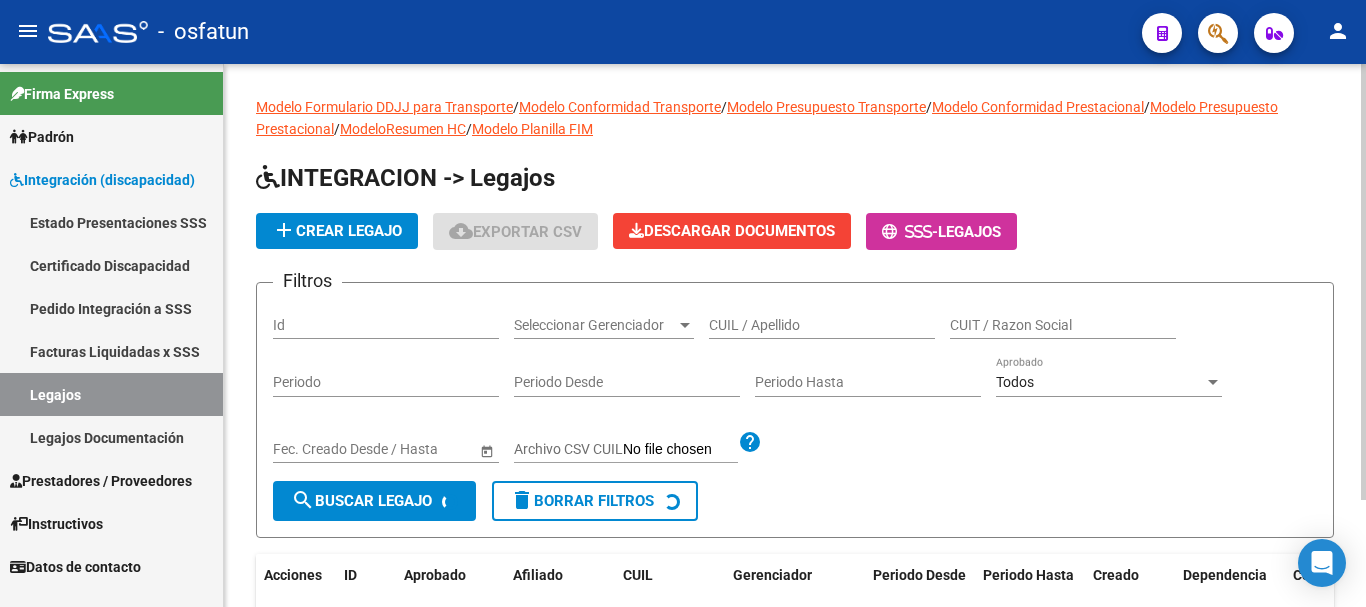 drag, startPoint x: 774, startPoint y: 315, endPoint x: 753, endPoint y: 334, distance: 28.319605 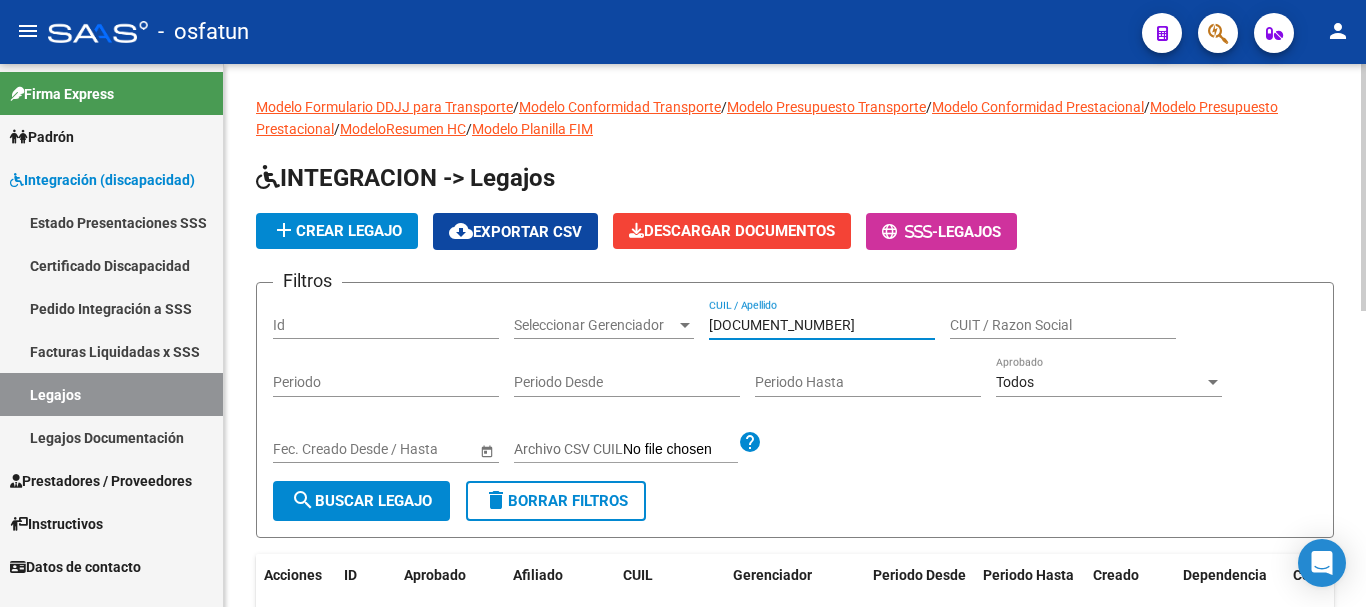 click on "[DOCUMENT_NUMBER]" at bounding box center [822, 325] 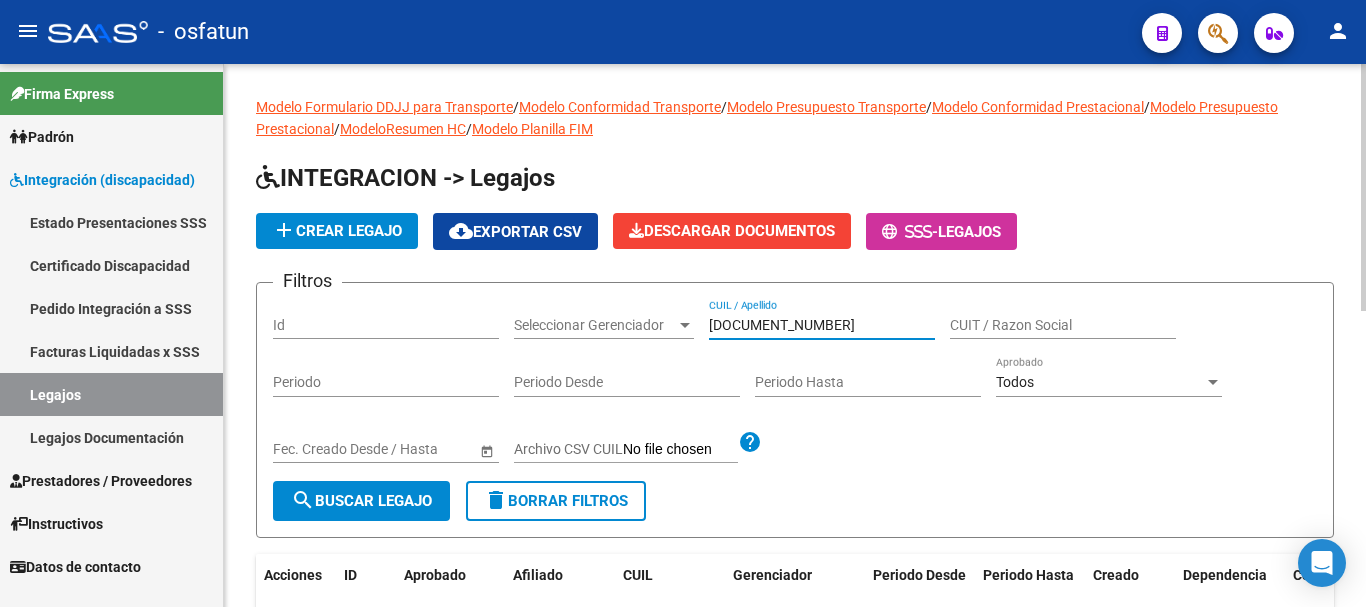 type on "[DOCUMENT_NUMBER]" 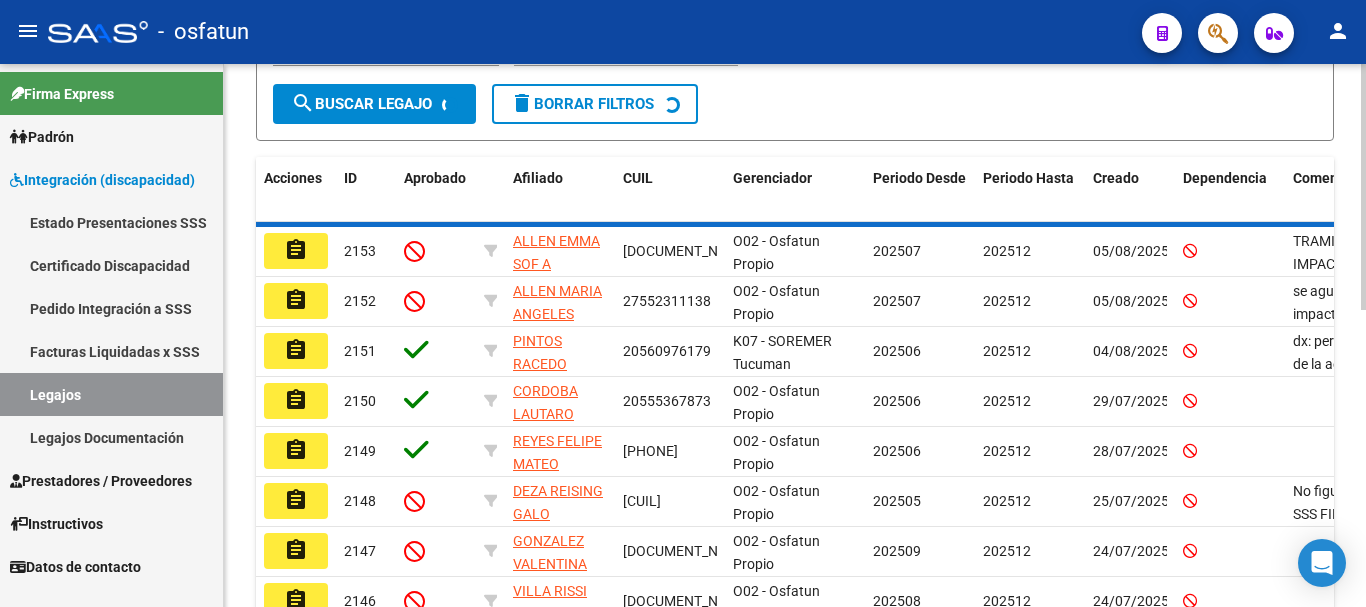 scroll, scrollTop: 250, scrollLeft: 0, axis: vertical 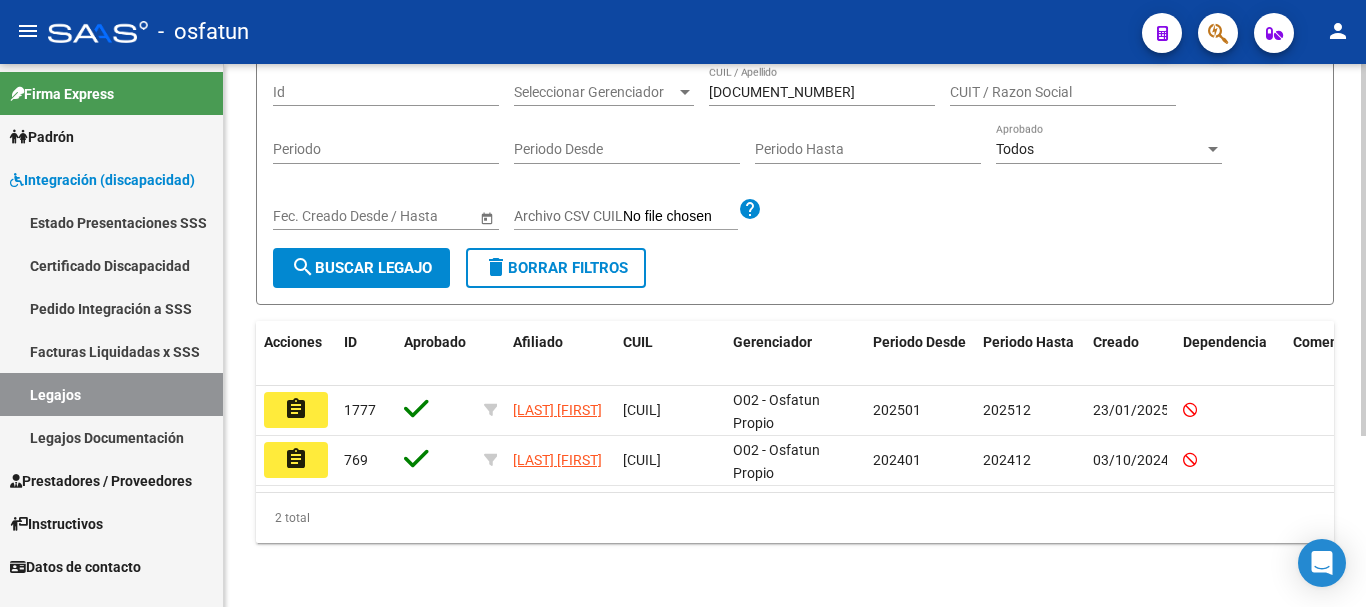 click on "Modelo Formulario DDJJ para Transporte  /  Modelo Conformidad Transporte  /  Modelo Presupuesto Transporte  /  Modelo Conformidad Prestacional  /  Modelo Presupuesto Prestacional  /  ModeloResumen HC  /  Modelo Planilla FIM  INTEGRACION -> Legajos add  Crear Legajo
cloud_download  Exportar CSV  Descargar Documentos
-  Legajos Filtros Id Seleccionar Gerenciador Seleccionar Gerenciador [PHONE] CUIL / Apellido CUIT / Razon Social Periodo Periodo Desde Periodo Hasta Todos Aprobado Start date – End date Fec. Creado Desde / Hasta Archivo CSV CUIL help search  Buscar Legajo  delete  Borrar Filtros  Acciones ID Aprobado Afiliado CUIL Gerenciador Periodo Desde Periodo Hasta Creado Dependencia Comentario Comentario Adm. assignment 1777 [FIRST] [LAST] [PHONE] O02 - Osfatun Propio 202501 202512 23/01/2025 assignment 769 [FIRST] [LAST]                [PHONE] O02 - Osfatun Propio 202401 202412 03/10/2024  2 total   1" 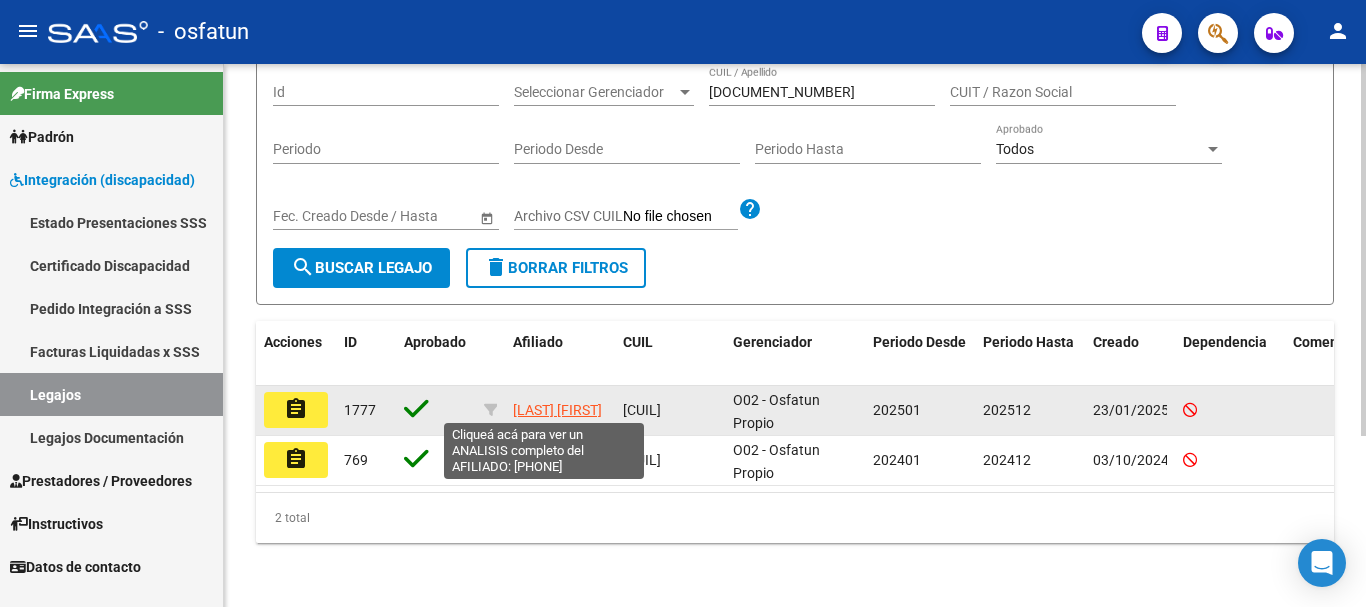 click on "[LAST] [FIRST]" 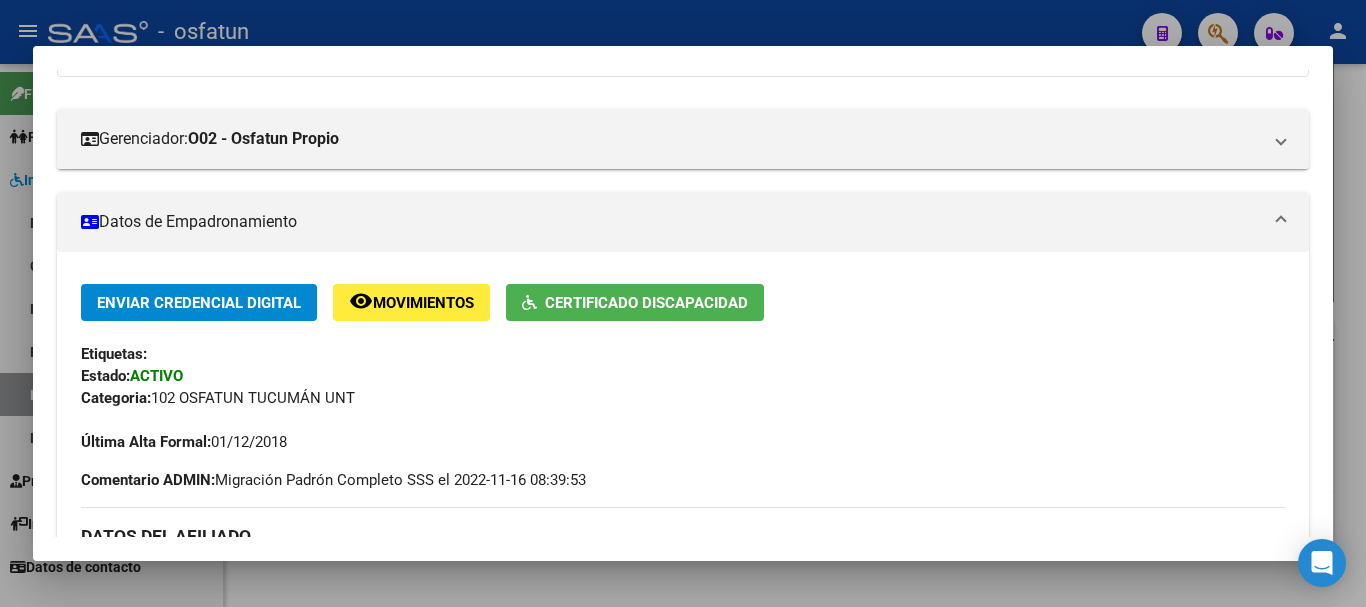 scroll, scrollTop: 234, scrollLeft: 0, axis: vertical 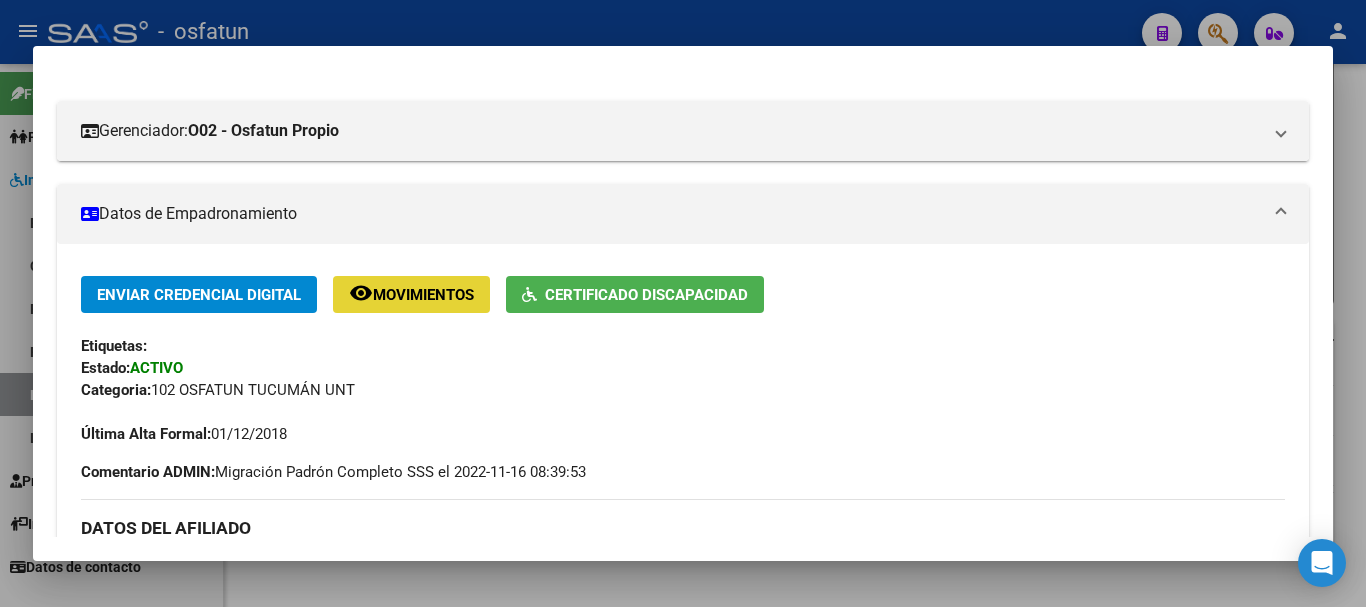 click on "Movimientos" 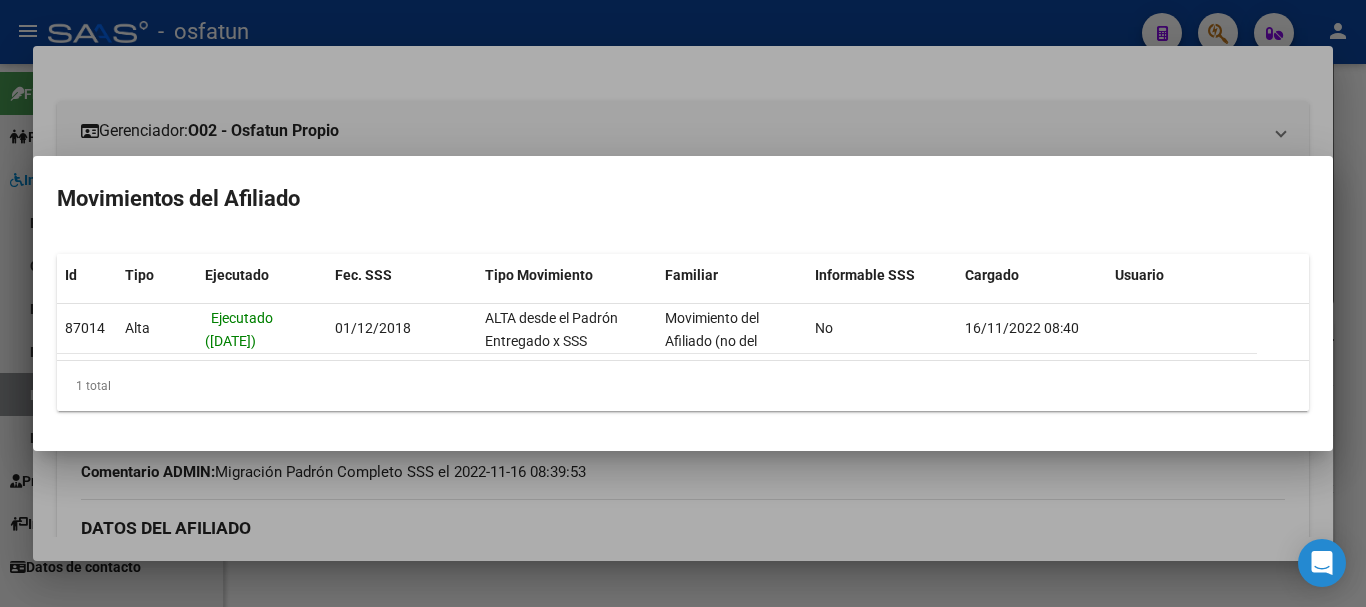 click at bounding box center [683, 303] 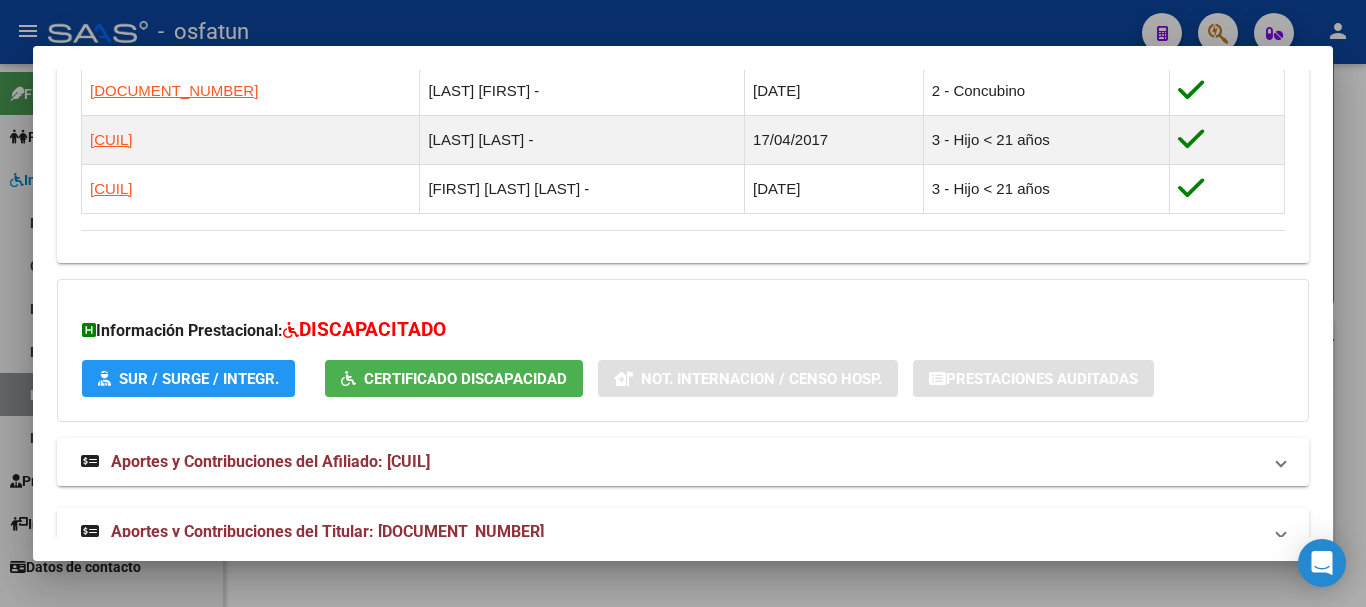 scroll, scrollTop: 1282, scrollLeft: 0, axis: vertical 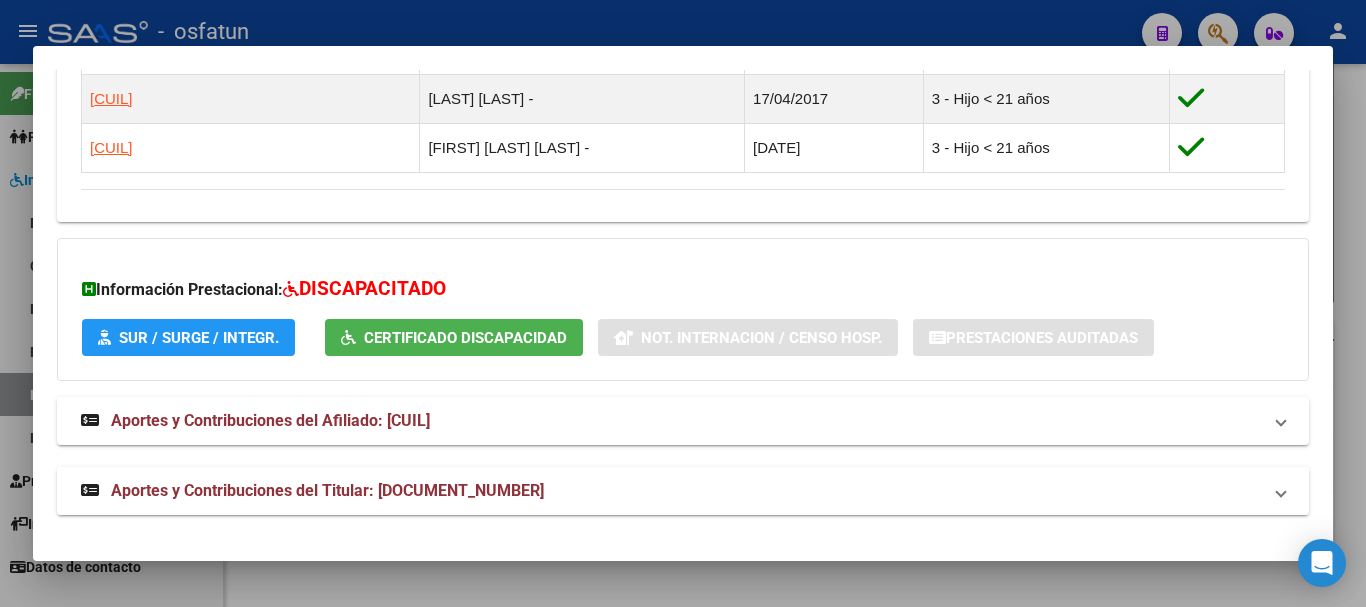 click on "Aportes y Contribuciones del Titular: [DOCUMENT_NUMBER]" at bounding box center (327, 490) 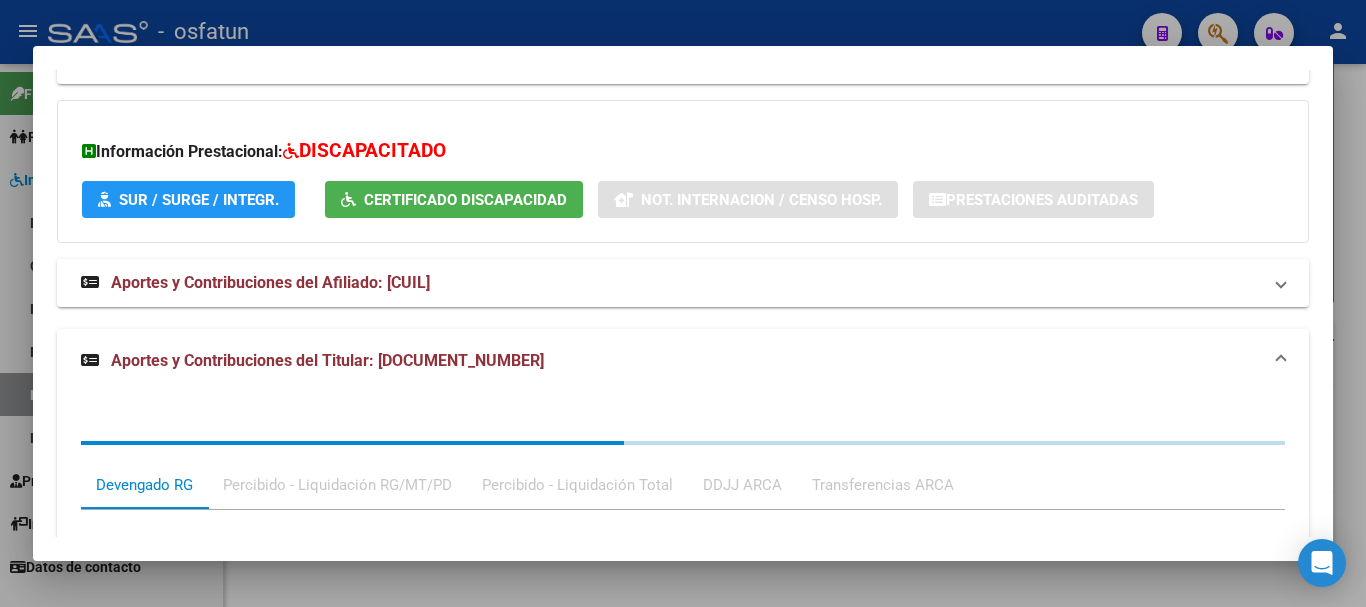 scroll, scrollTop: 1415, scrollLeft: 0, axis: vertical 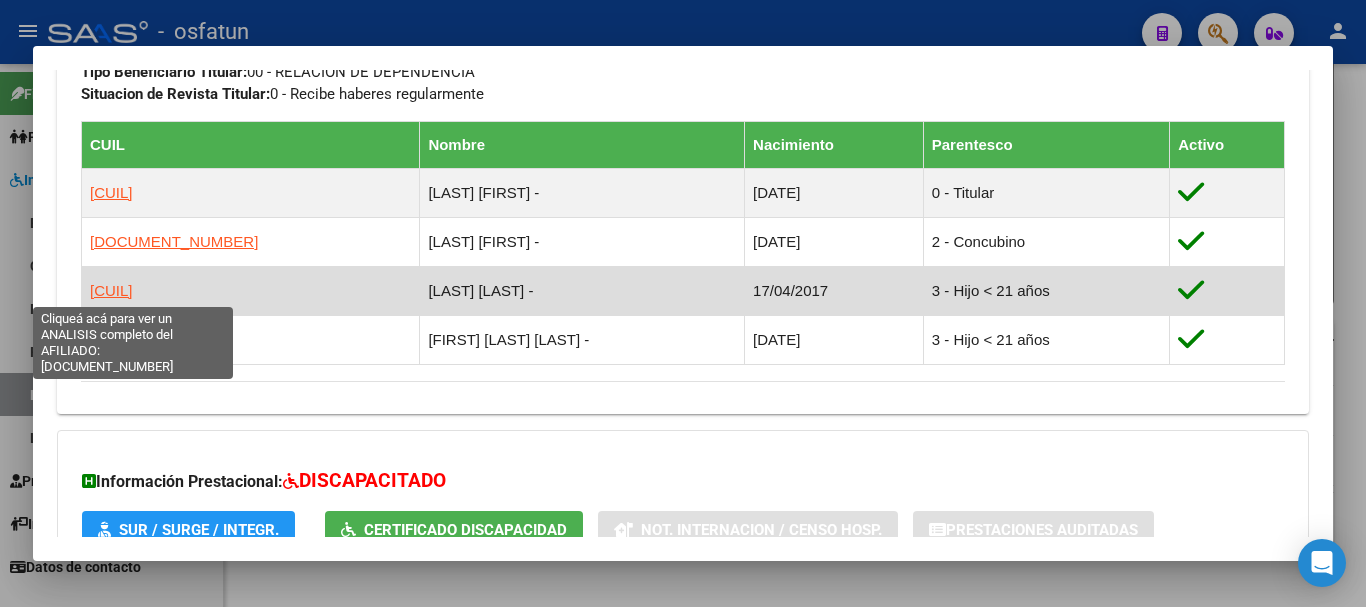 click on "[CUIL]" at bounding box center [111, 290] 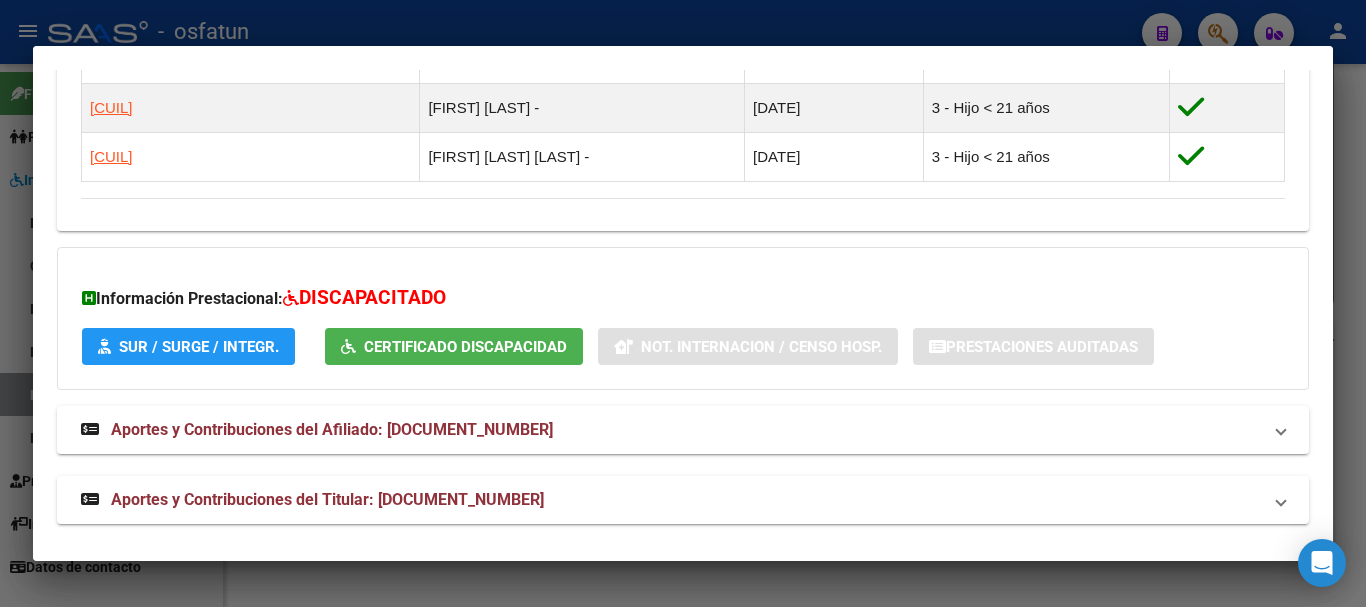 scroll, scrollTop: 0, scrollLeft: 0, axis: both 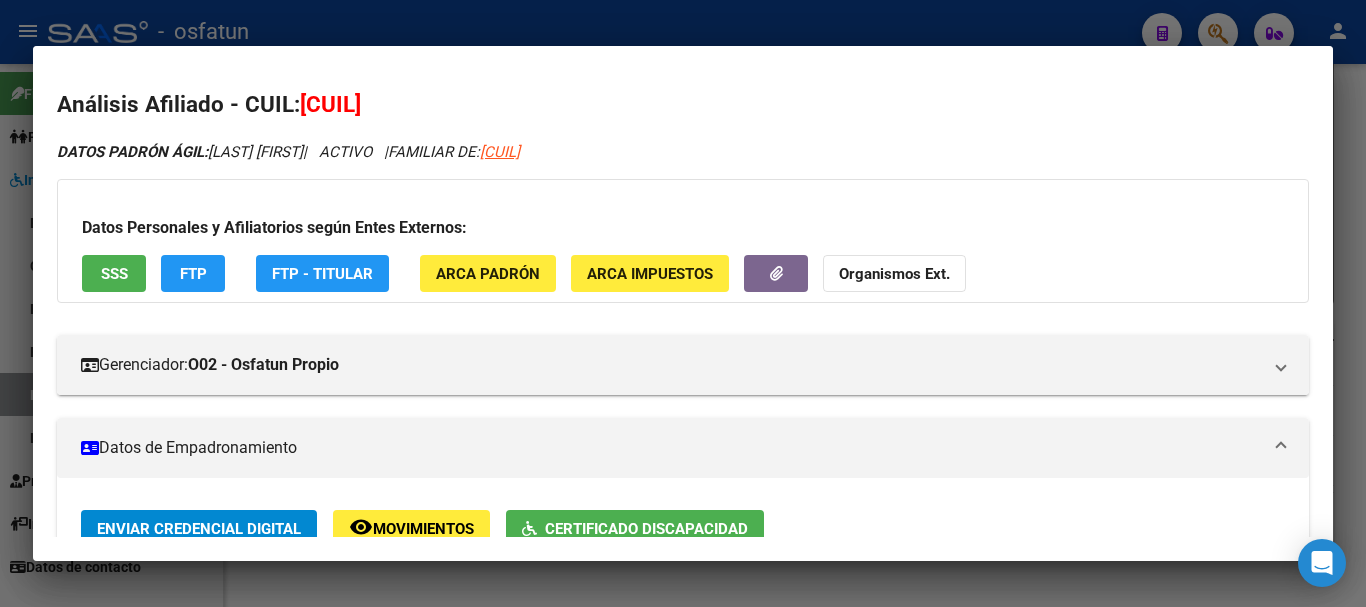 drag, startPoint x: 332, startPoint y: 105, endPoint x: 428, endPoint y: 106, distance: 96.00521 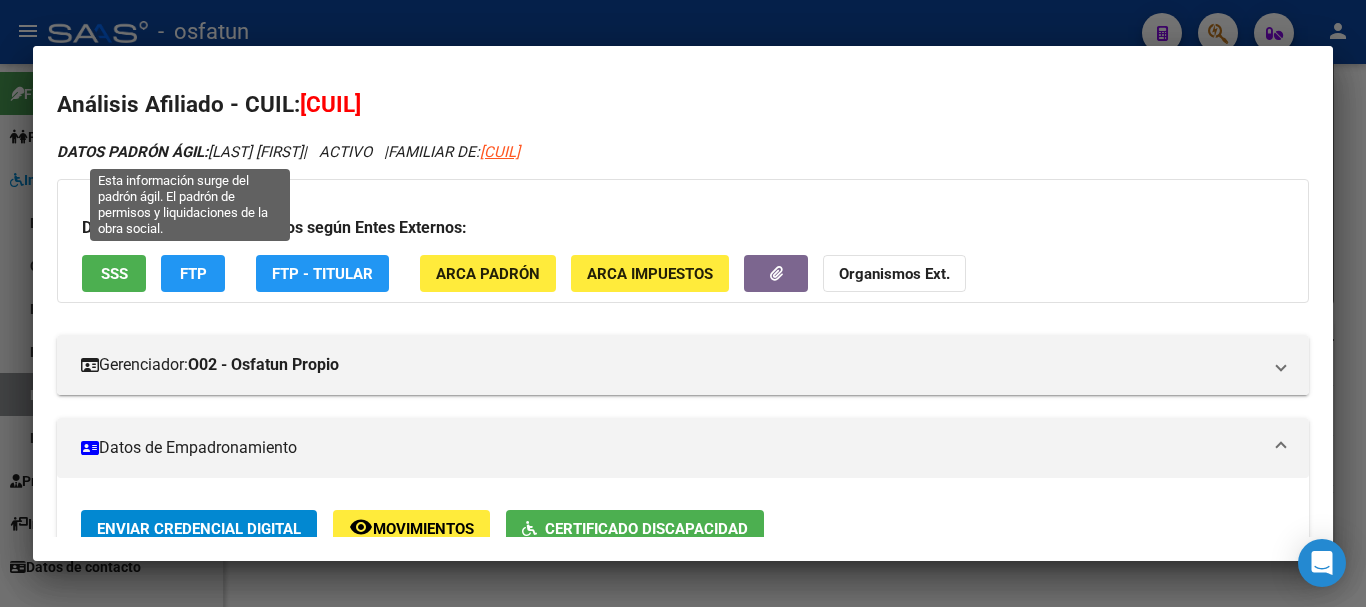 drag, startPoint x: 284, startPoint y: 159, endPoint x: 250, endPoint y: 161, distance: 34.058773 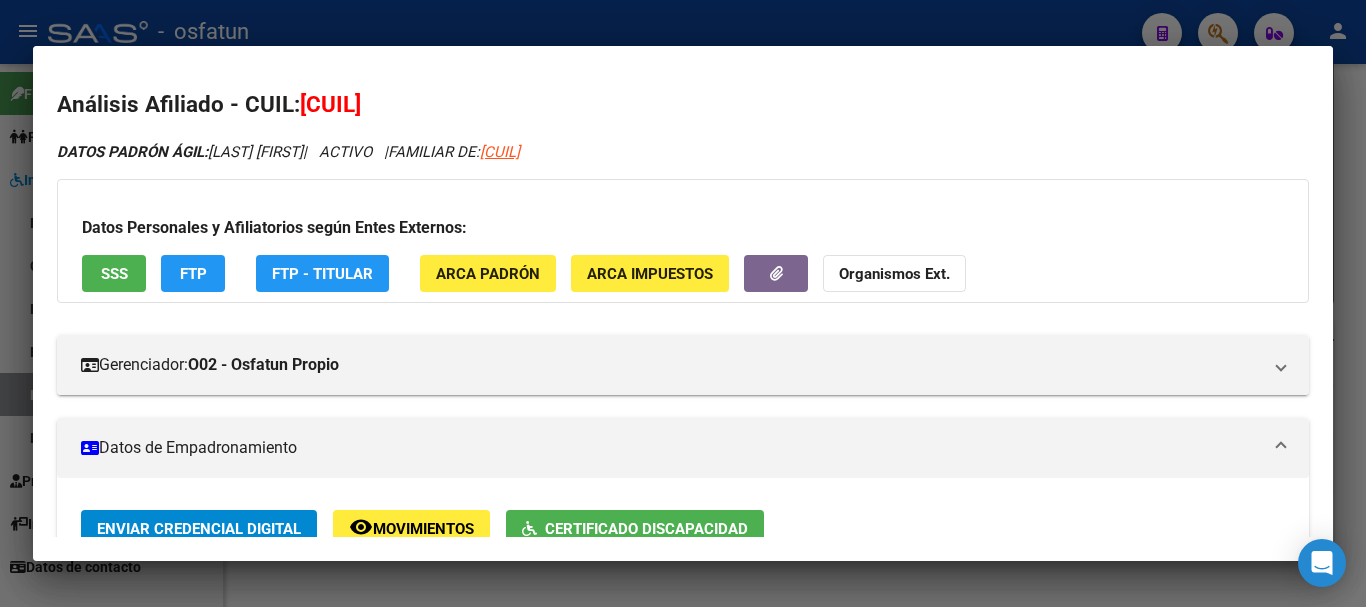 drag, startPoint x: 215, startPoint y: 150, endPoint x: 303, endPoint y: 159, distance: 88.45903 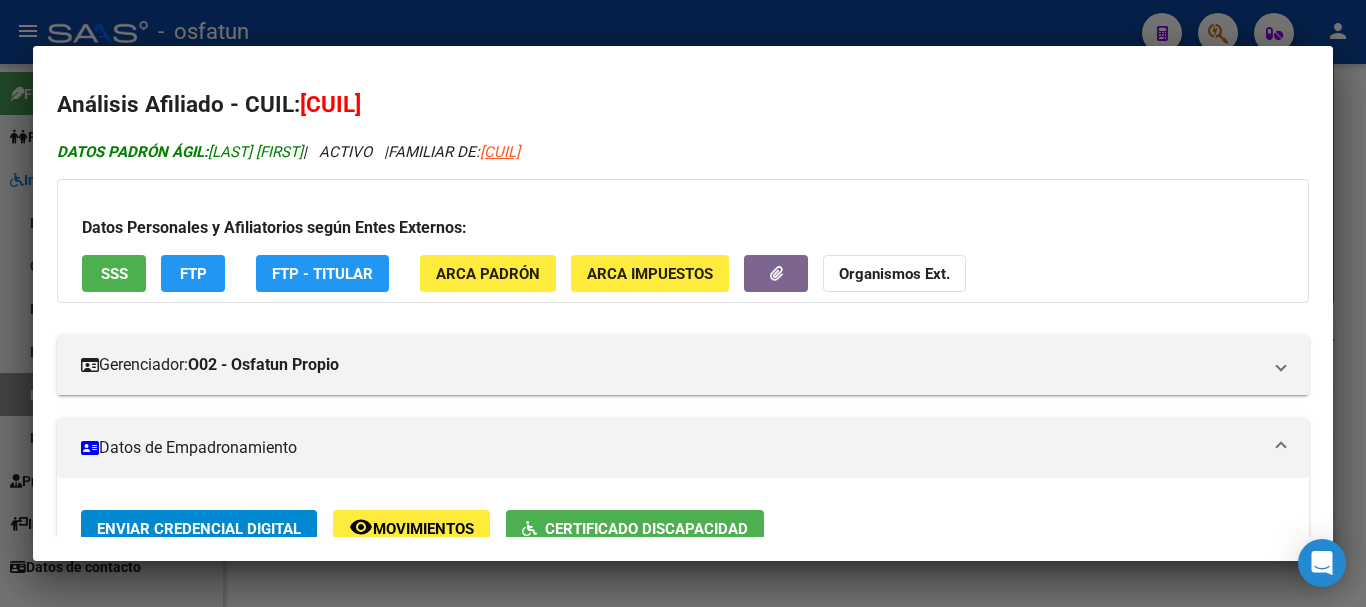 copy on "[LAST] [FIRST]" 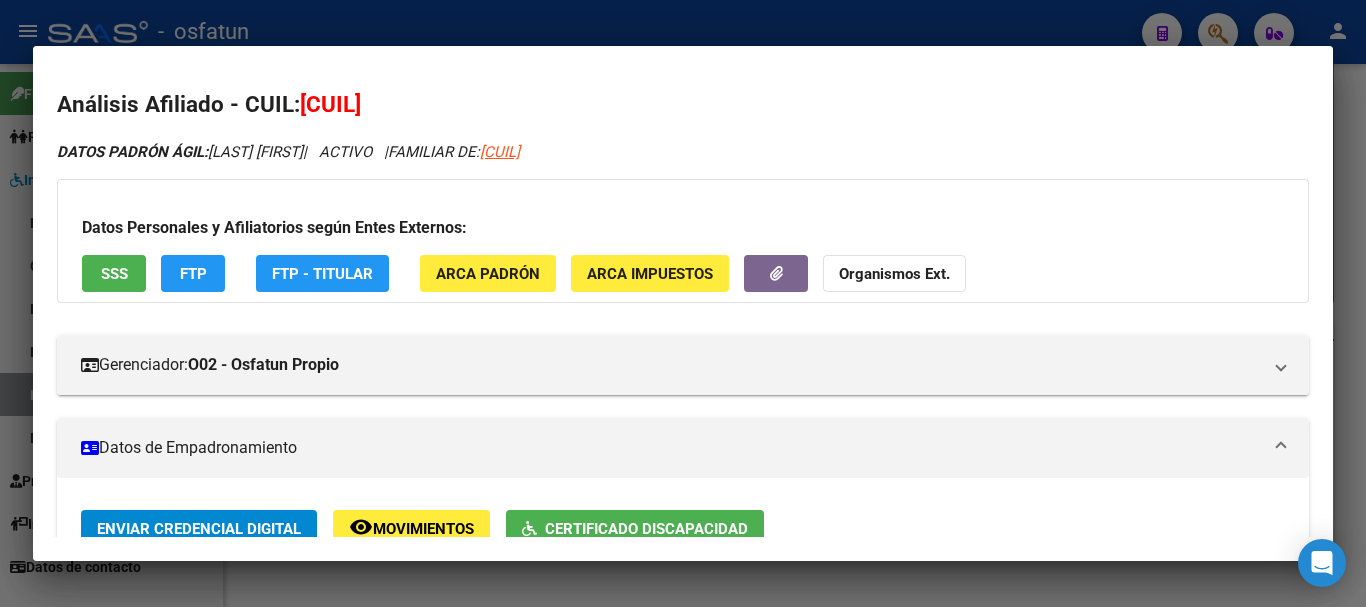 click at bounding box center [683, 303] 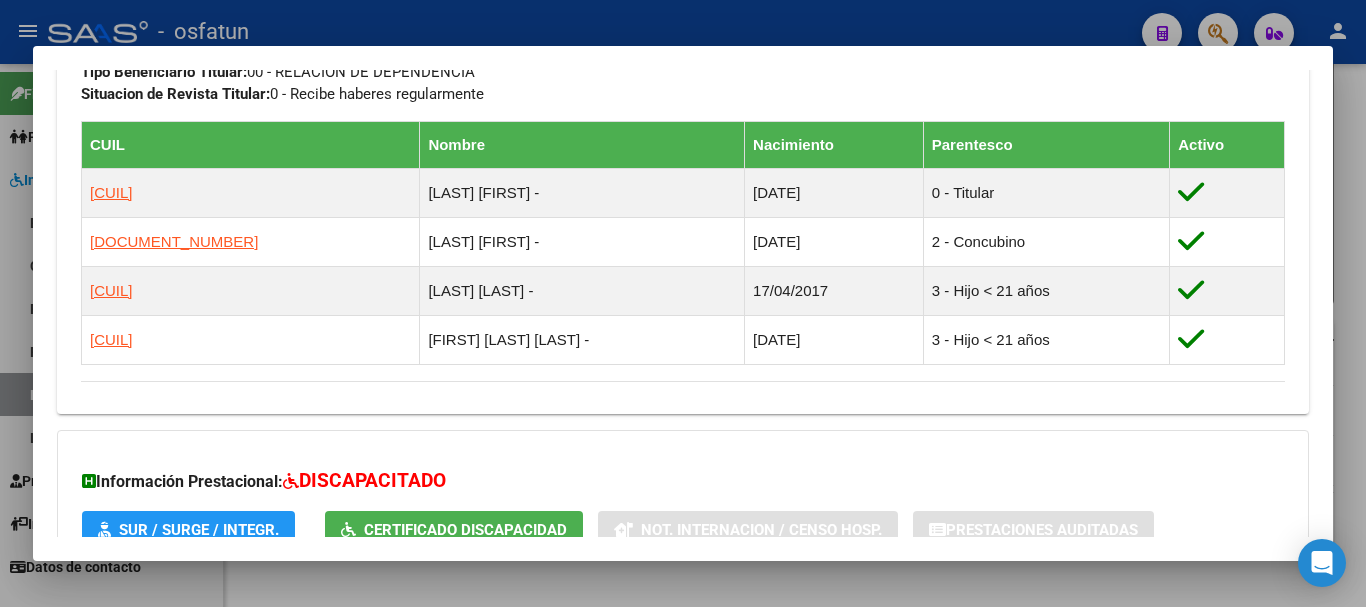 click at bounding box center [683, 303] 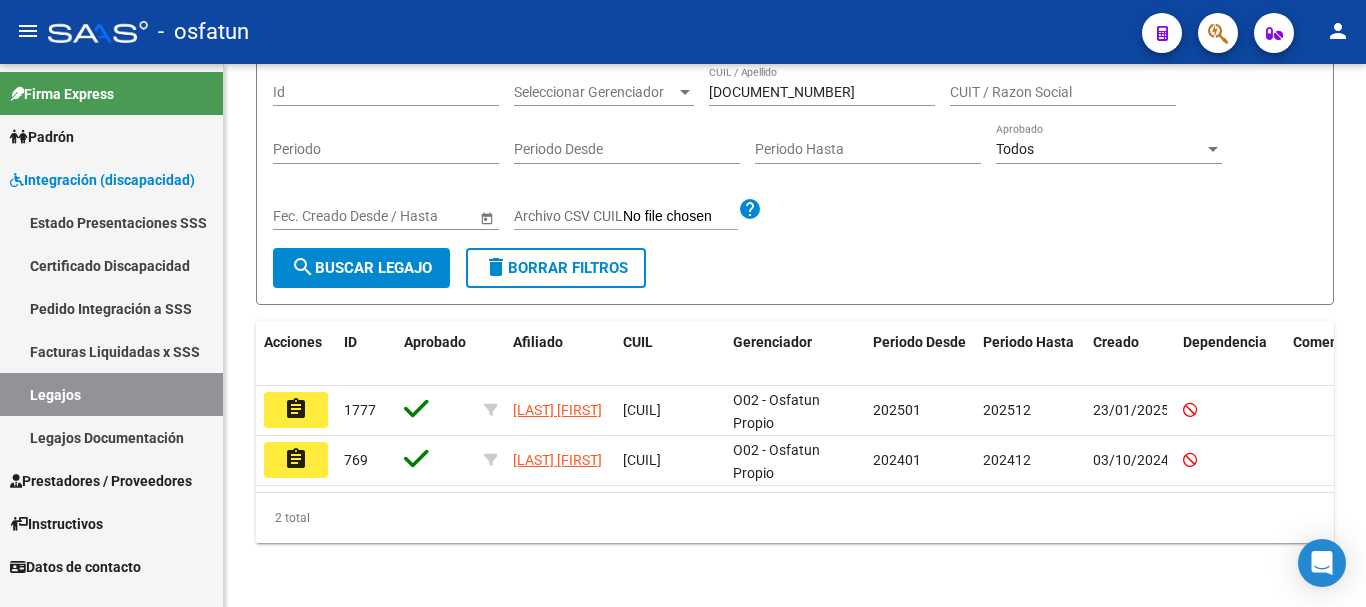 click on "Prestadores / Proveedores" at bounding box center [101, 481] 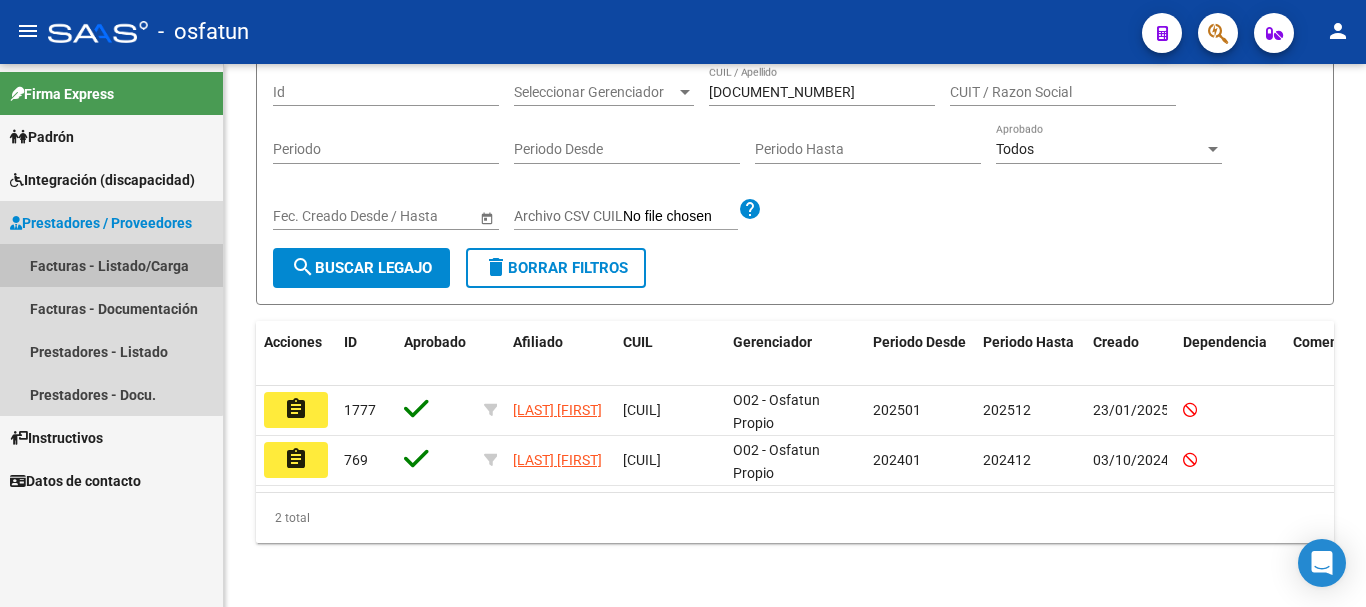 click on "Facturas - Listado/Carga" at bounding box center (111, 265) 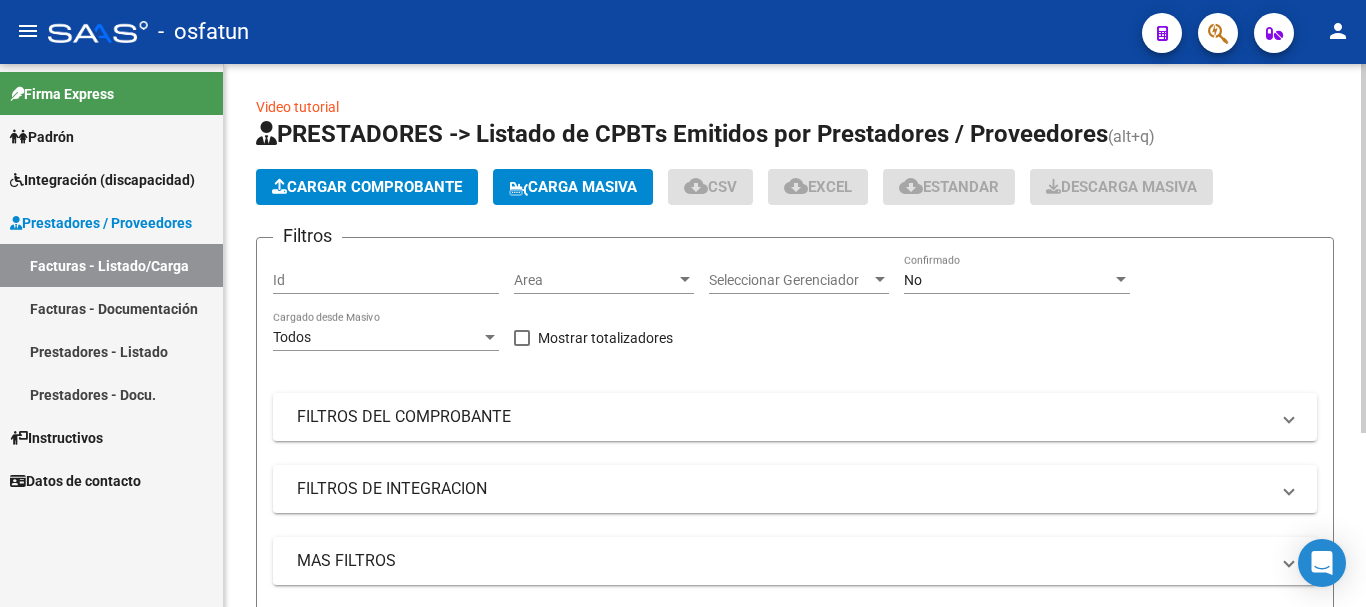 click on "Cargar Comprobante" 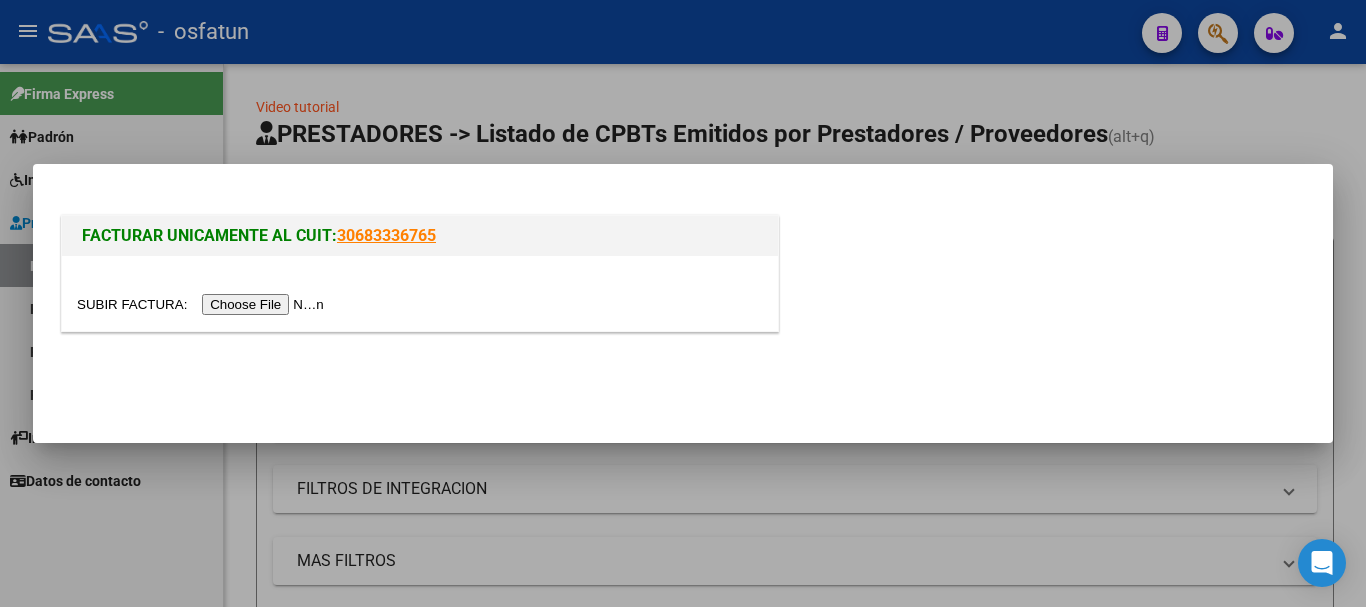 click at bounding box center (203, 304) 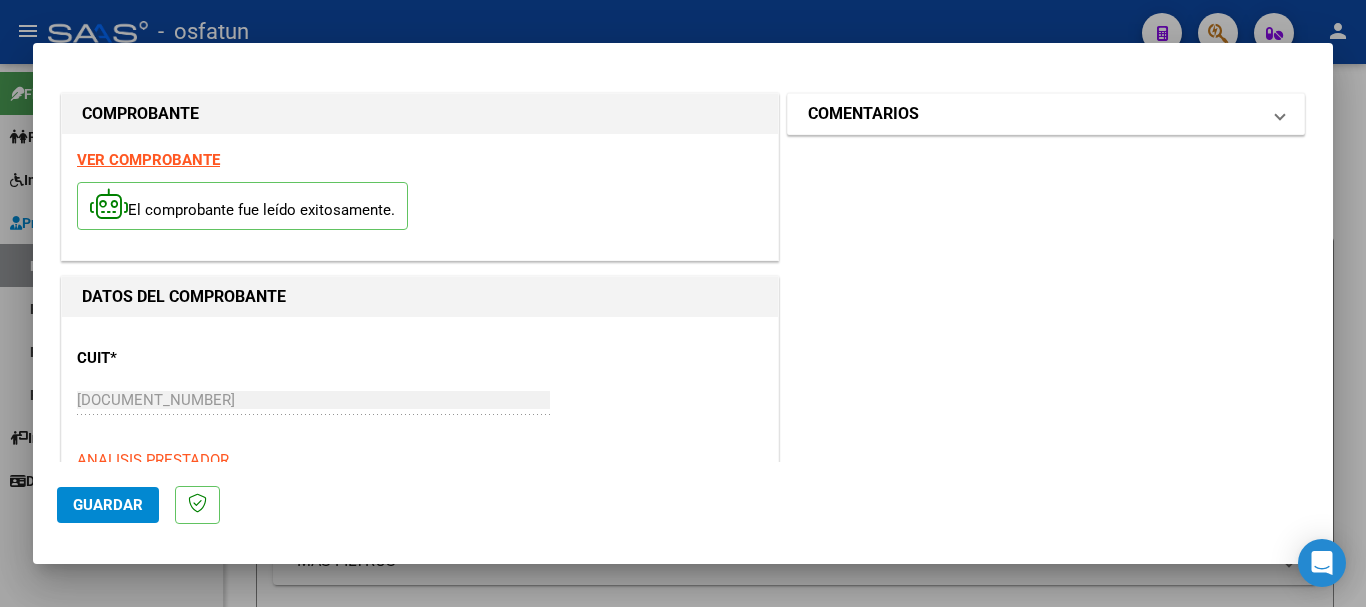 click on "COMENTARIOS" at bounding box center [1046, 114] 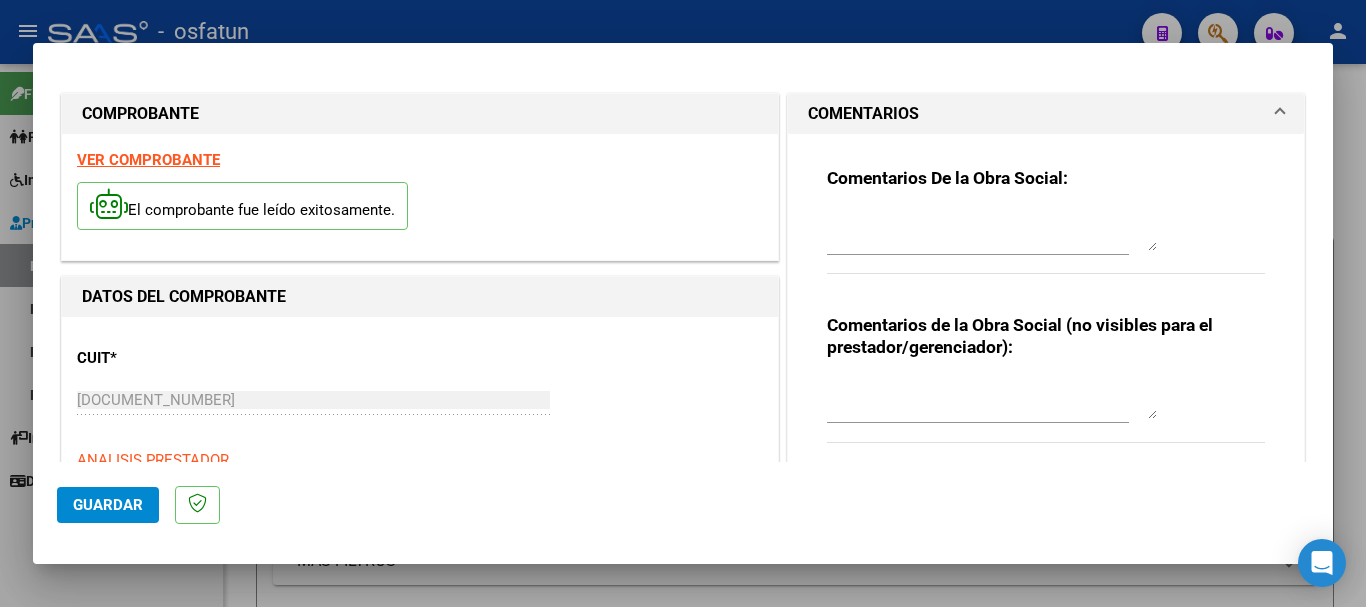 click at bounding box center [992, 399] 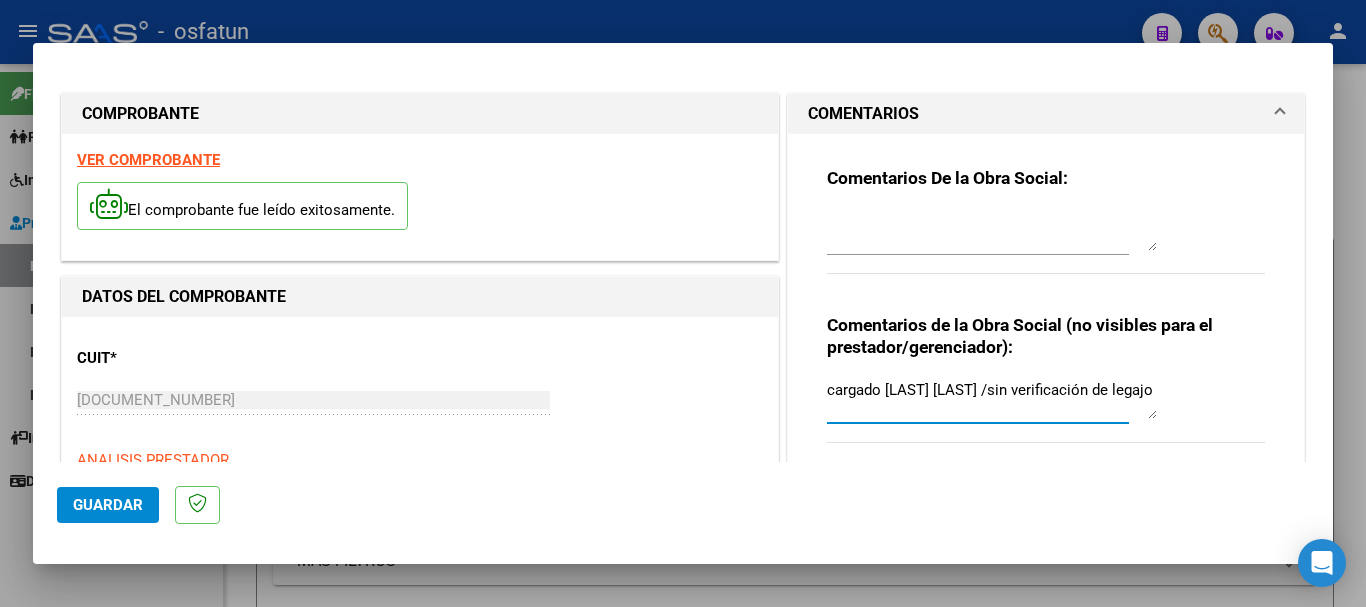 type on "cargado [LAST] [LAST] /sin verificación de legajo" 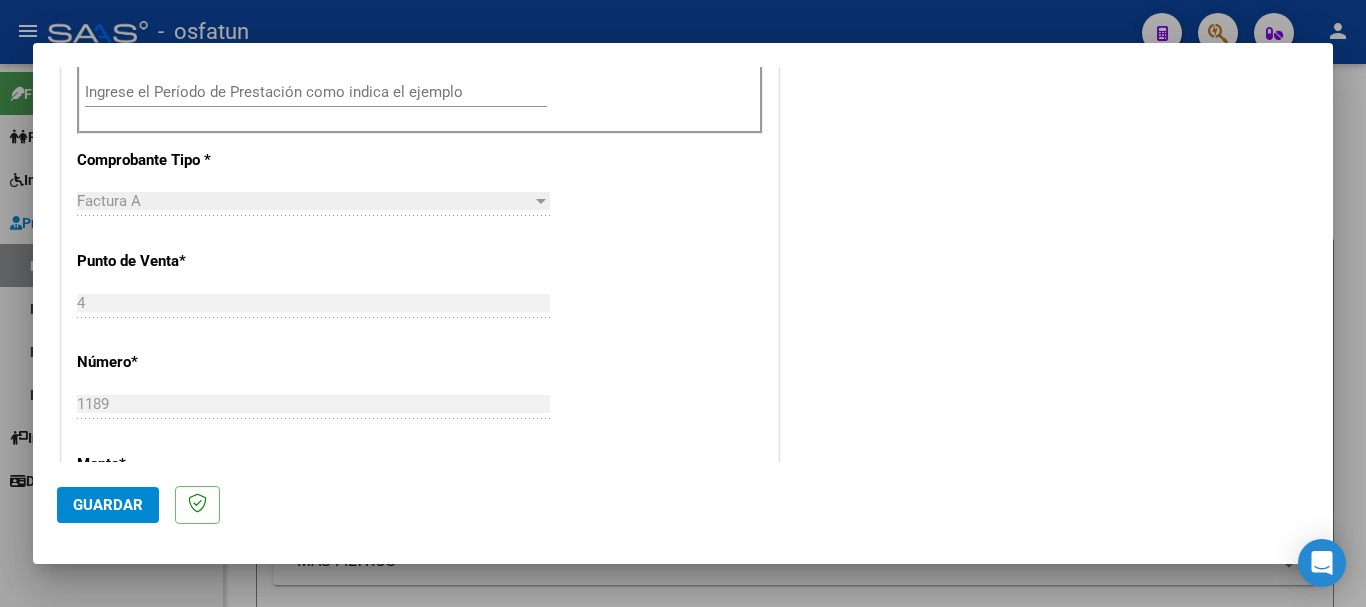 scroll, scrollTop: 864, scrollLeft: 0, axis: vertical 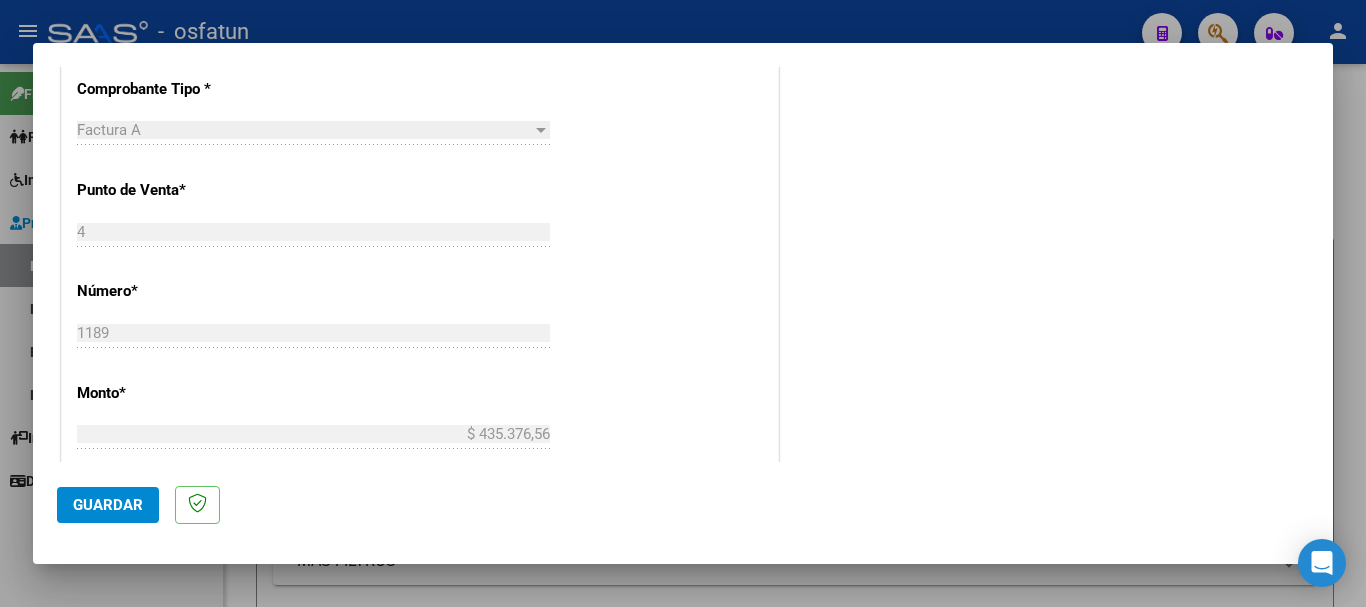 click on "CUIT  *   [PHONE] Ingresar CUIT  ANALISIS PRESTADOR  [FIRST] [LAST]  ARCA Padrón  Area destinado * Integración Seleccionar Area  Facturado por orden de  O02 - Osfatun Propio Seleccionar Gerenciador Luego de guardar debe preaprobar la factura asociandola a un legajo de integración y subir la documentación respaldatoria (planilla de asistencia o ddjj para período de aislamiento)  Período de Prestación (Ej: 202305 para Mayo 2023    Ingrese el Período de Prestación como indica el ejemplo   Comprobante Tipo * Factura A Seleccionar Tipo Punto de Venta  *   4 Ingresar el Nro.  Número  *   1189 Ingresar el Nro.  Monto  *   $ 435.376,56 Ingresar el monto  Fecha del Cpbt.  *   2025-08-07 Ingresar la fecha  CAE / CAEA (no ingrese CAI)    [PHONE] Ingresar el CAE o CAEA (no ingrese CAI)  Fecha Recibido  *   2025-08-07 Ingresar la fecha  Fecha de Vencimiento    Ingresar la fecha  Ref. Externa    Ingresar la ref.  N° Liquidación    Ingresar el N° Liquidación" at bounding box center [420, 313] 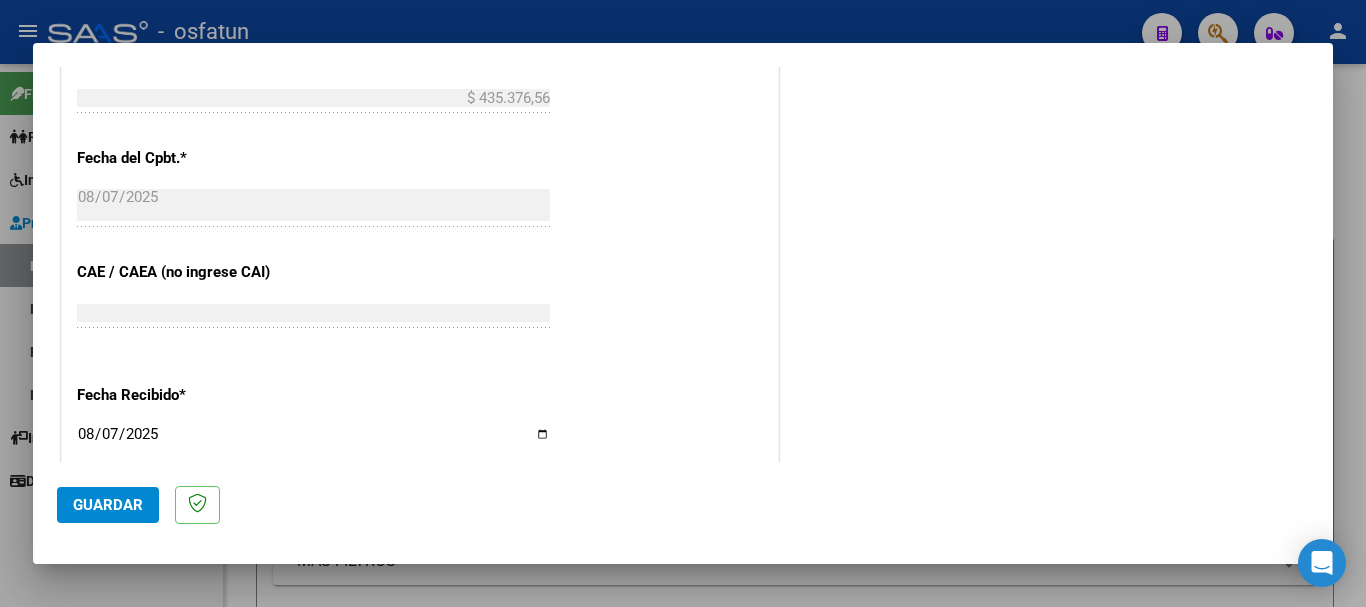 scroll, scrollTop: 1580, scrollLeft: 0, axis: vertical 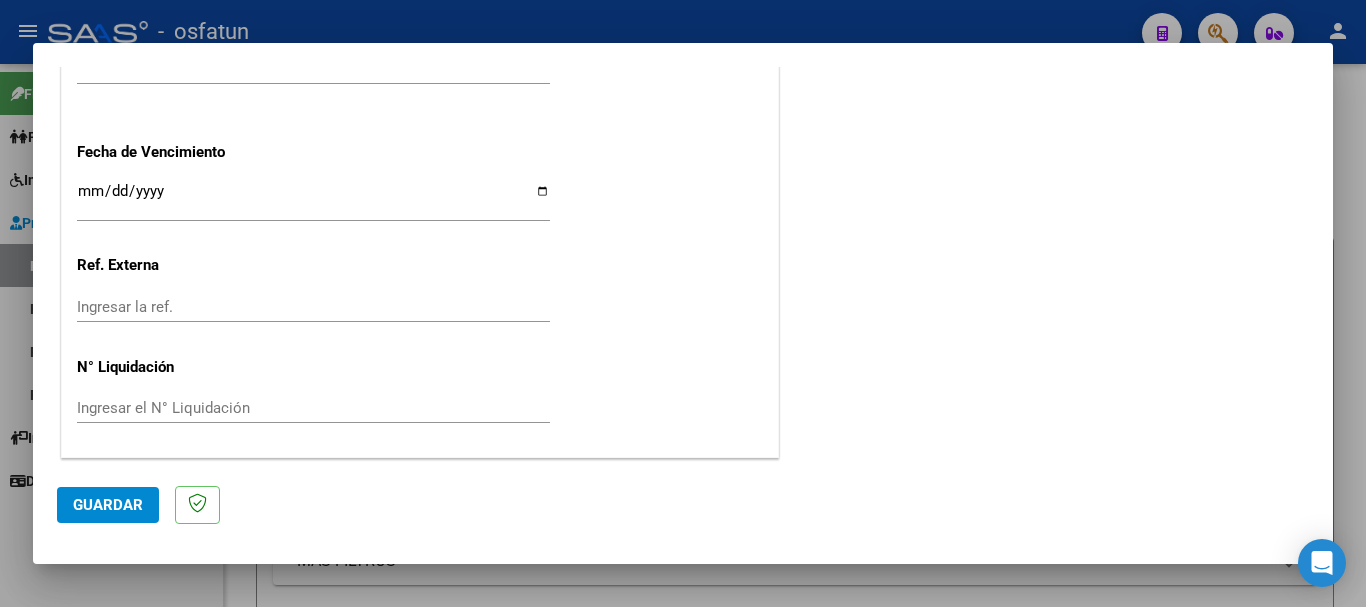 drag, startPoint x: 106, startPoint y: 512, endPoint x: 112, endPoint y: 521, distance: 10.816654 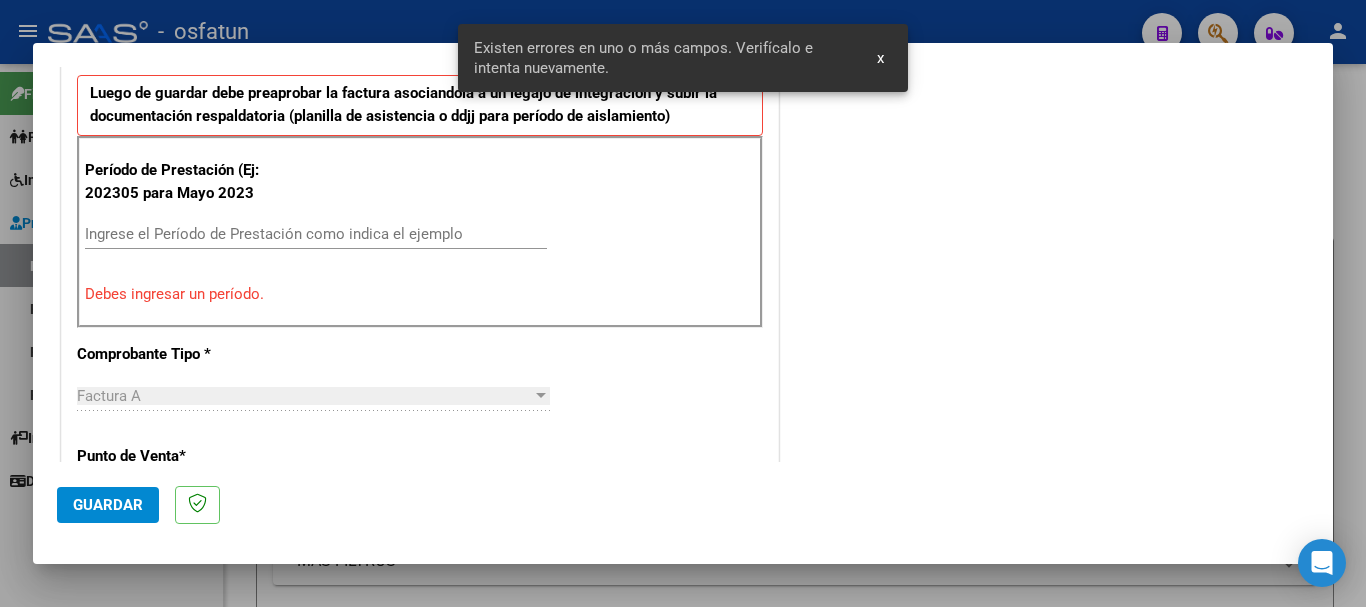 scroll, scrollTop: 600, scrollLeft: 0, axis: vertical 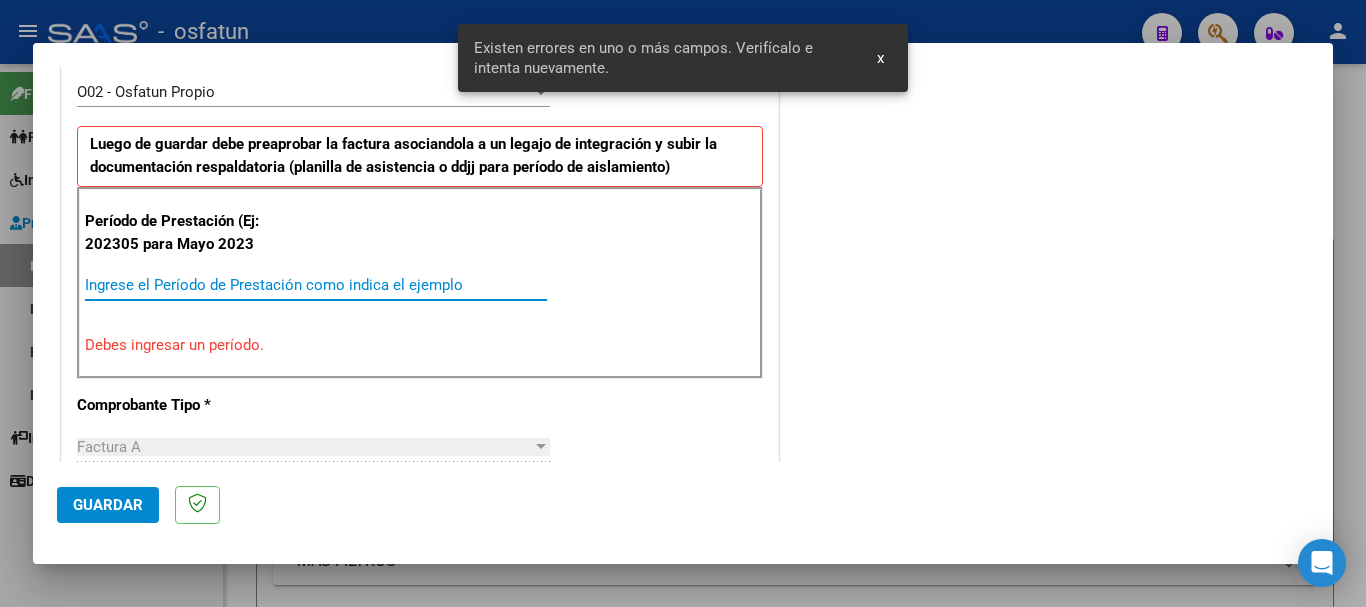 click on "Ingrese el Período de Prestación como indica el ejemplo" at bounding box center (316, 285) 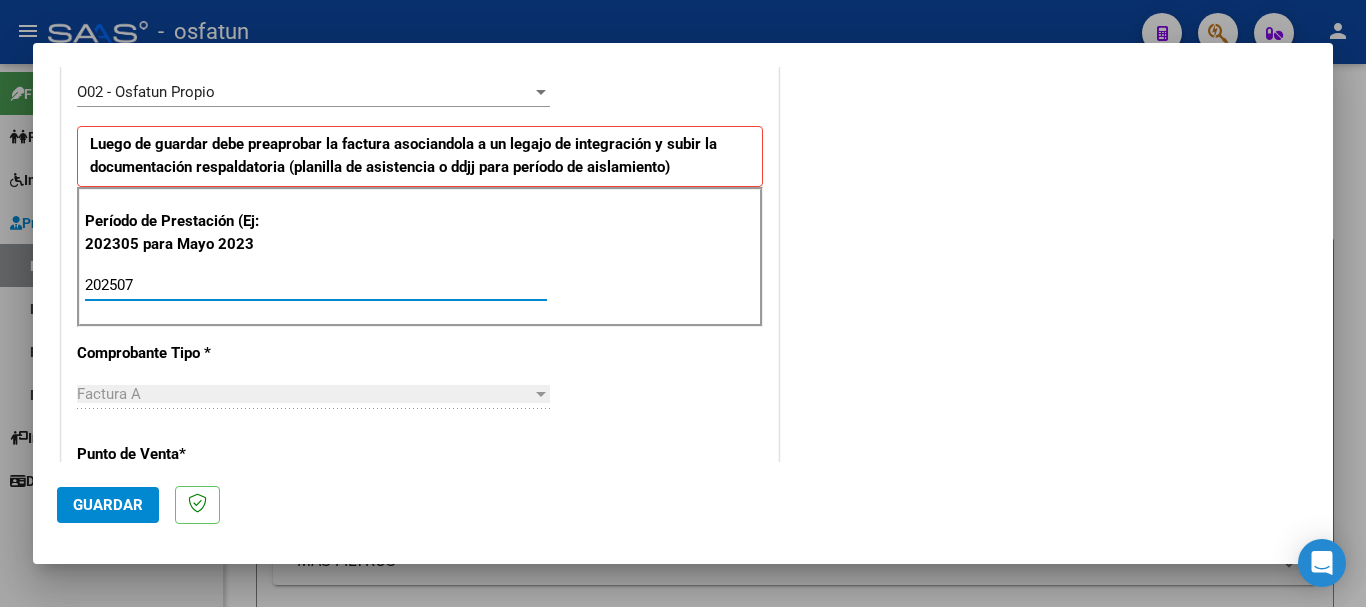type on "202507" 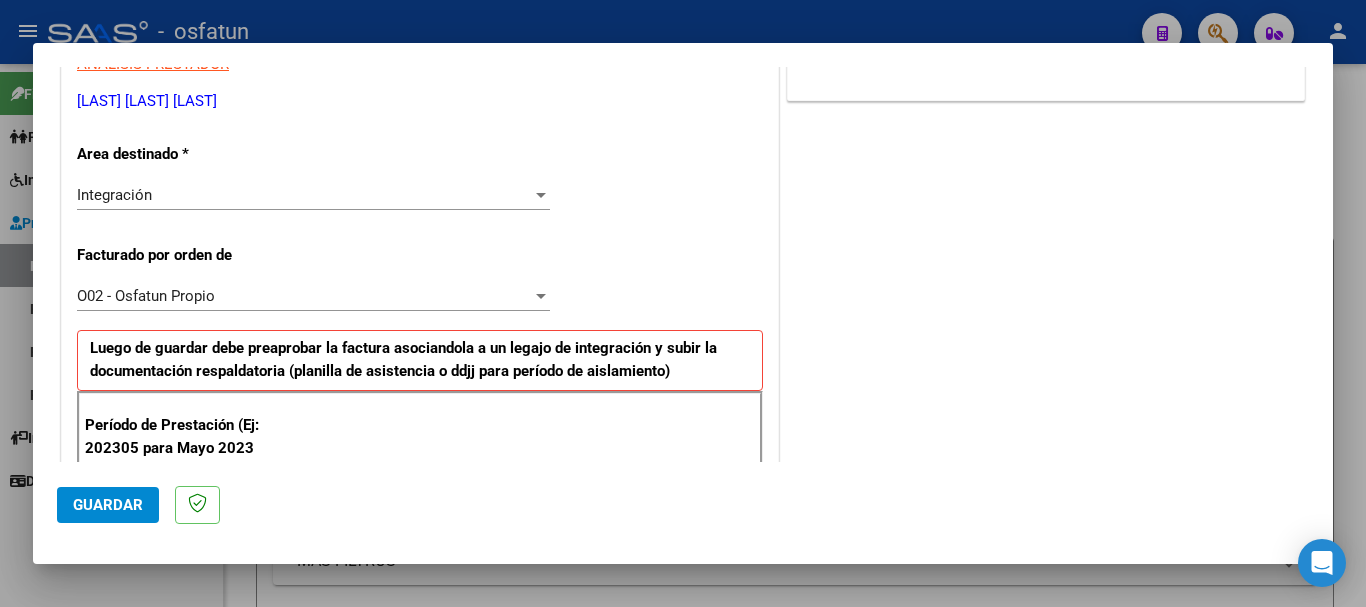 scroll, scrollTop: 1580, scrollLeft: 0, axis: vertical 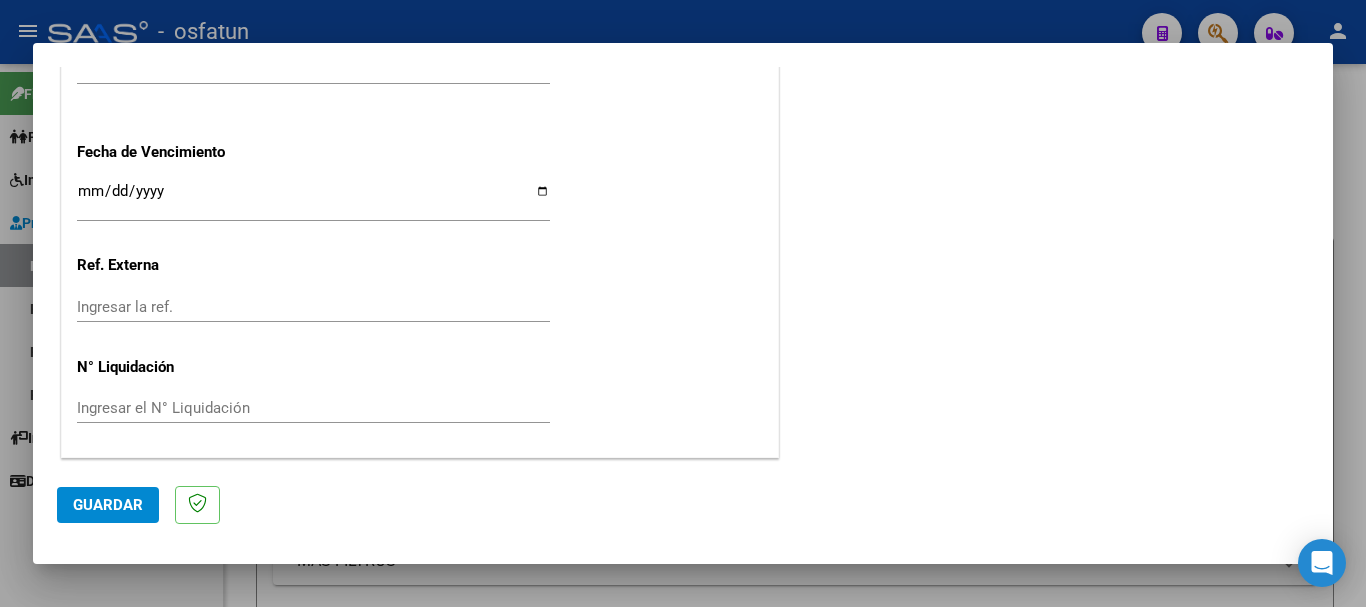click on "Guardar" 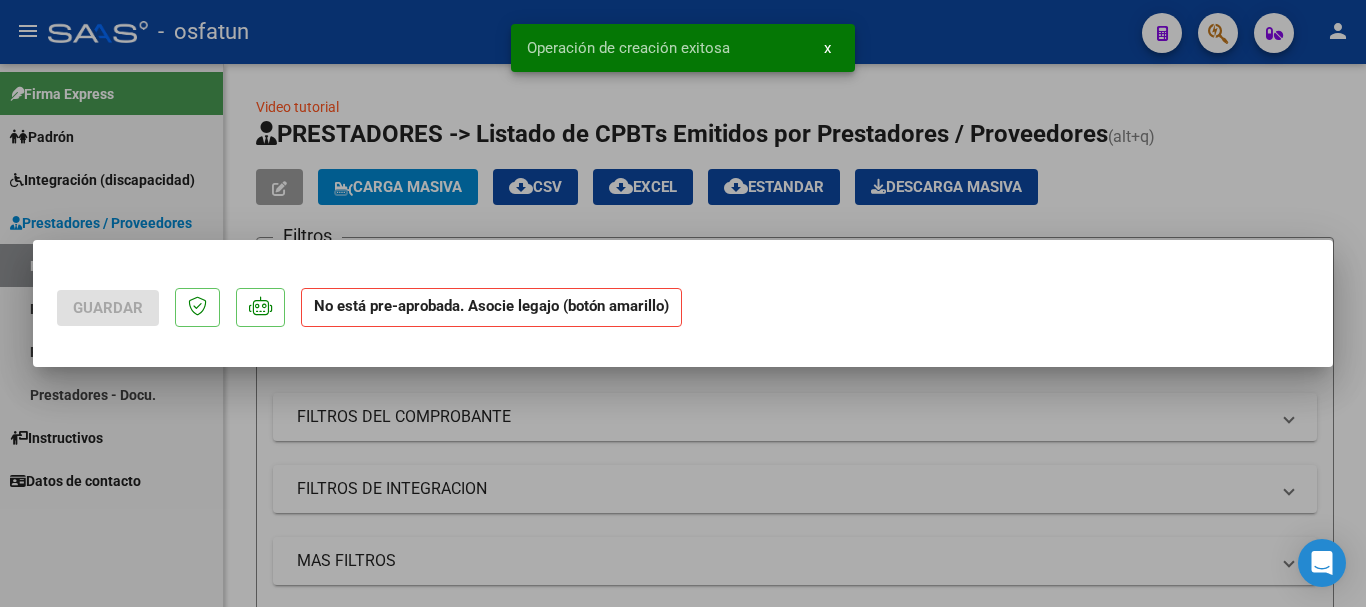 scroll, scrollTop: 0, scrollLeft: 0, axis: both 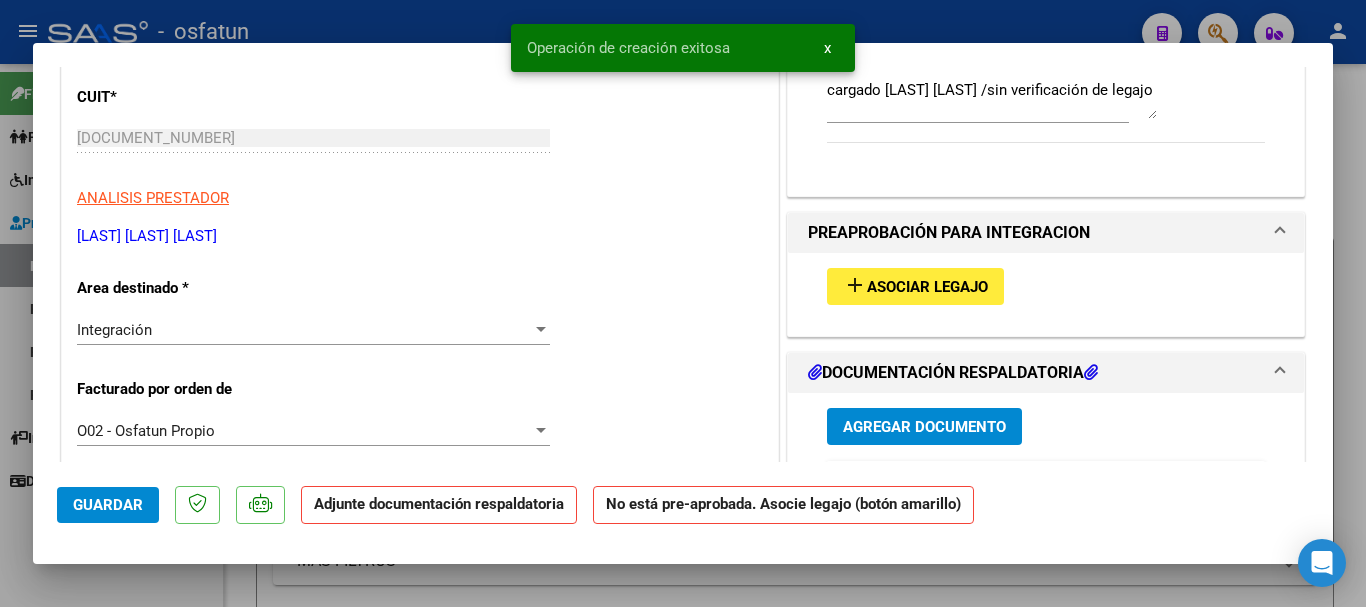 click on "Asociar Legajo" at bounding box center (927, 287) 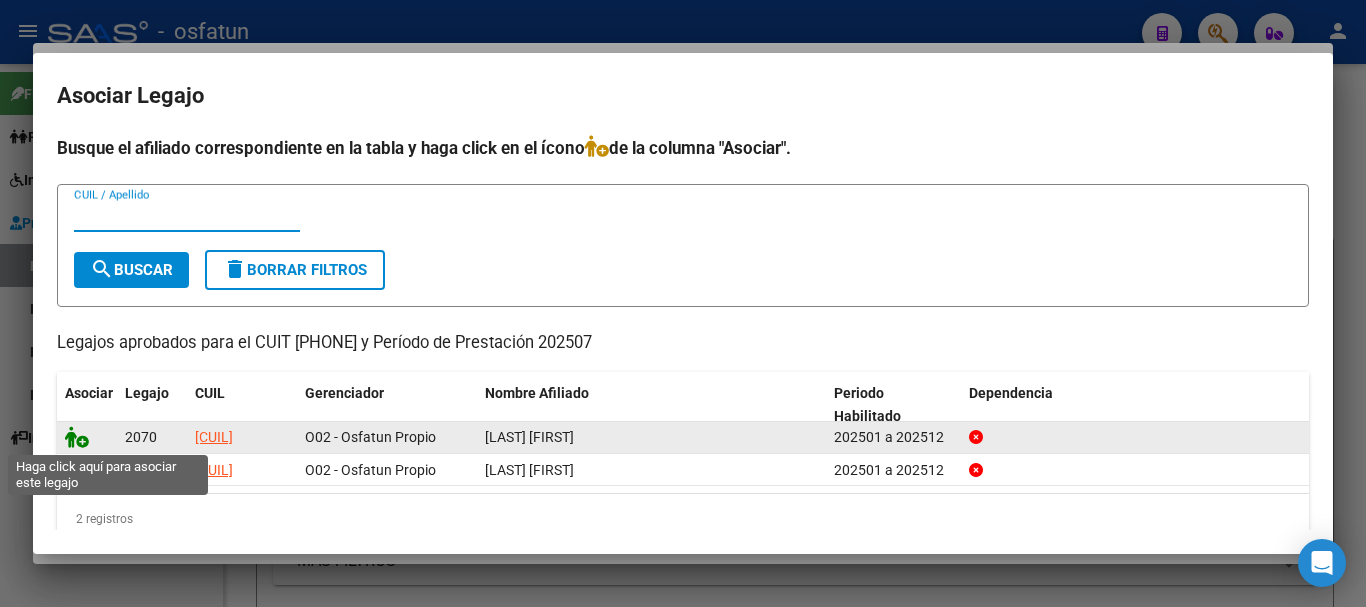 click 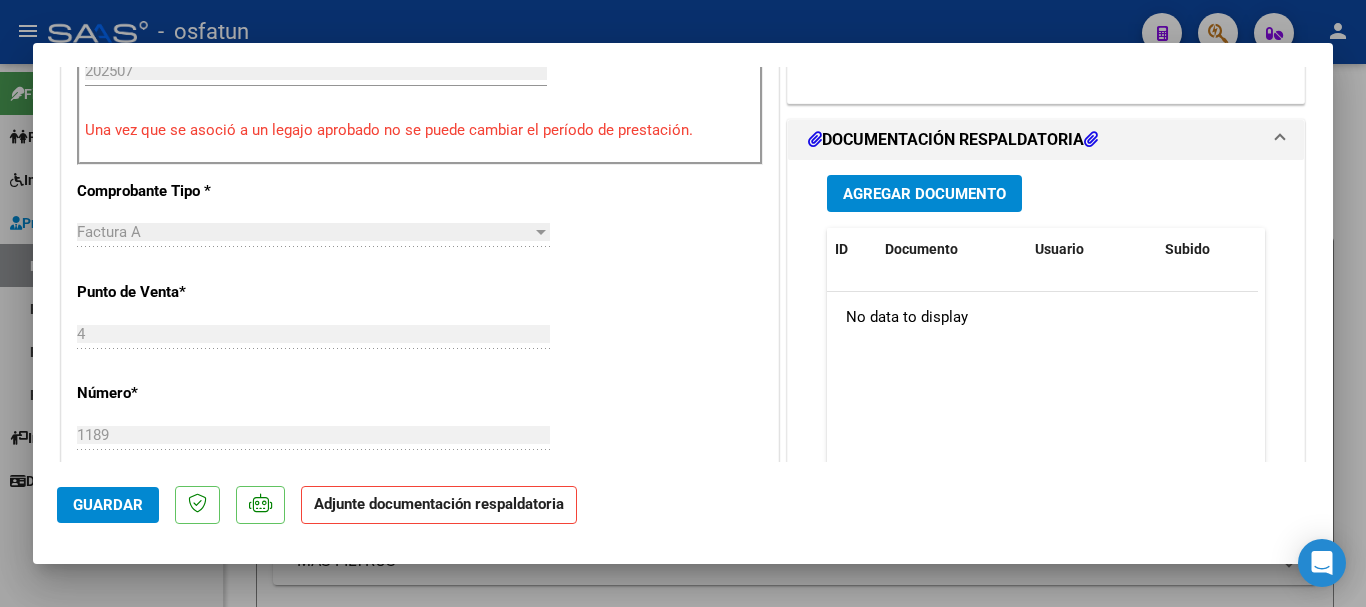 scroll, scrollTop: 797, scrollLeft: 0, axis: vertical 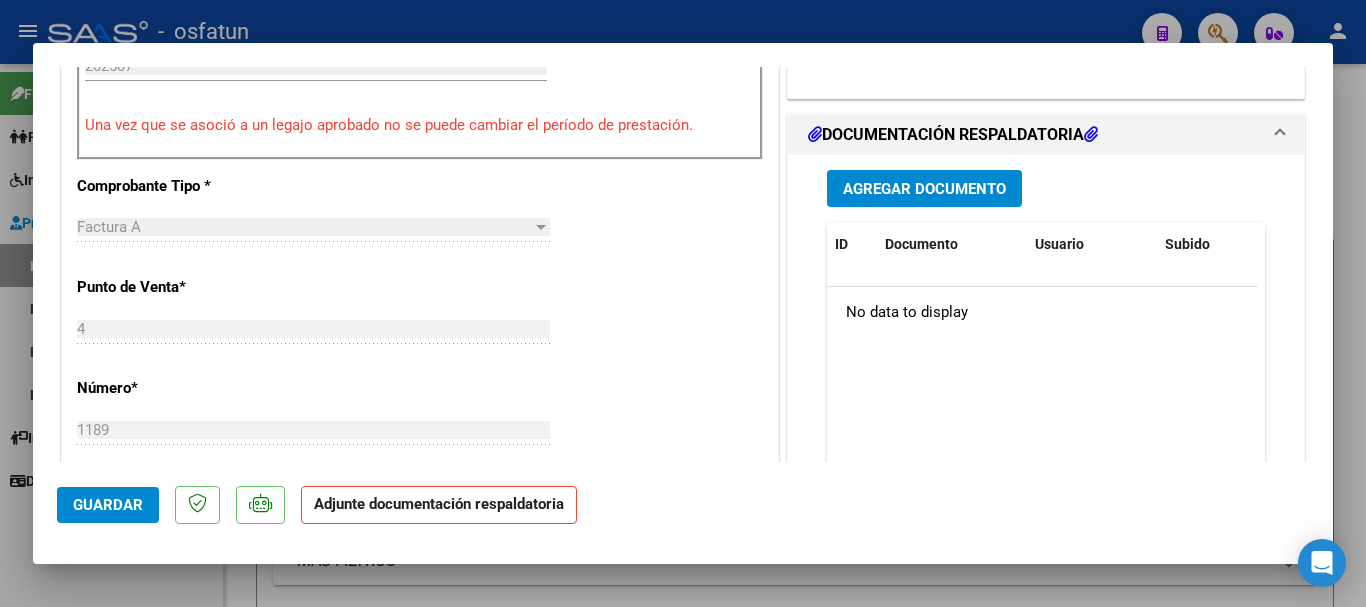 click on "Agregar Documento" at bounding box center (924, 188) 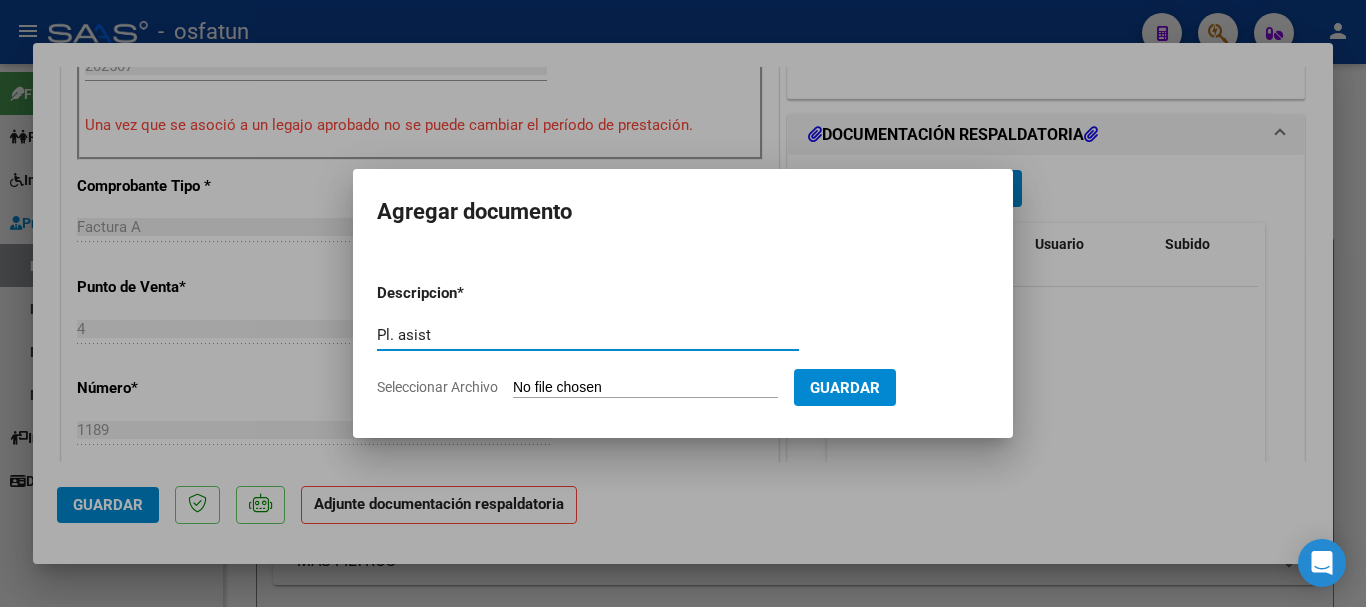 type on "Pl. asist" 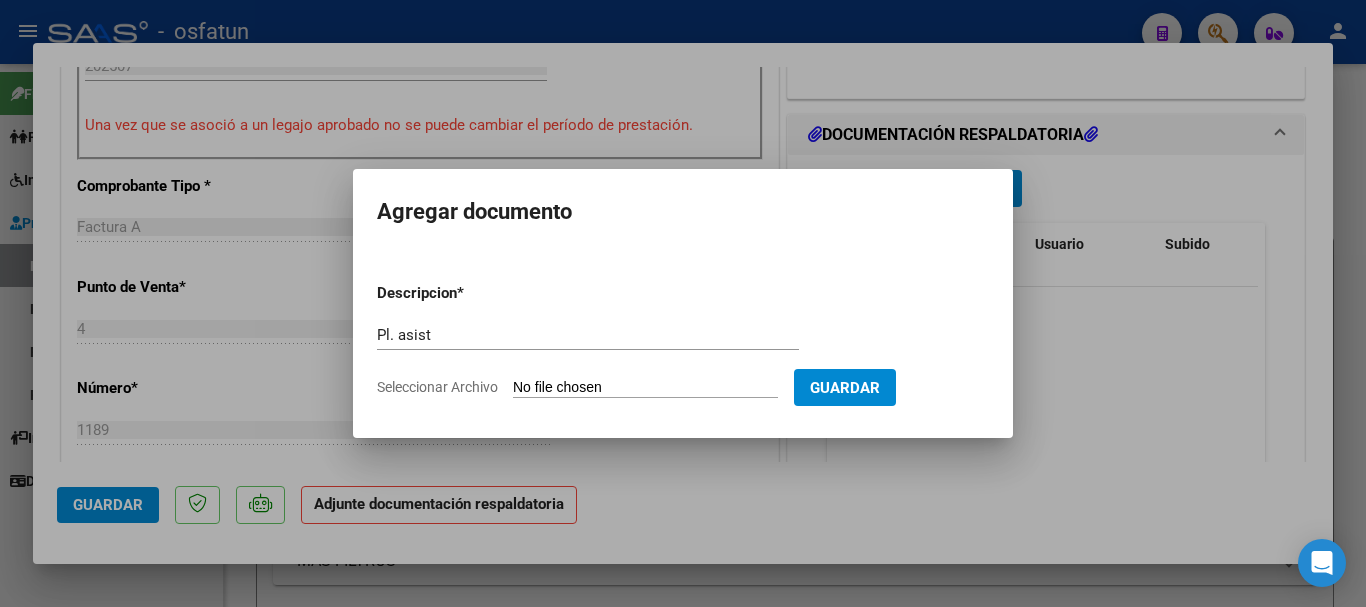 click on "Seleccionar Archivo" at bounding box center [645, 388] 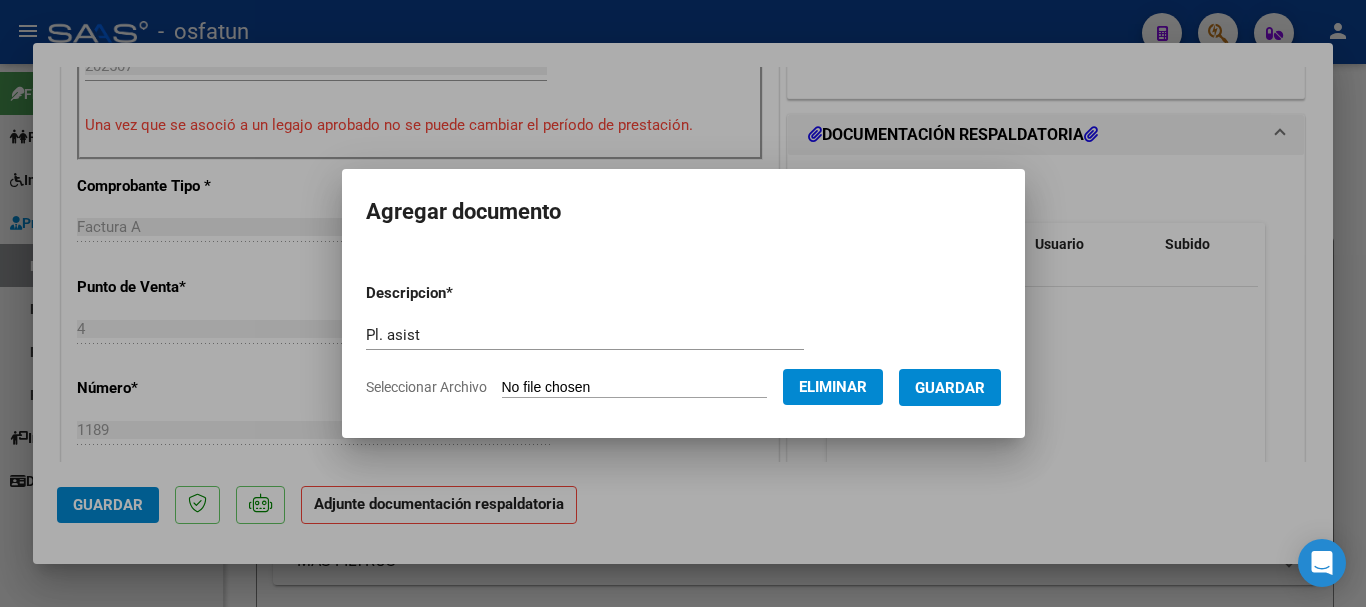 click on "Guardar" at bounding box center [950, 388] 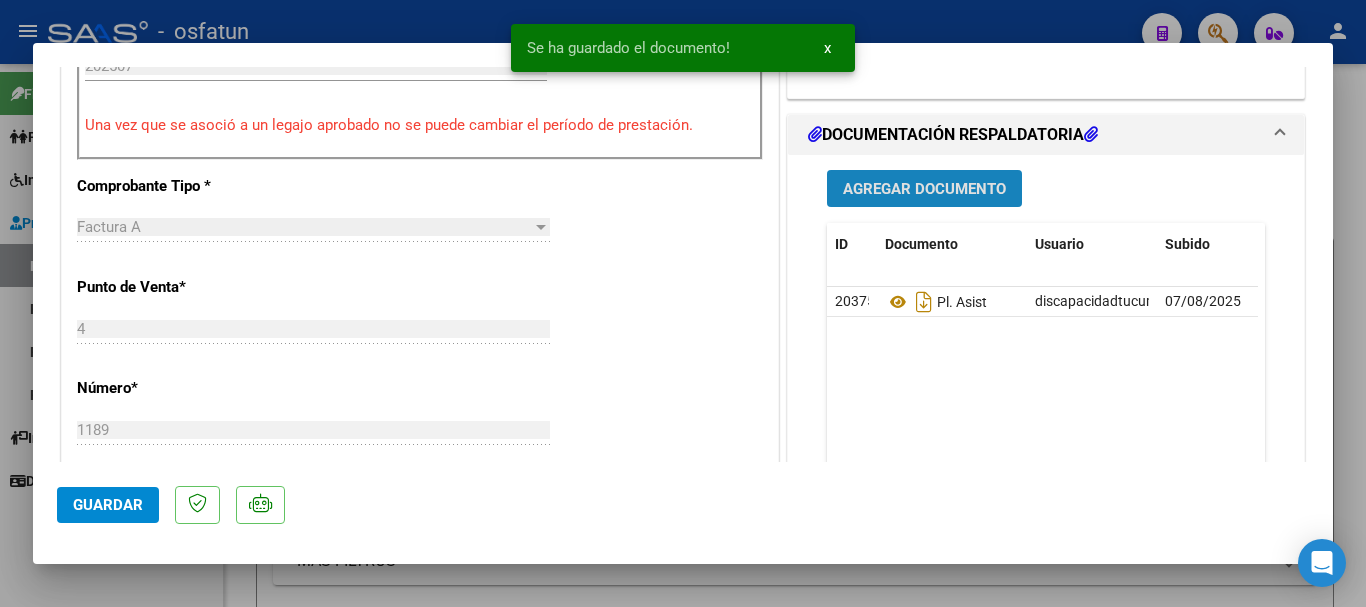 click on "Agregar Documento" at bounding box center [924, 188] 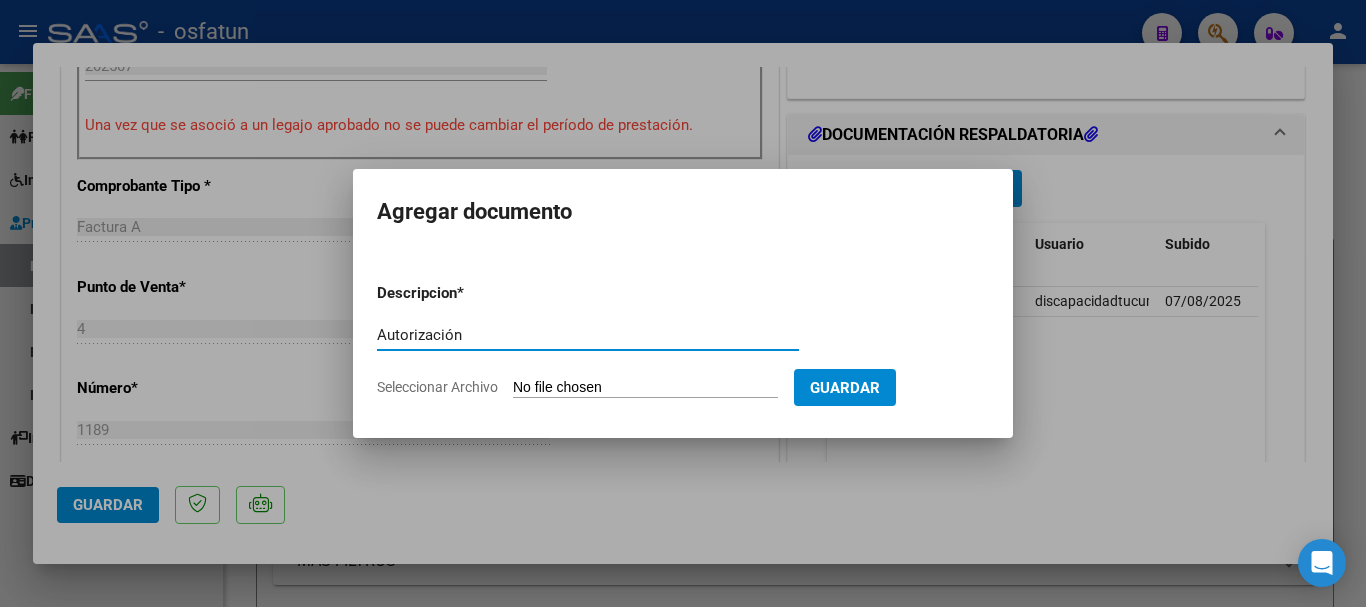 type on "Autorización" 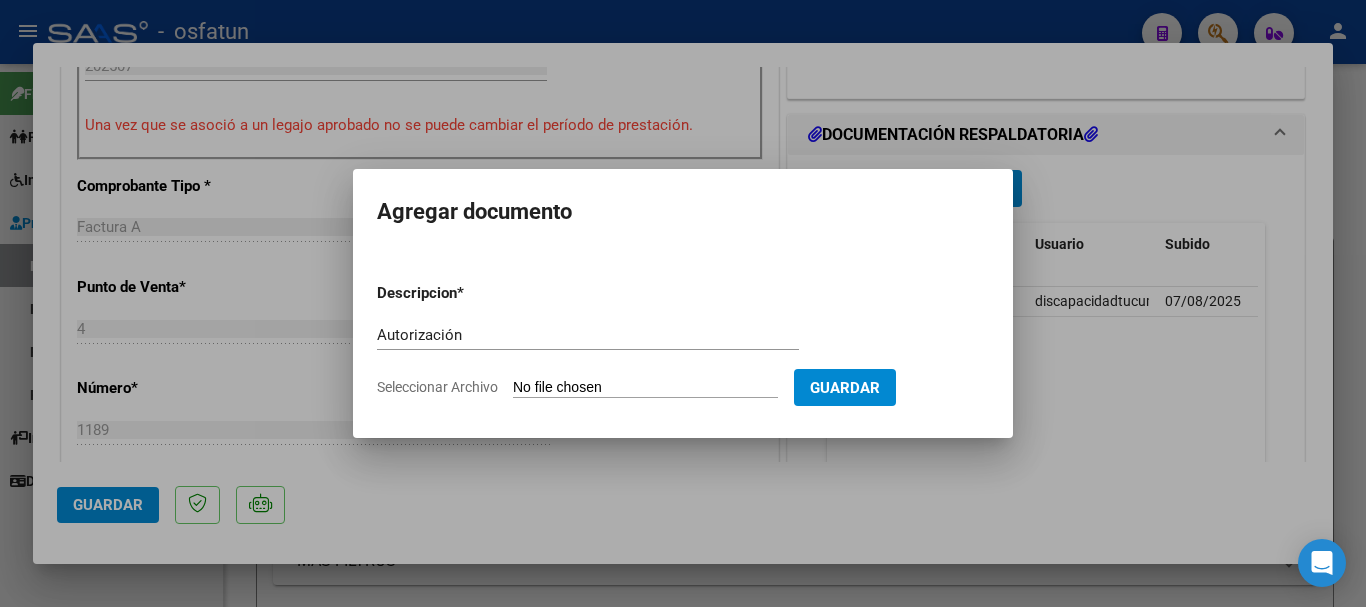 type on "C:\fakepath\autorizacion [FIRST] [LAST].pdf" 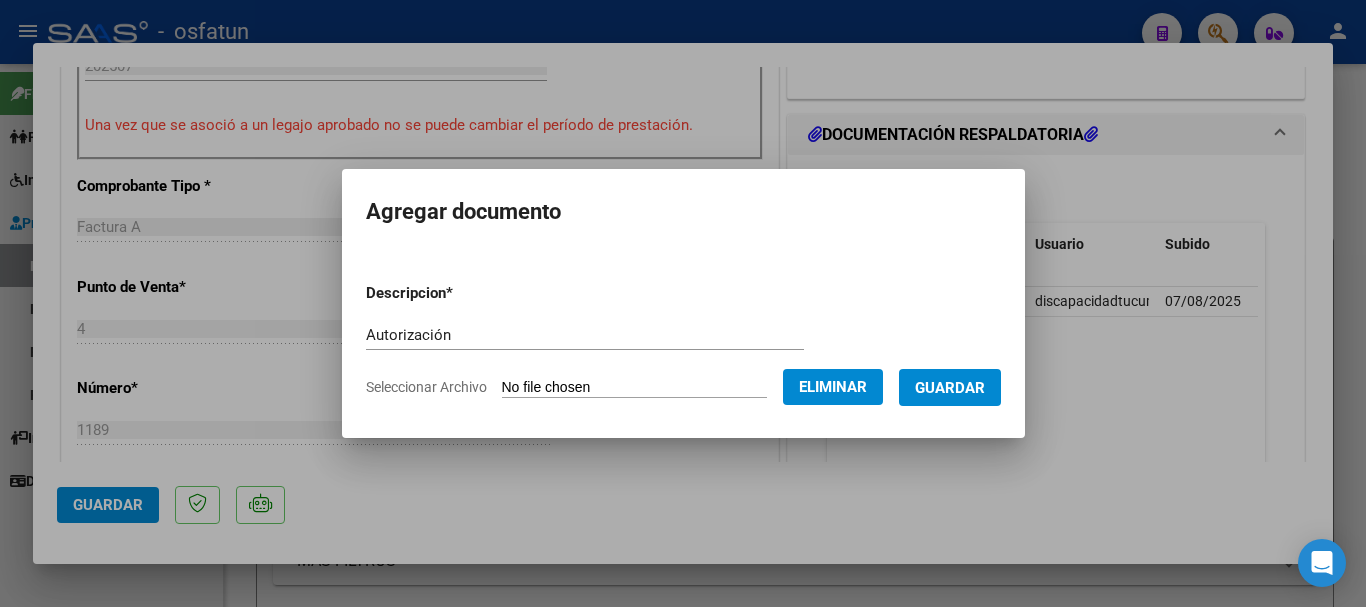 click on "Descripcion  *   Autorización Escriba aquí una descripcion  Seleccionar Archivo Eliminar Guardar" at bounding box center [683, 340] 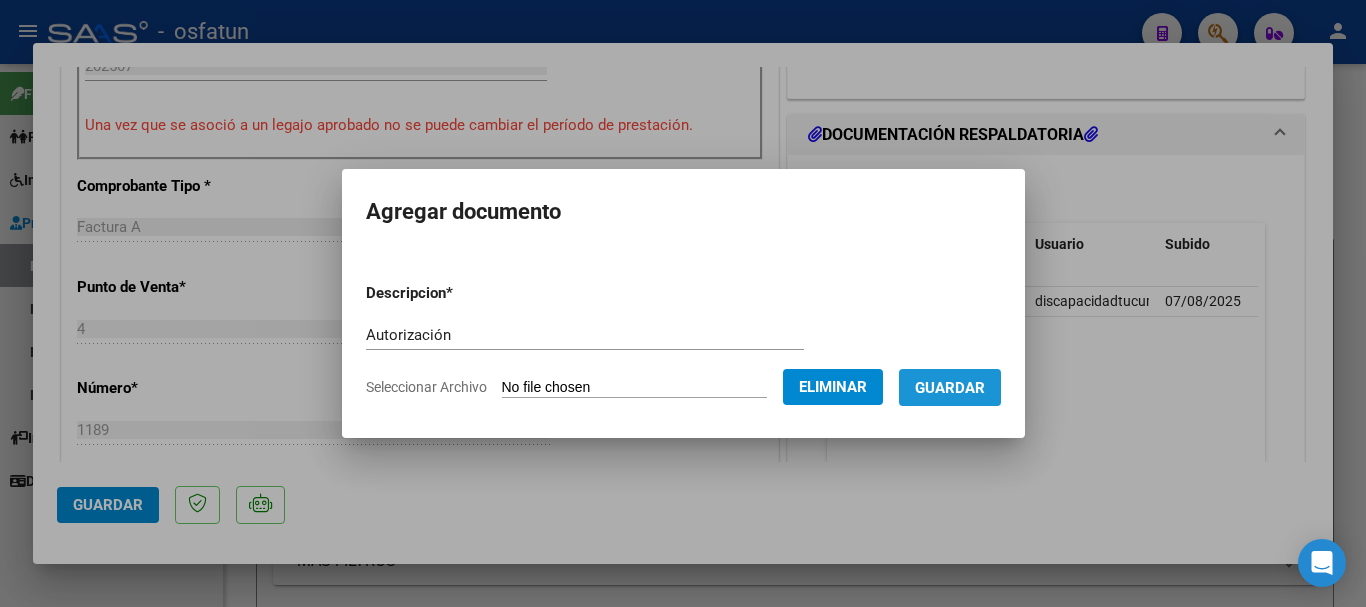 click on "Guardar" at bounding box center (950, 388) 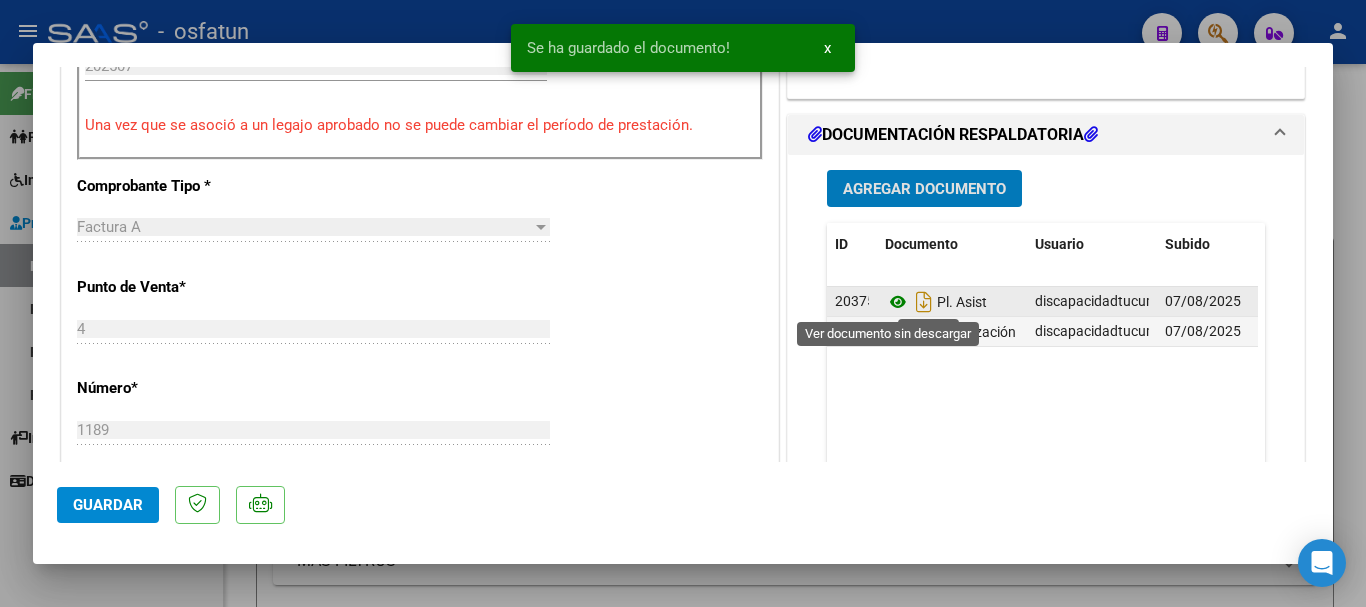 click 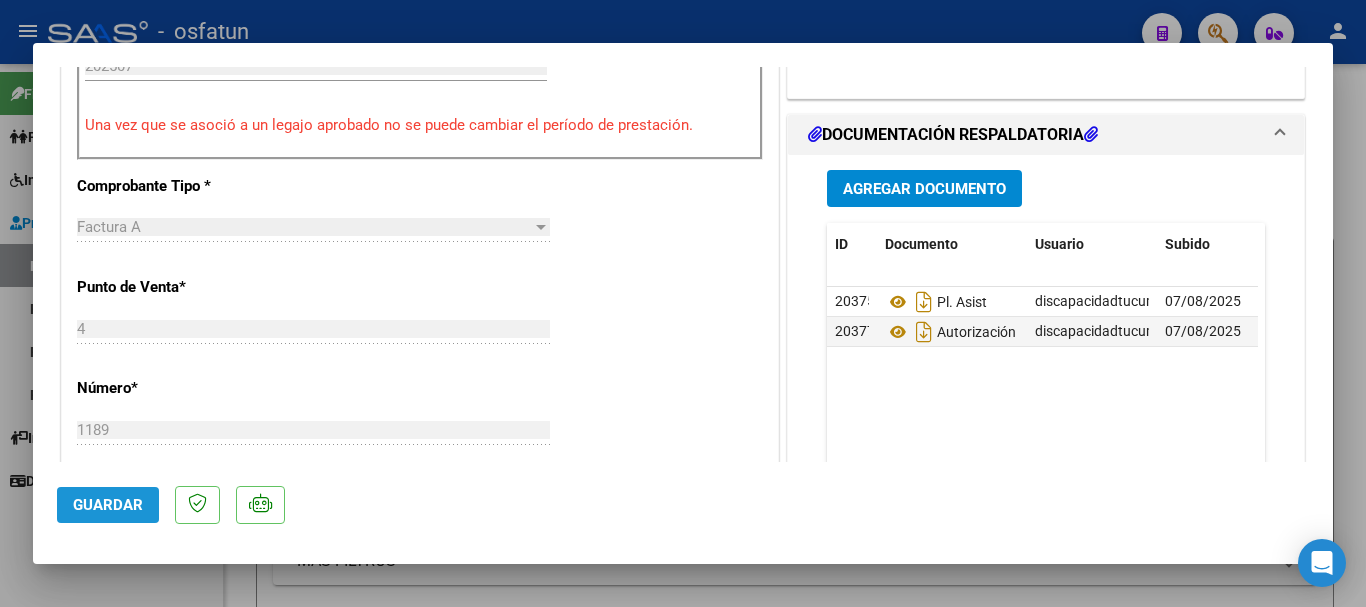 drag, startPoint x: 99, startPoint y: 497, endPoint x: 99, endPoint y: 512, distance: 15 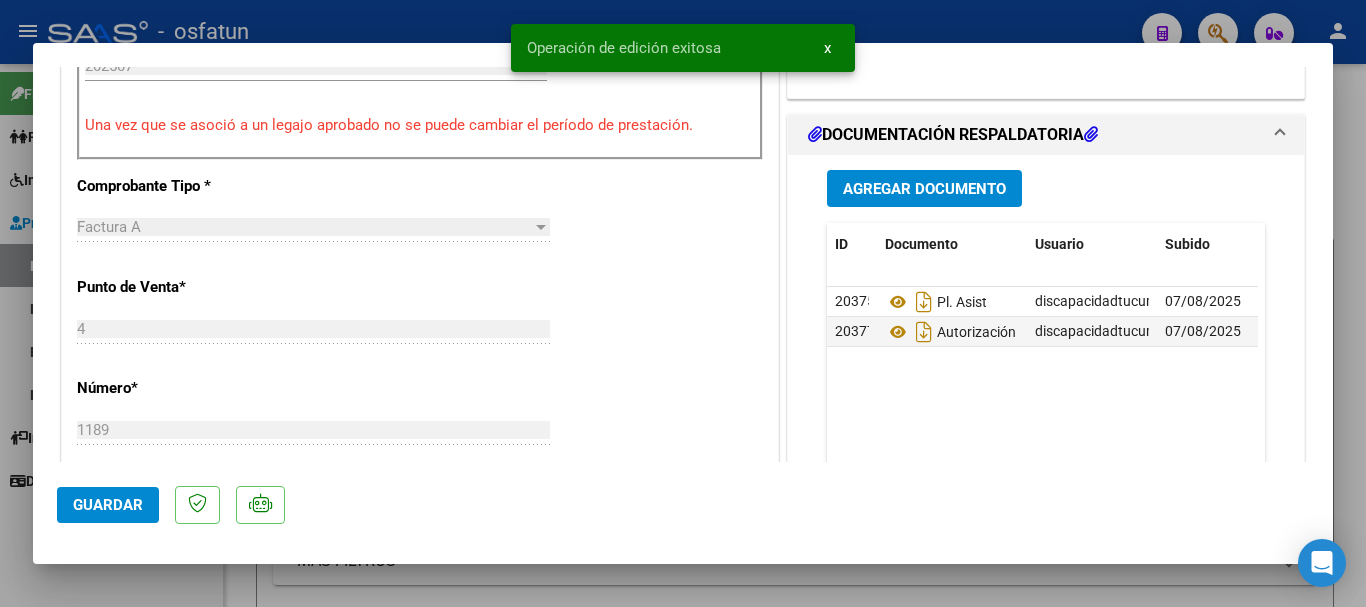 click at bounding box center (683, 303) 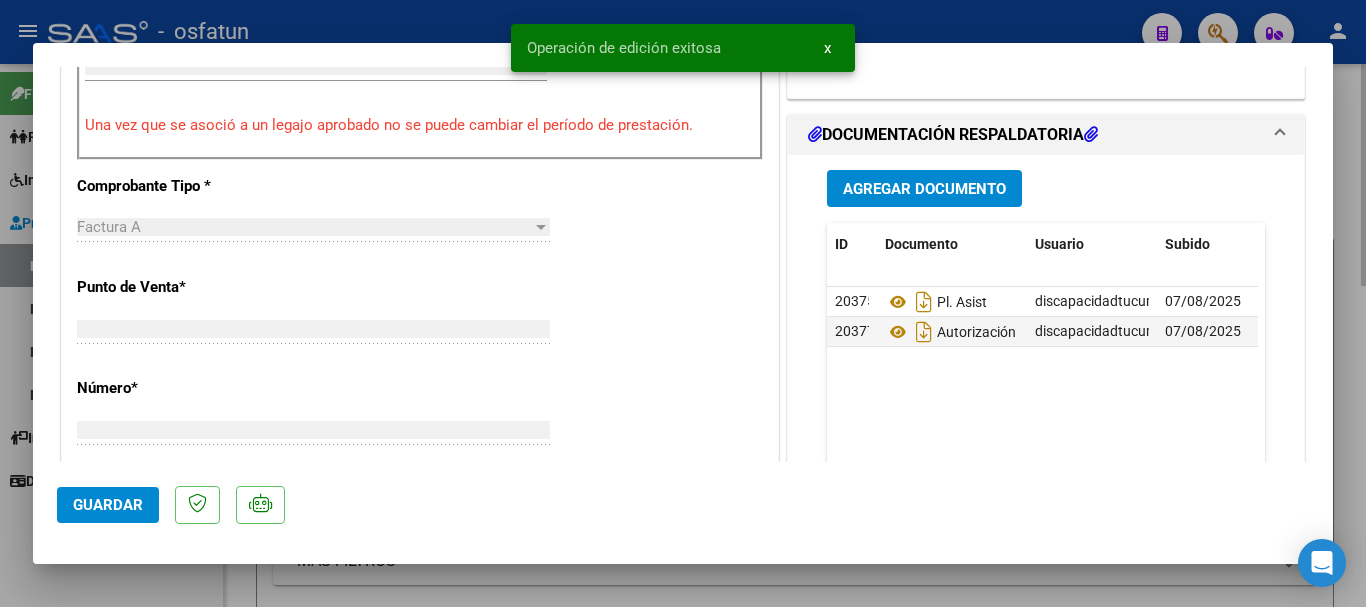 scroll, scrollTop: 0, scrollLeft: 0, axis: both 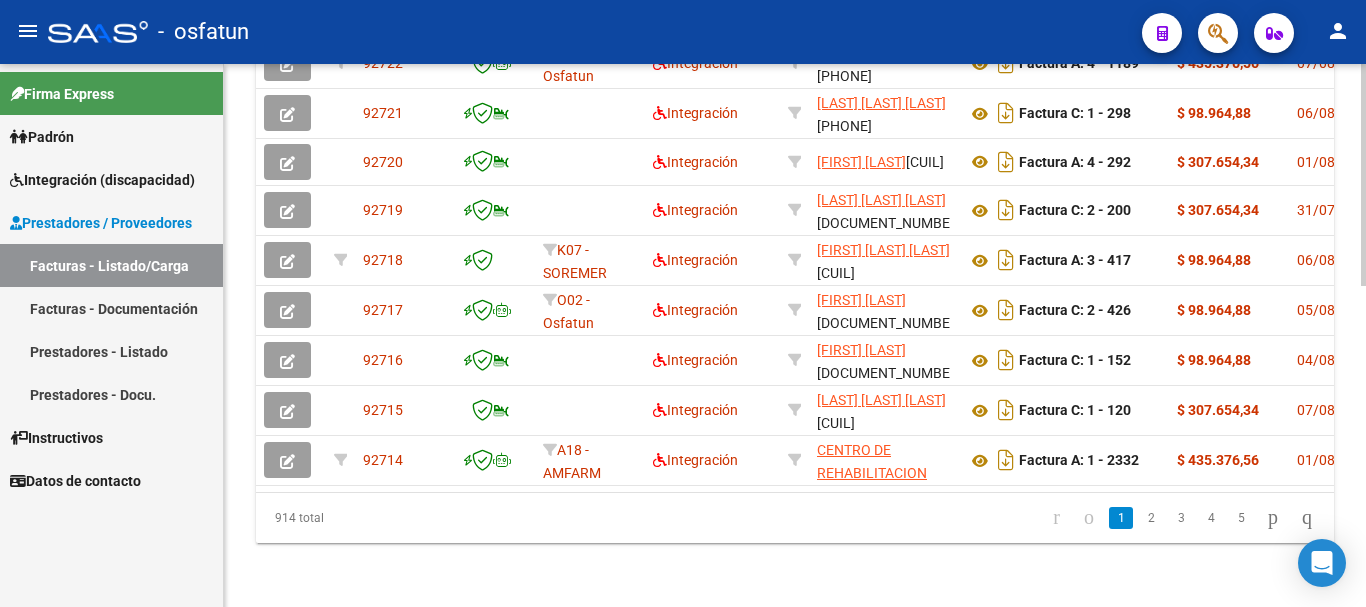 click on "Video tutorial   PRESTADORES -> Listado de CPBTs Emitidos por Prestadores / Proveedores (alt+q)   Cargar Comprobante
Carga Masiva  cloud_download  CSV  cloud_download  EXCEL  cloud_download  Estandar   Descarga Masiva
Filtros Id Area Area Seleccionar Gerenciador Seleccionar Gerenciador No Confirmado Todos Cargado desde Masivo   Mostrar totalizadores   FILTROS DEL COMPROBANTE  Comprobante Tipo Comprobante Tipo Start date – End date Fec. Comprobante Desde / Hasta Días Emisión Desde(cant. días) Días Emisión Hasta(cant. días) CUIT / Razón Social Pto. Venta Nro. Comprobante Código SSS CAE Válido CAE Válido Todos Cargado Módulo Hosp. Todos Tiene facturacion Apócrifa Hospital Refes  FILTROS DE INTEGRACION  Todos Cargado en Para Enviar SSS Período De Prestación Campos del Archivo de Rendición Devuelto x SSS (dr_envio) Todos Rendido x SSS (dr_envio) Tipo de Registro Tipo de Registro Período Presentación Período Presentación Campos del Legajo Asociado (preaprobación) Todos  MAS FILTROS  Op" 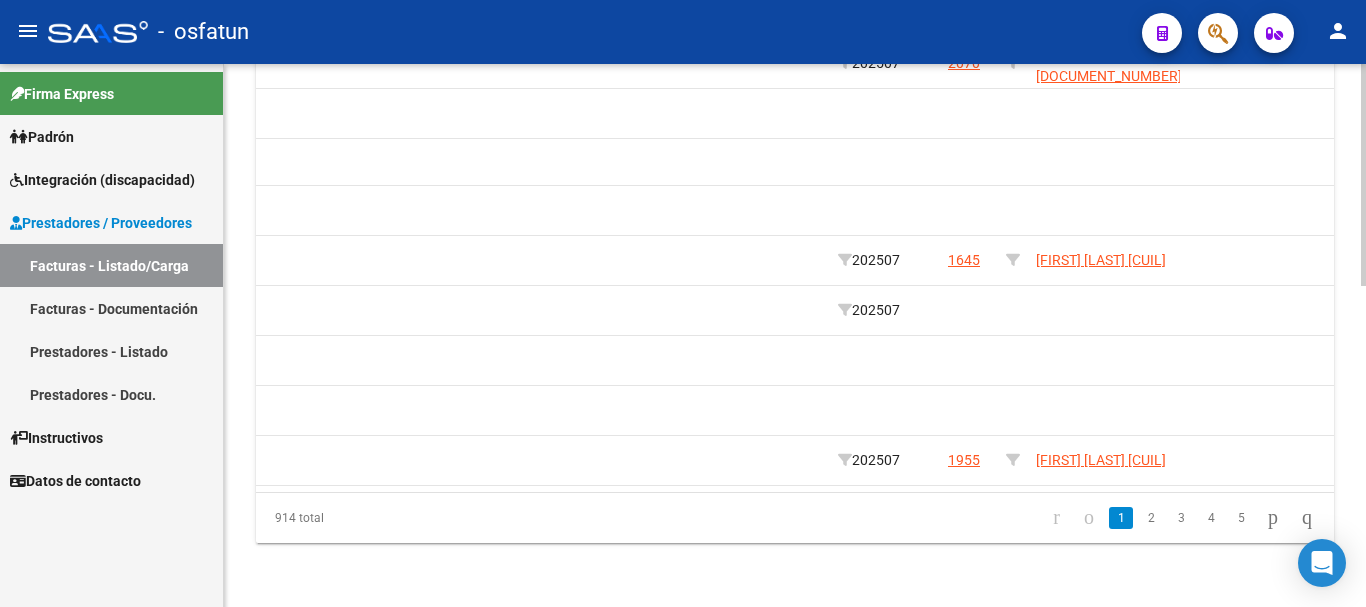 scroll, scrollTop: 0, scrollLeft: 2362, axis: horizontal 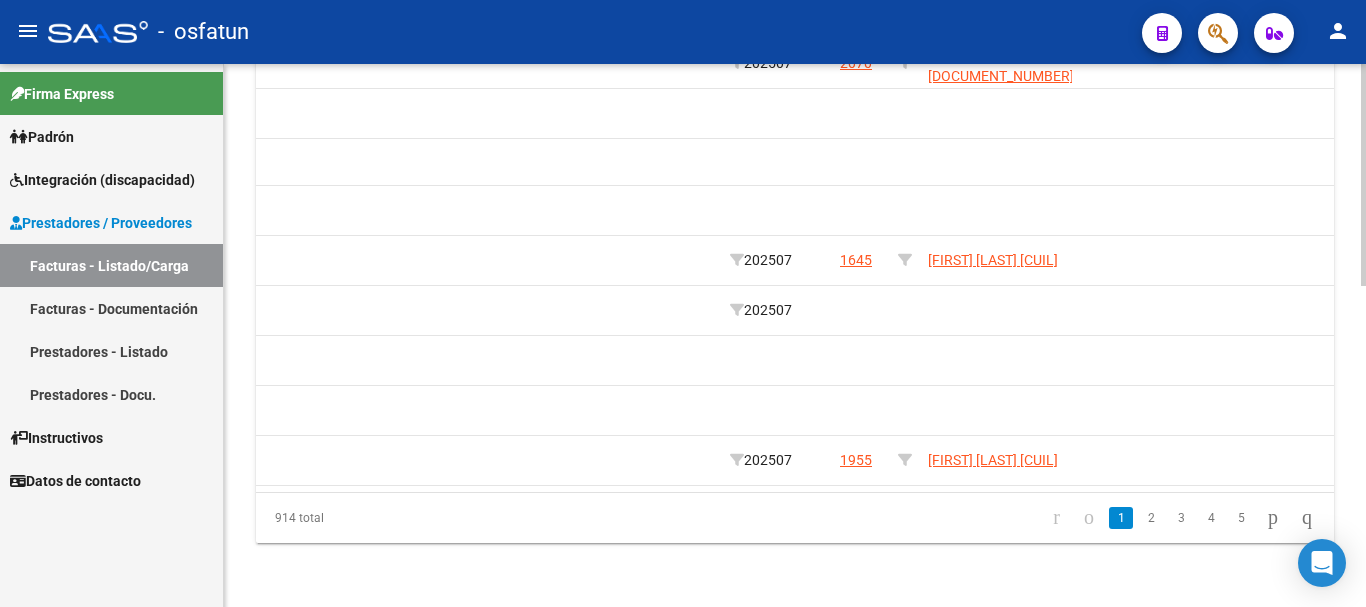 drag, startPoint x: 1360, startPoint y: 471, endPoint x: 1362, endPoint y: 401, distance: 70.028564 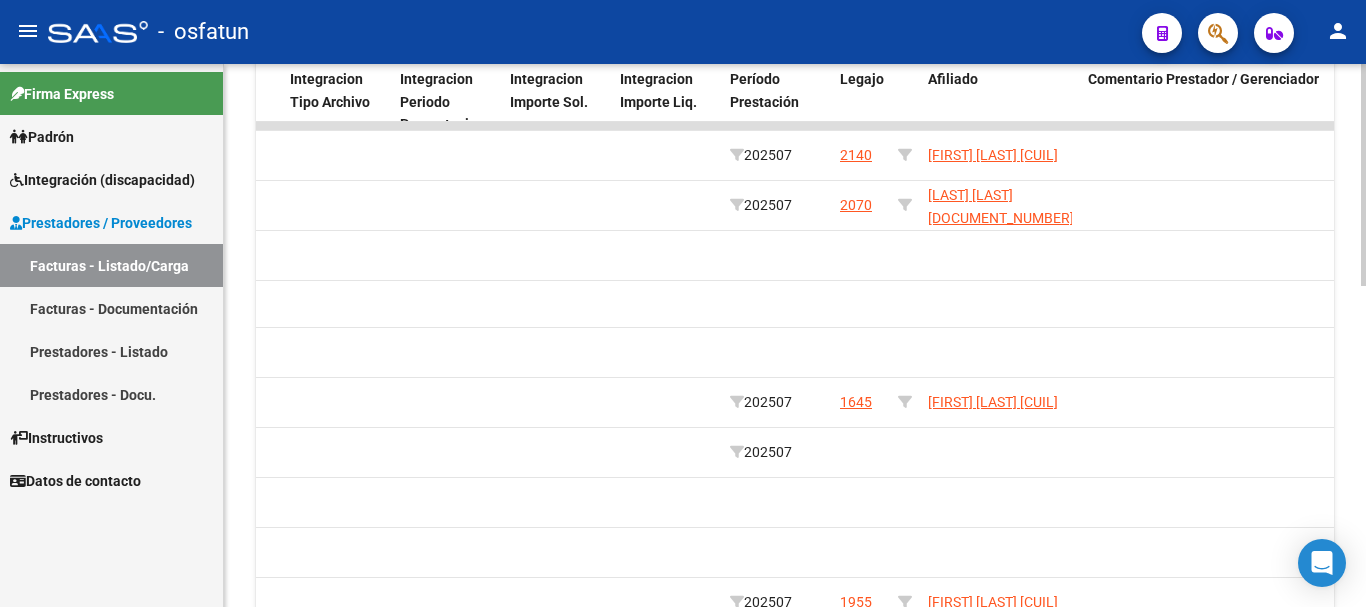 scroll, scrollTop: 783, scrollLeft: 0, axis: vertical 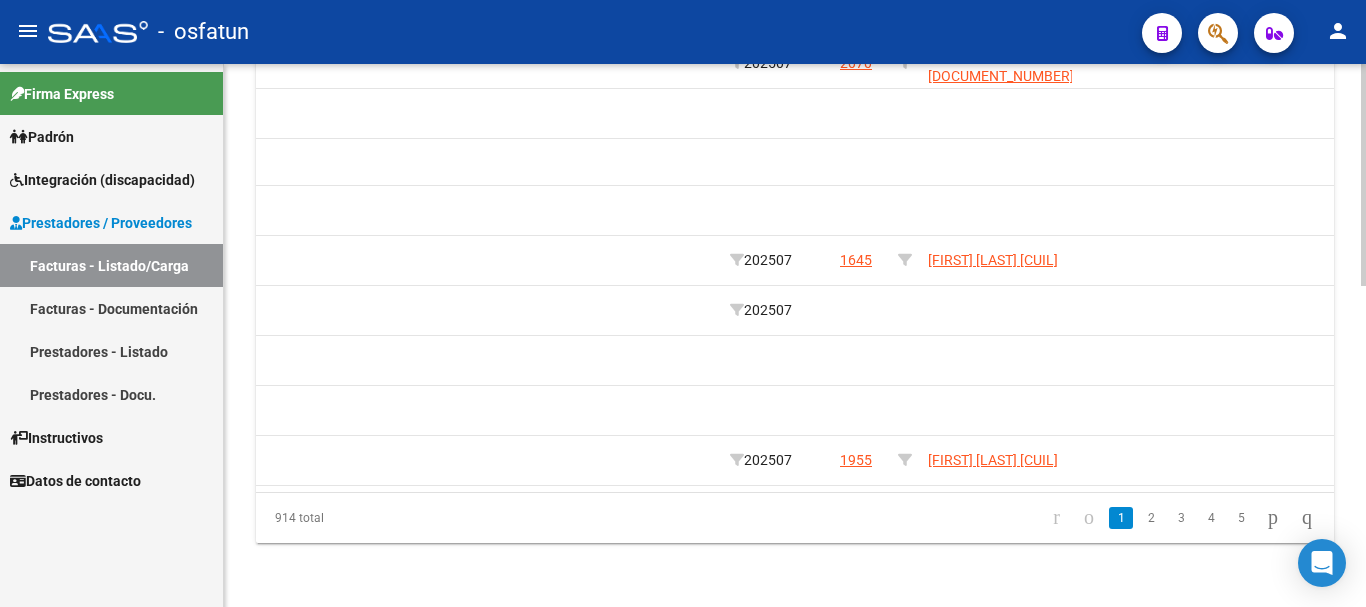 click 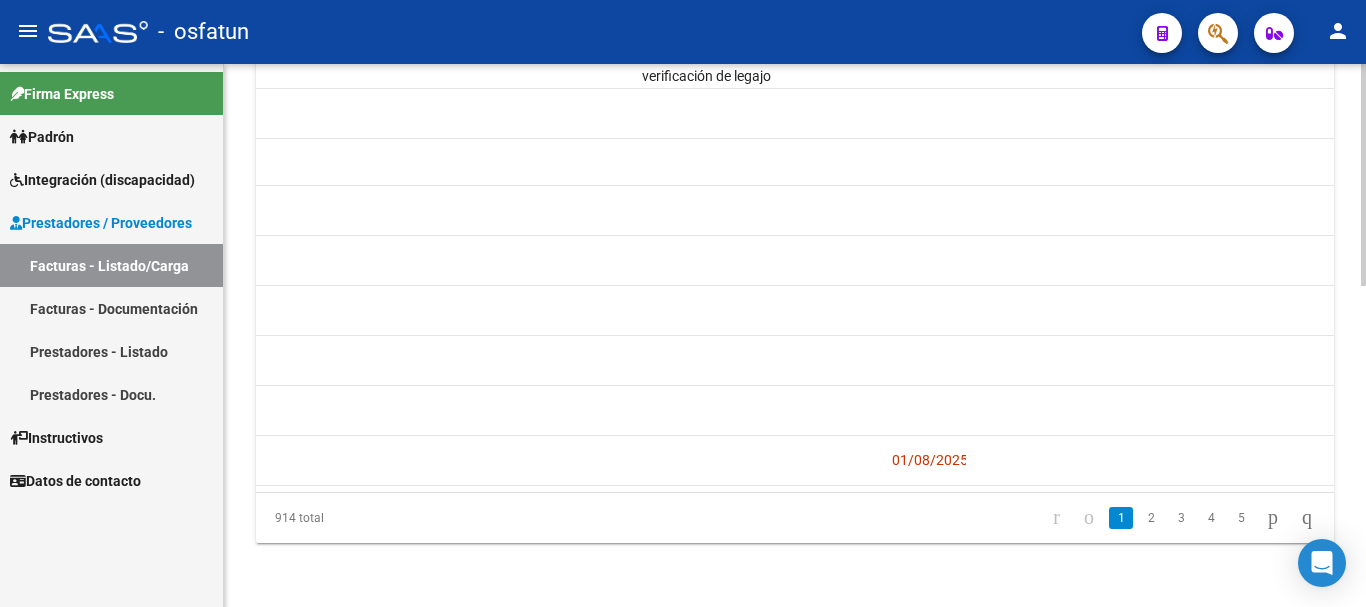 scroll, scrollTop: 0, scrollLeft: 3523, axis: horizontal 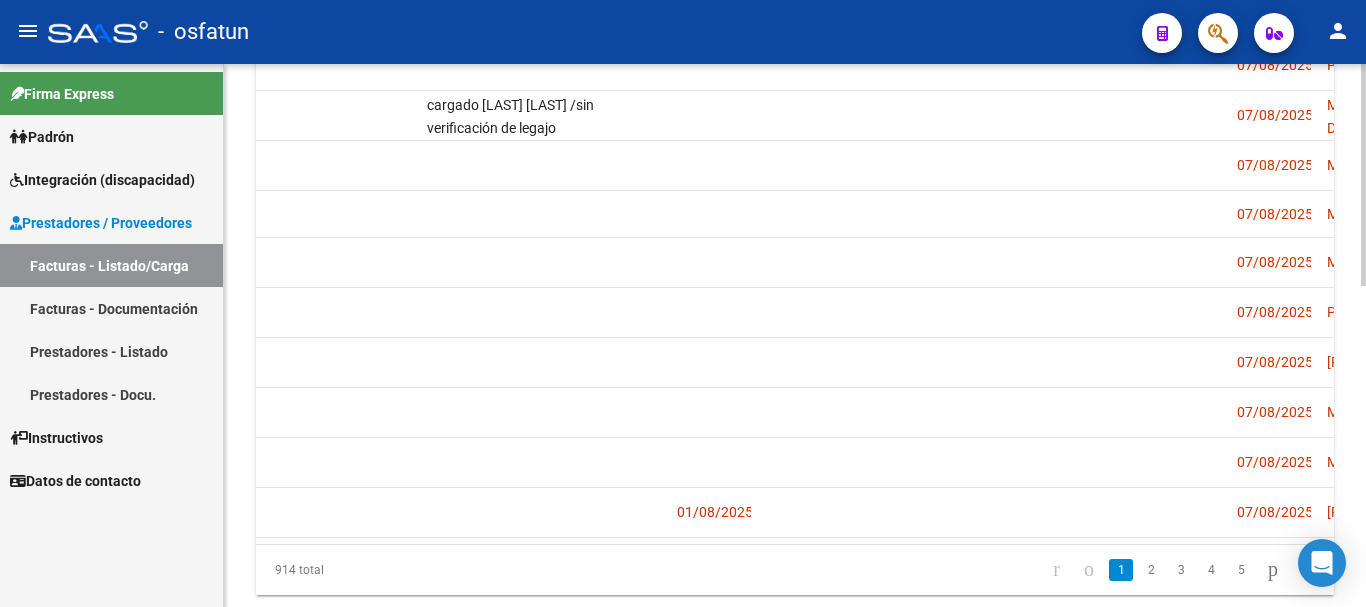 click 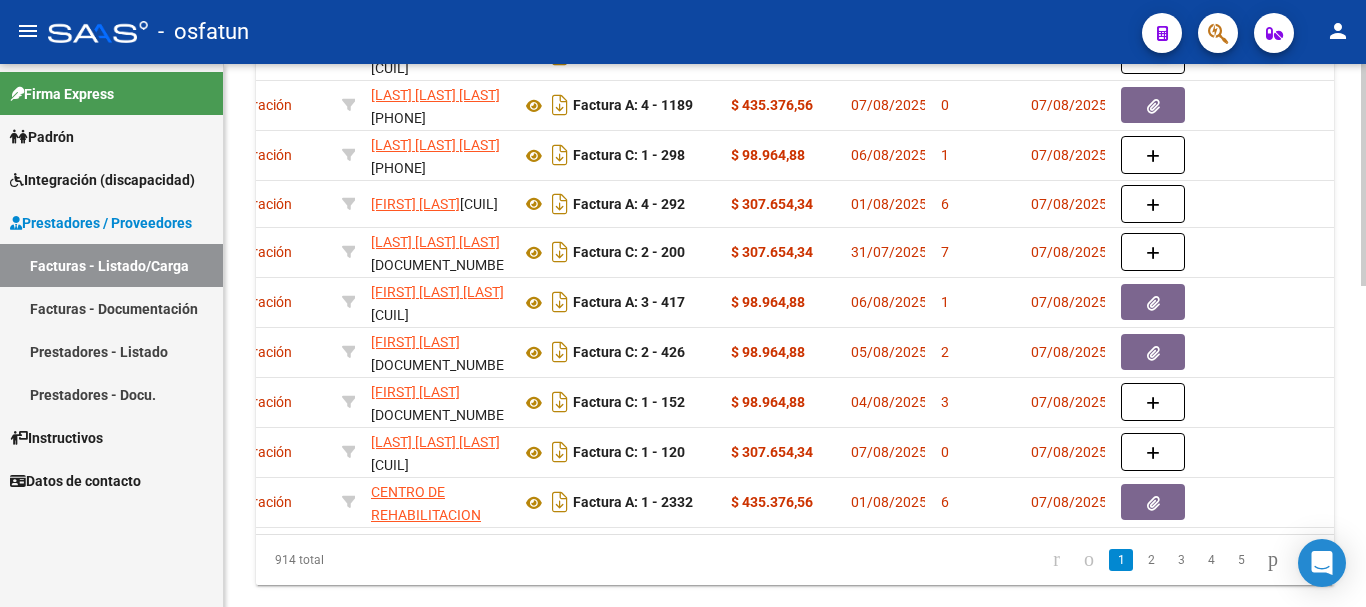scroll, scrollTop: 0, scrollLeft: 0, axis: both 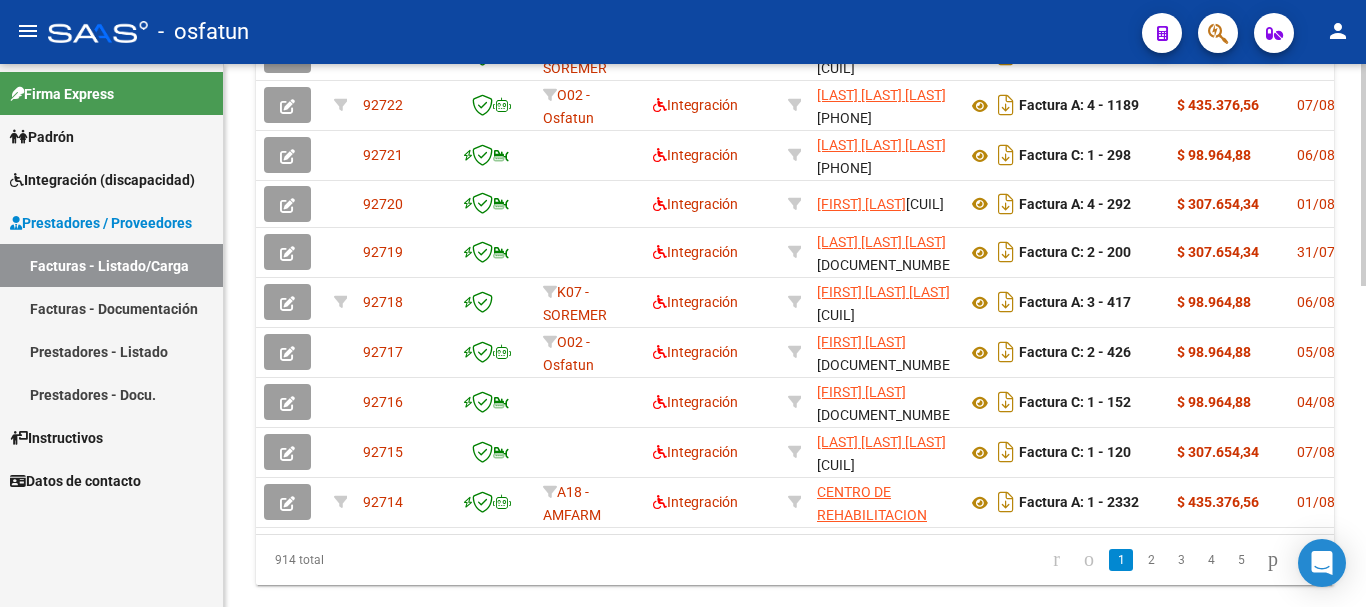 click on "1   2   3   4   5" 